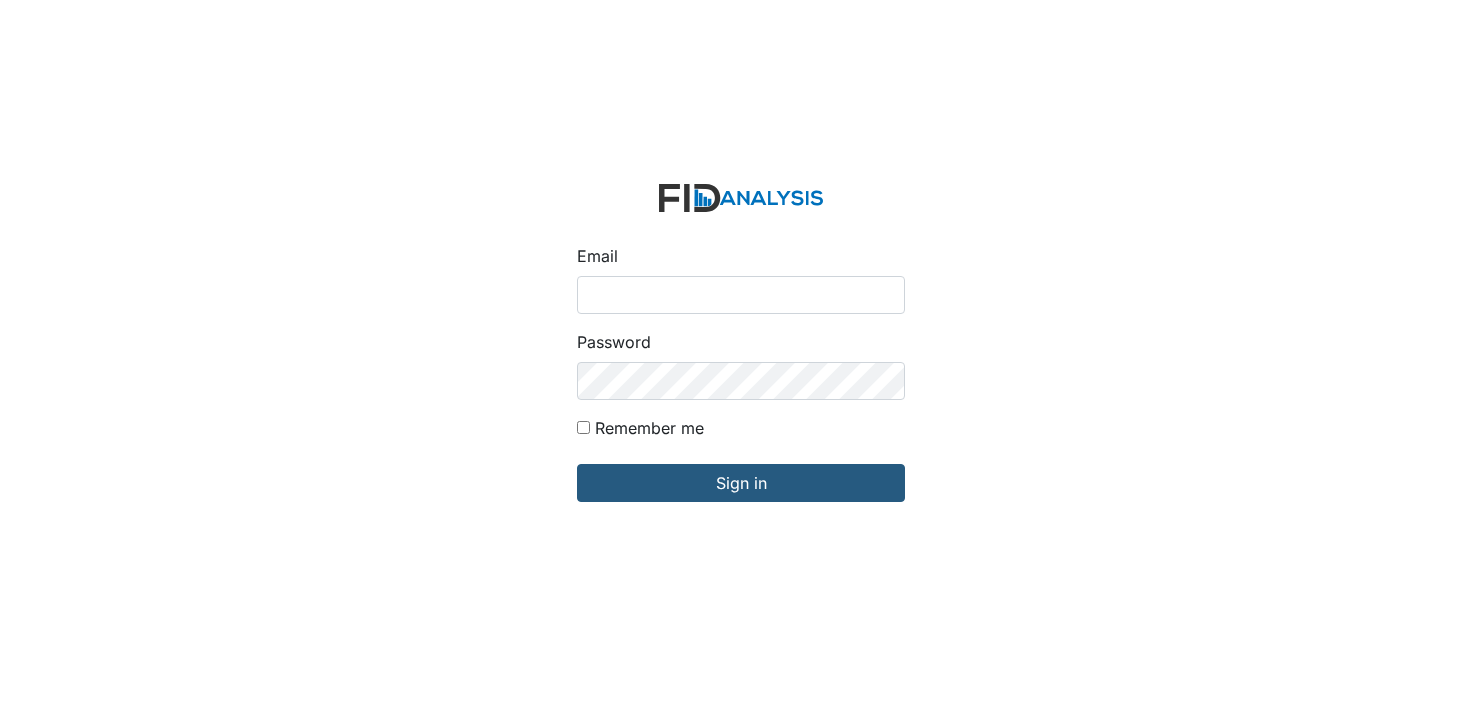 scroll, scrollTop: 0, scrollLeft: 0, axis: both 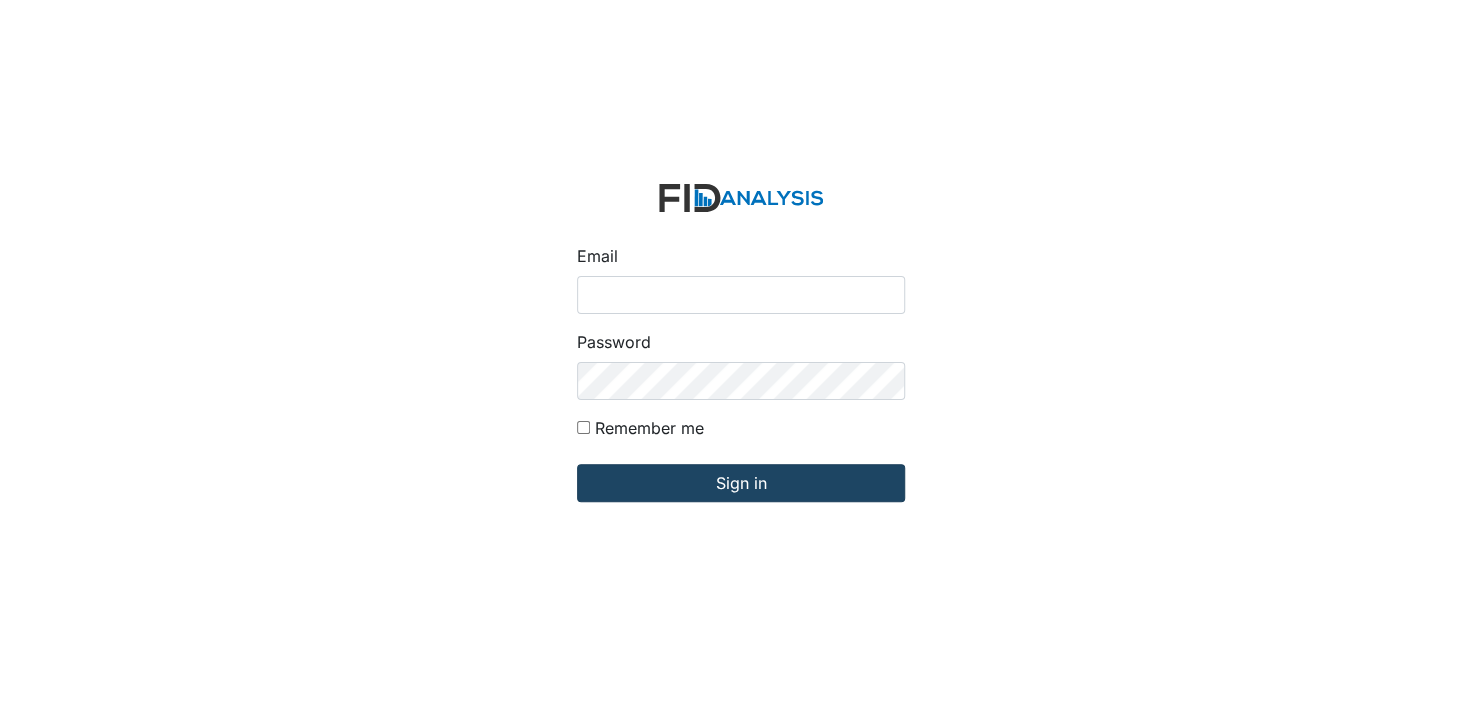 type on "[USERNAME]@example.com" 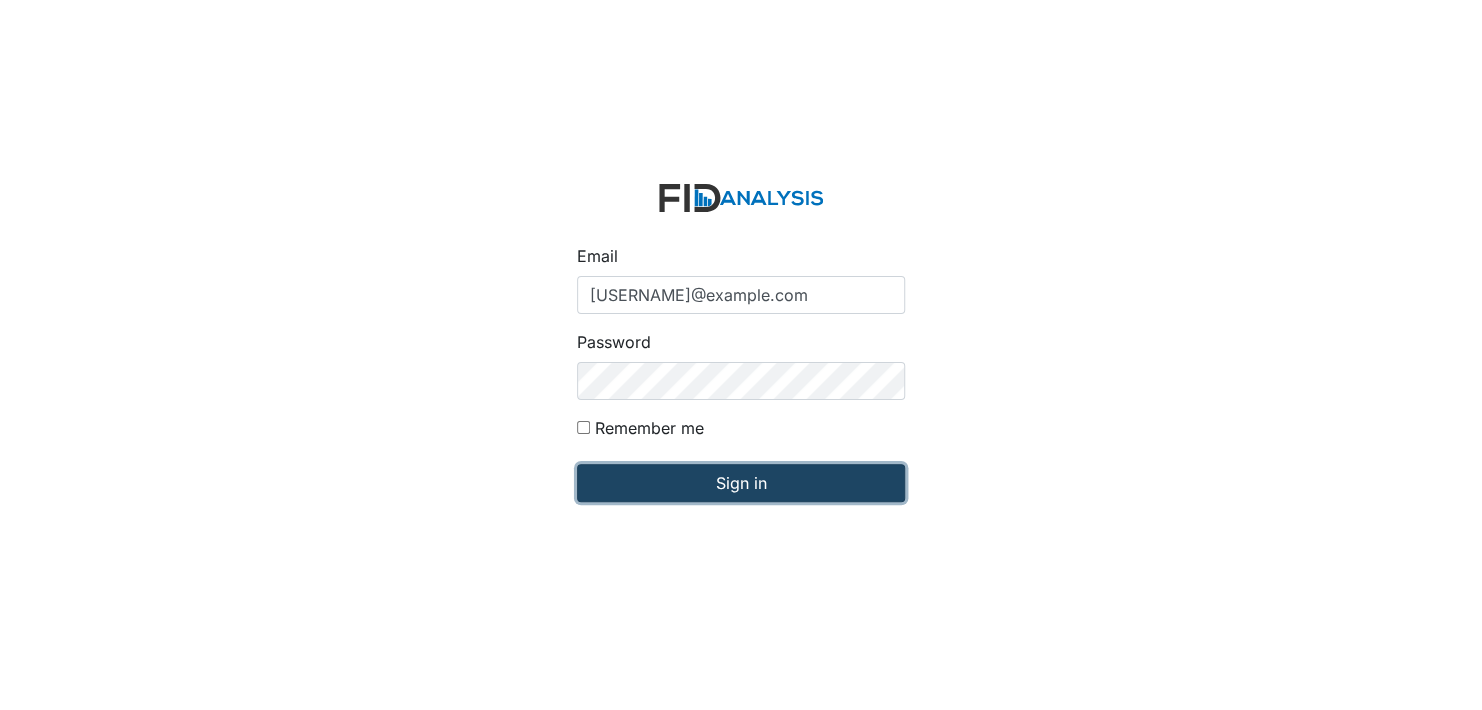 click on "Sign in" at bounding box center (741, 483) 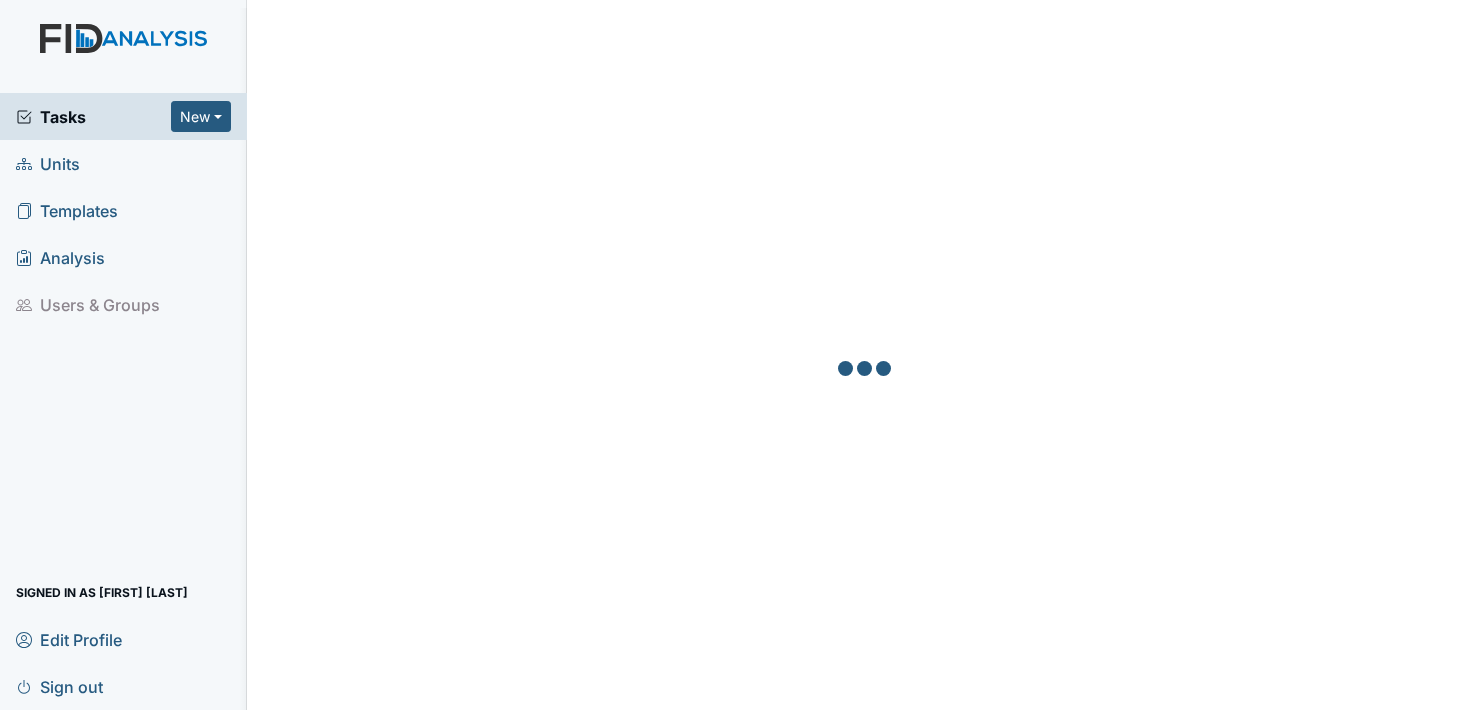 scroll, scrollTop: 0, scrollLeft: 0, axis: both 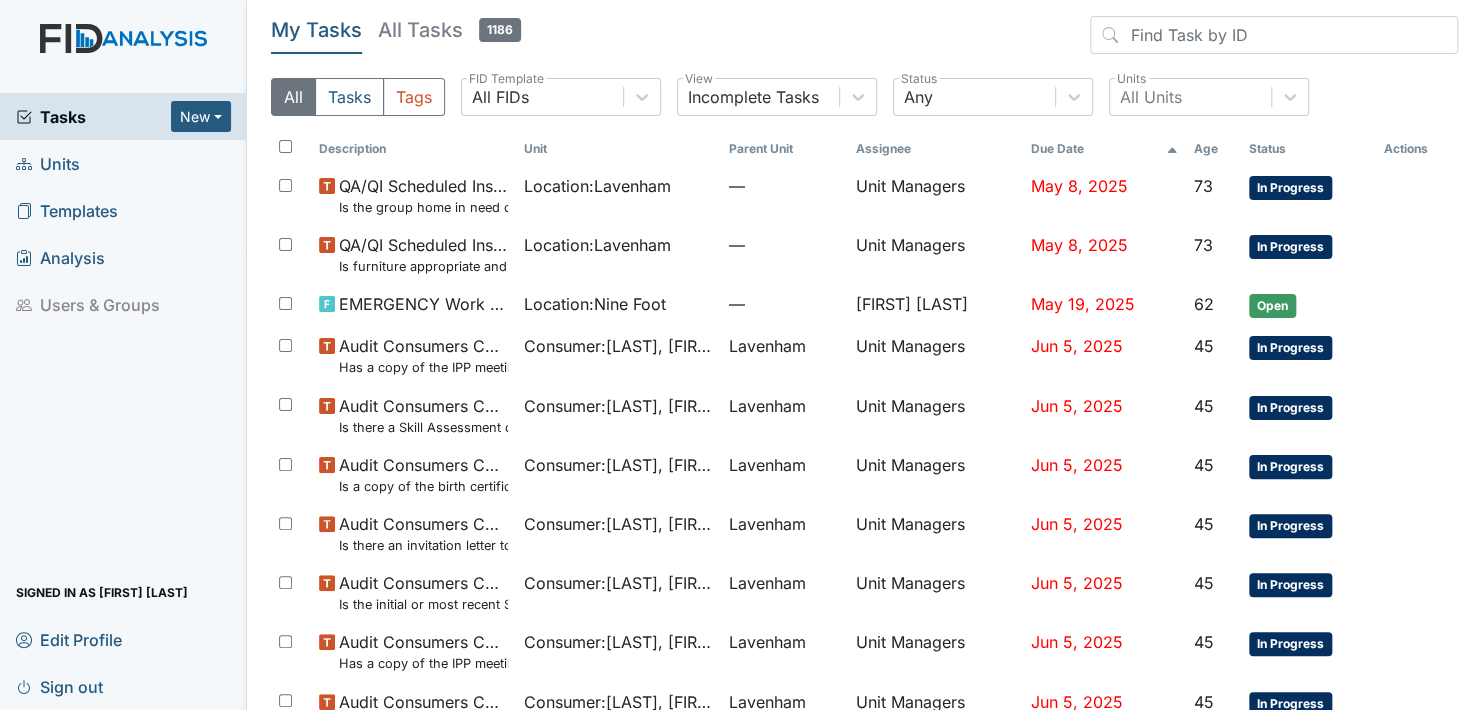 click on "Units" at bounding box center [48, 163] 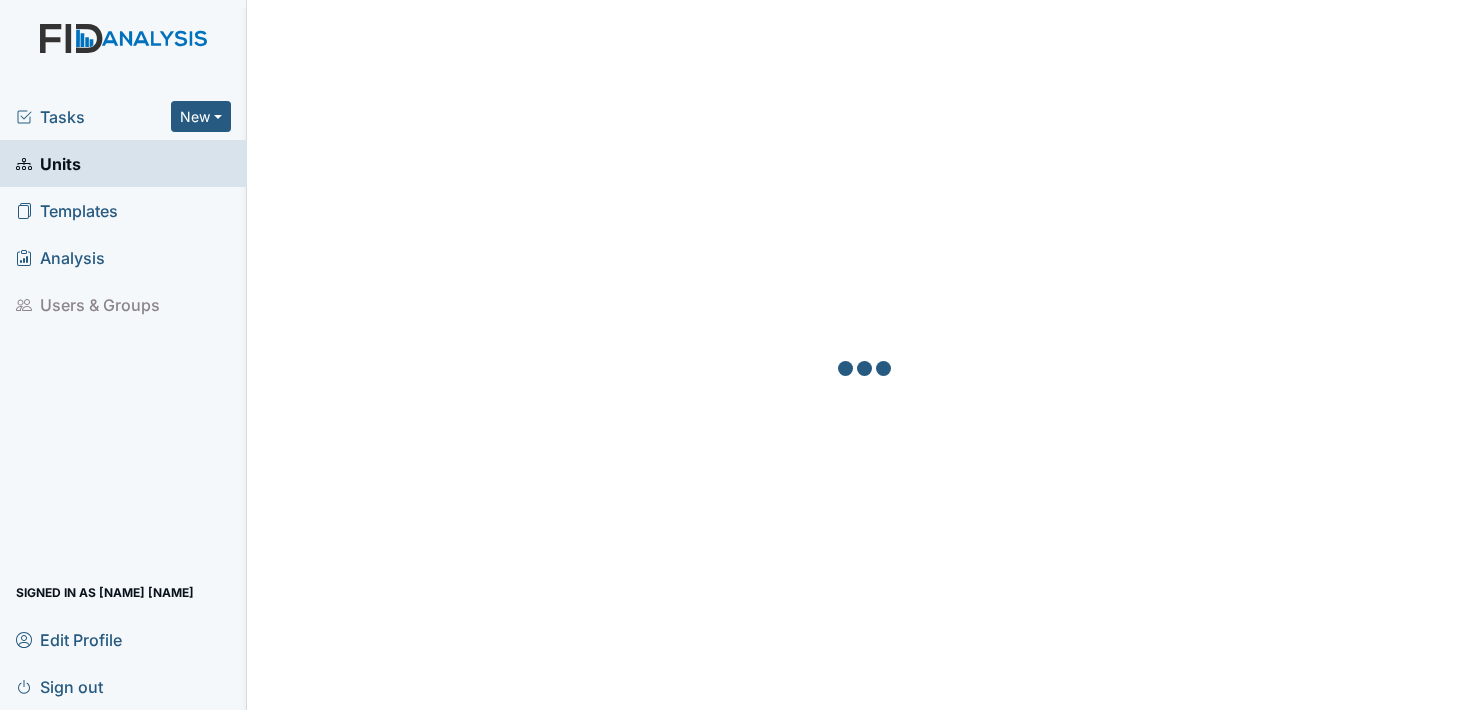 scroll, scrollTop: 0, scrollLeft: 0, axis: both 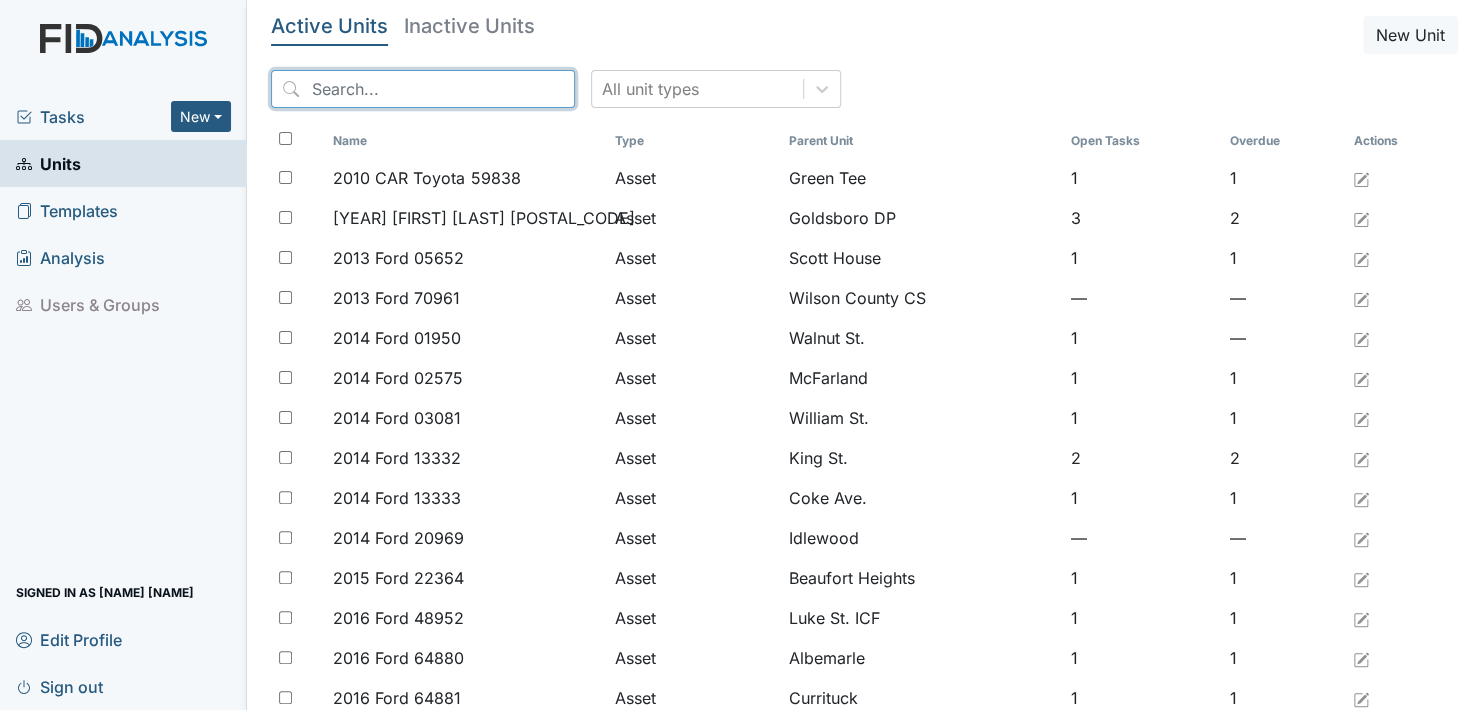 click at bounding box center (423, 89) 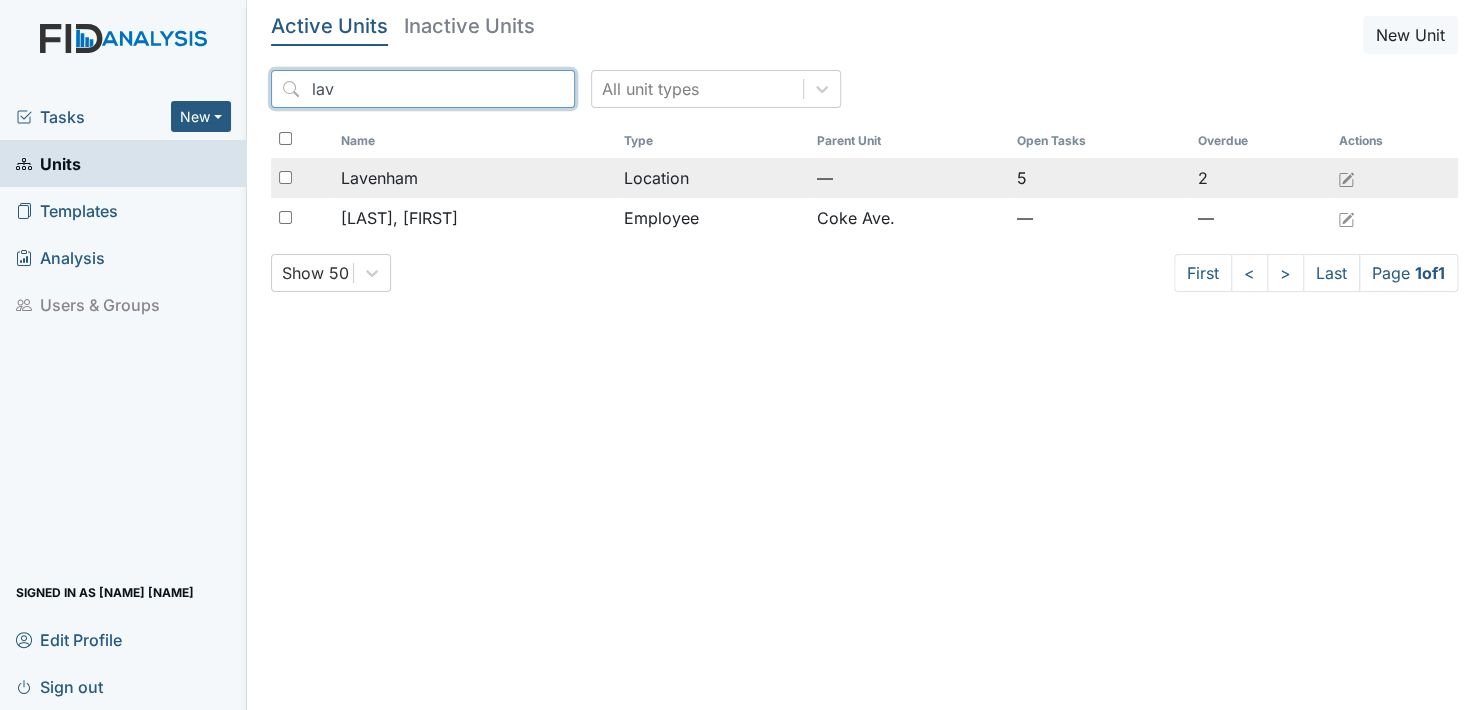 type on "lav" 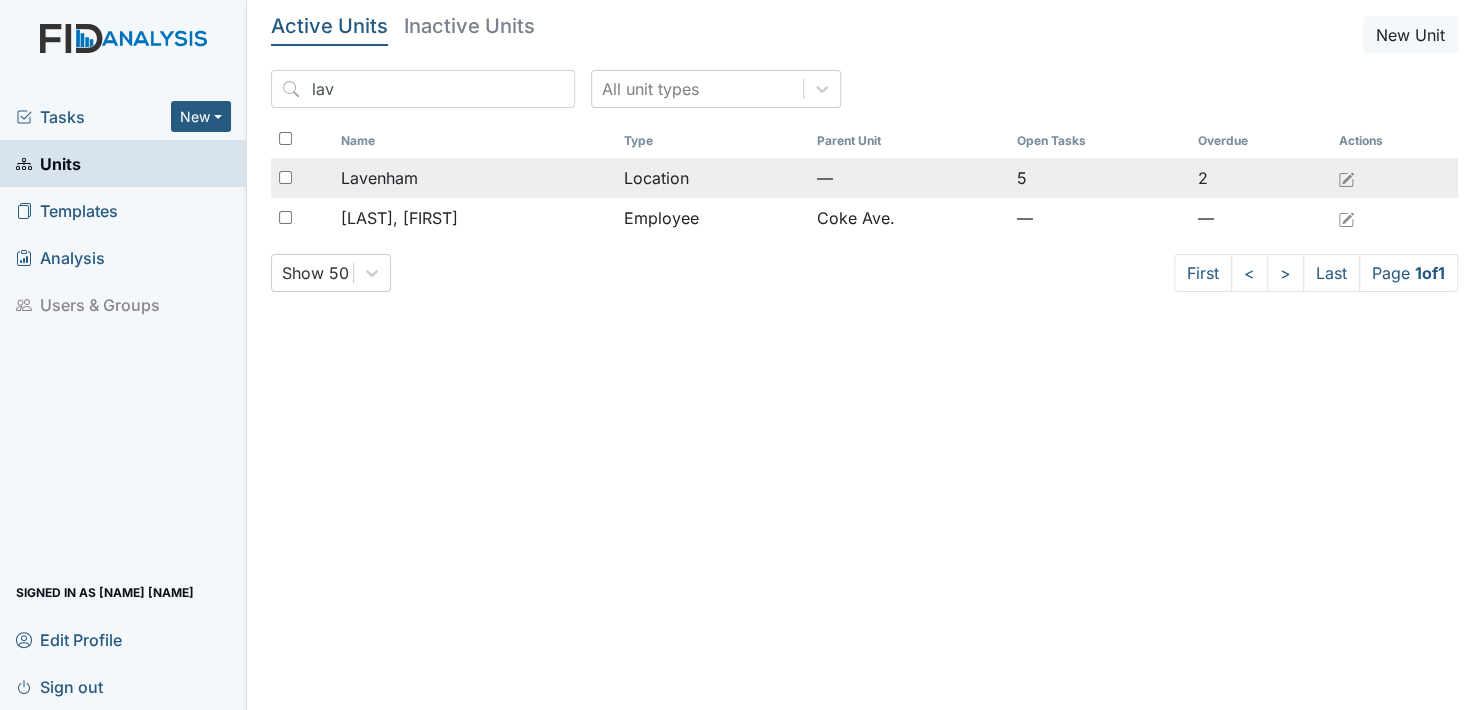click on "Lavenham" at bounding box center (379, 178) 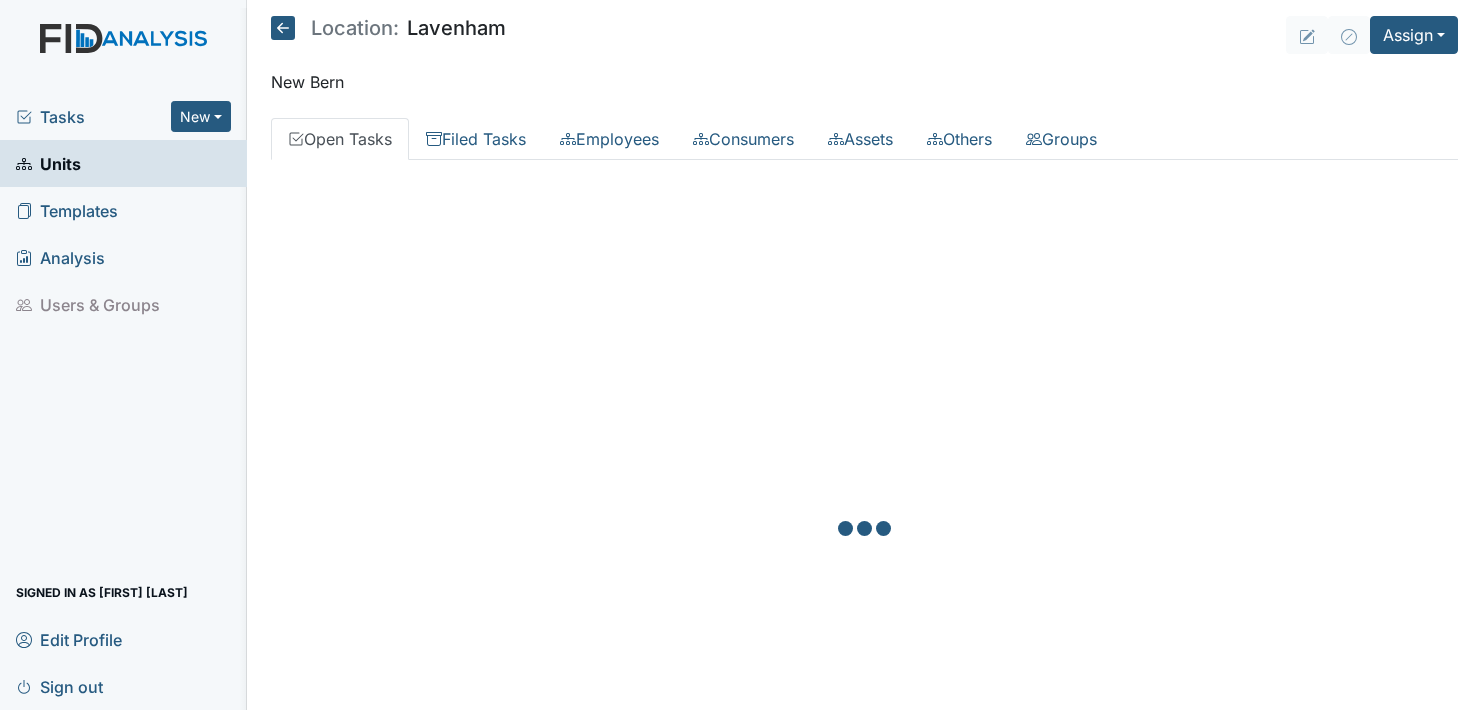 scroll, scrollTop: 0, scrollLeft: 0, axis: both 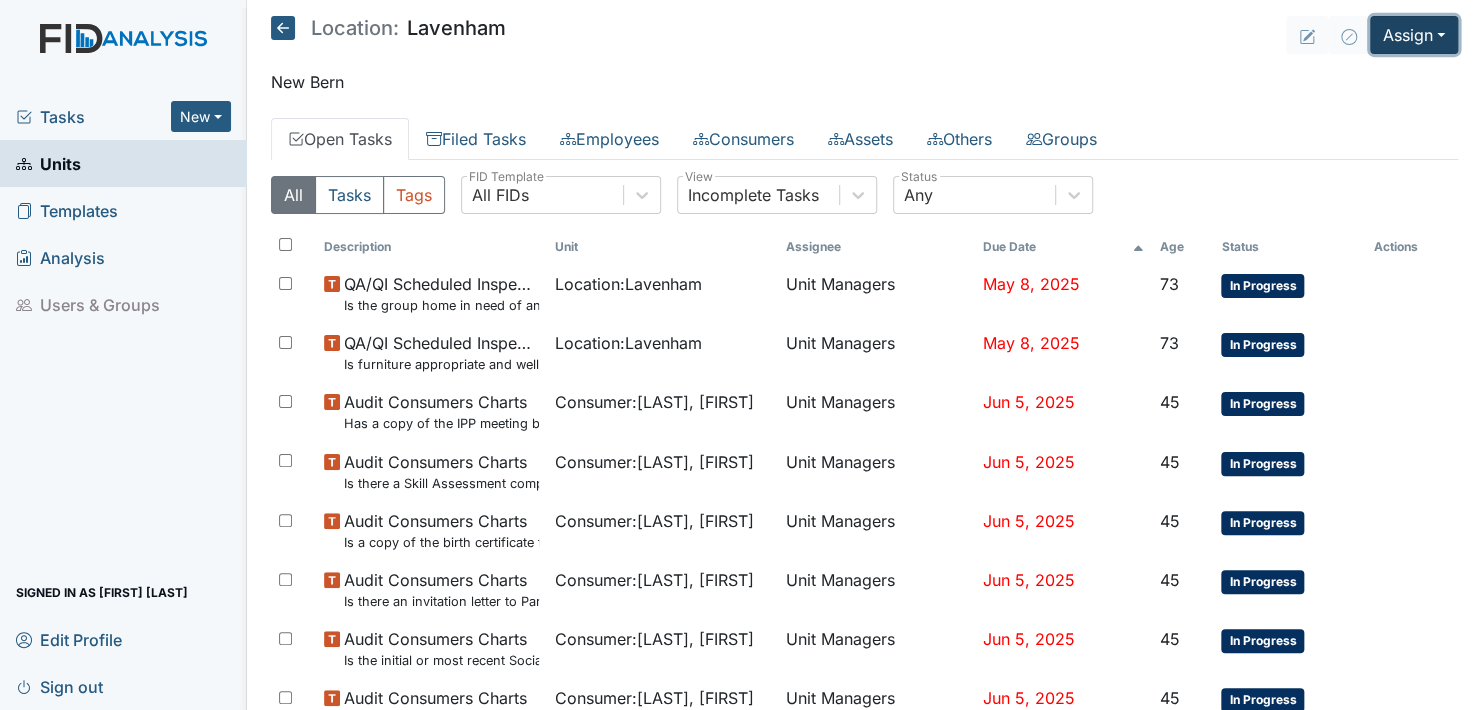 click on "Assign" at bounding box center [1414, 35] 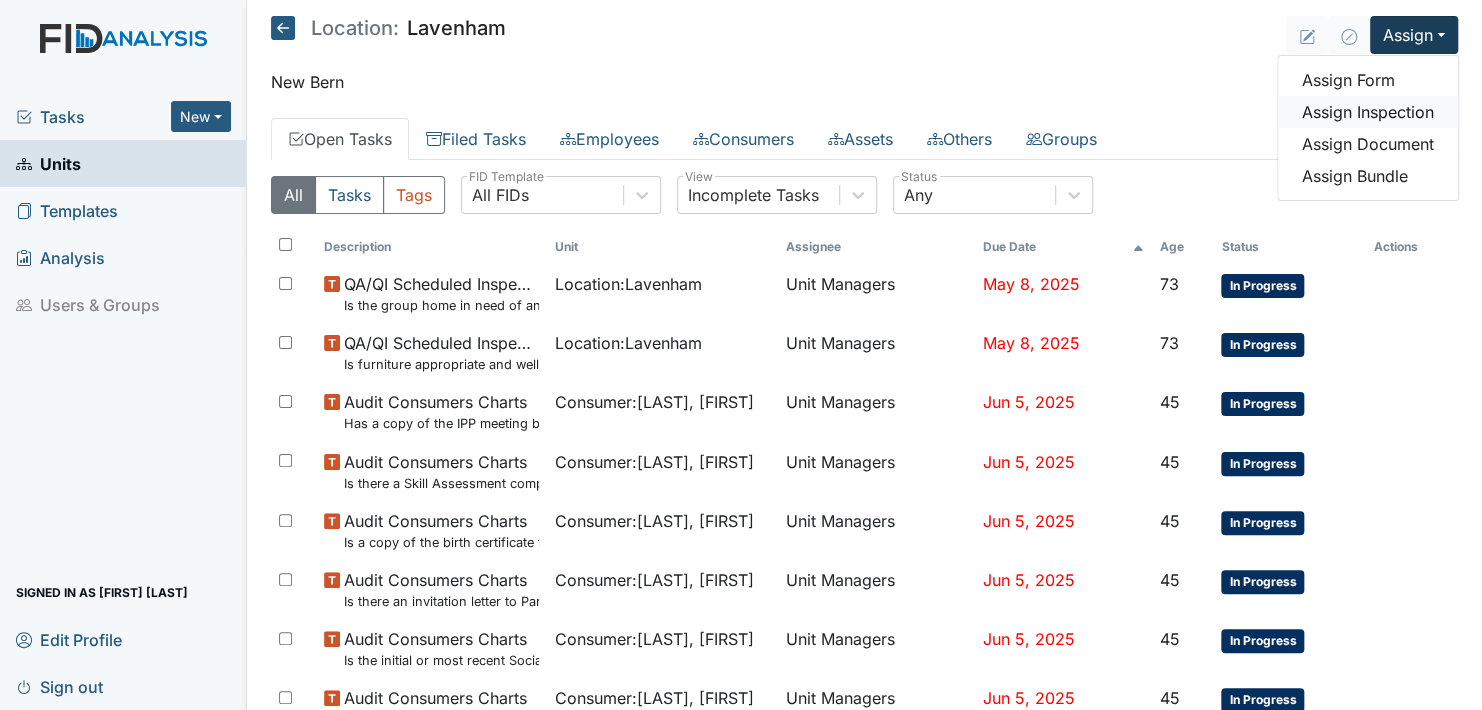 click on "Assign Inspection" at bounding box center (1368, 112) 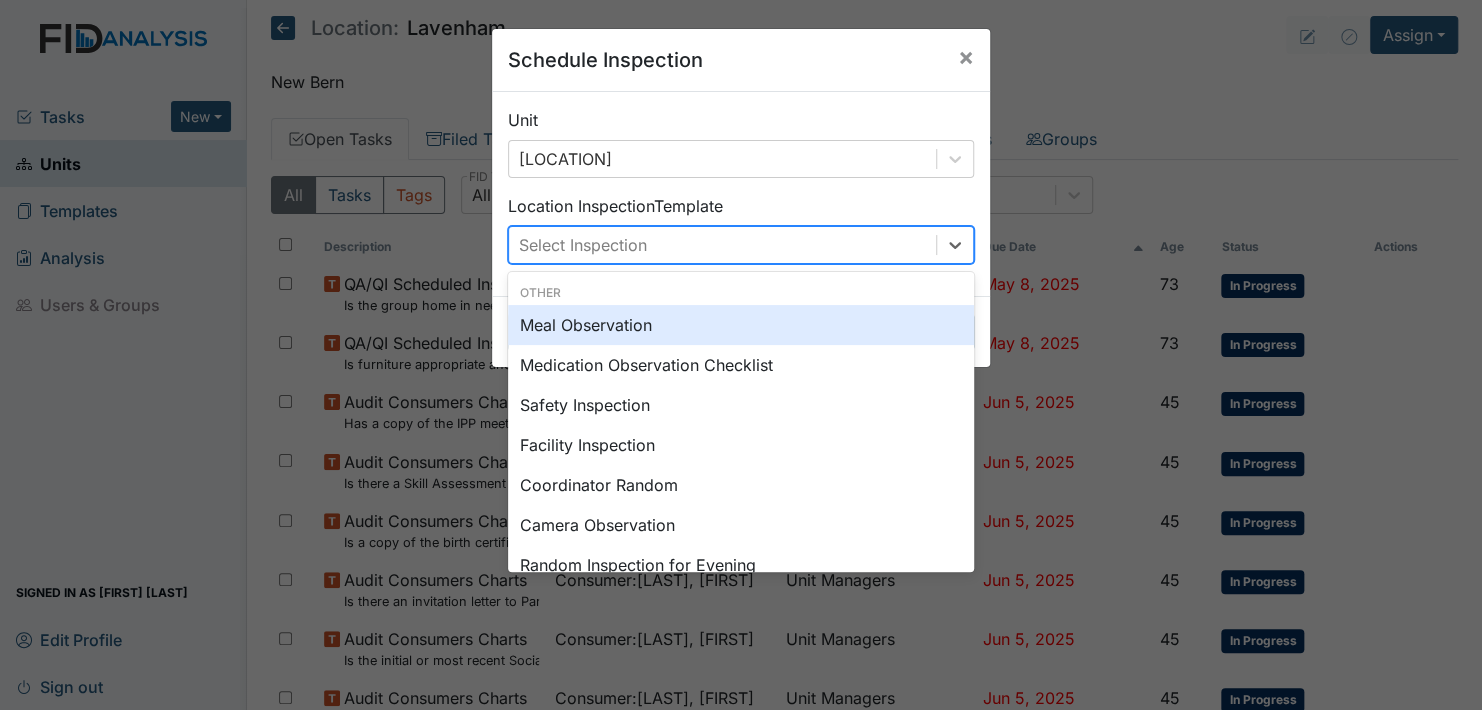 click on "Select Inspection" at bounding box center [722, 245] 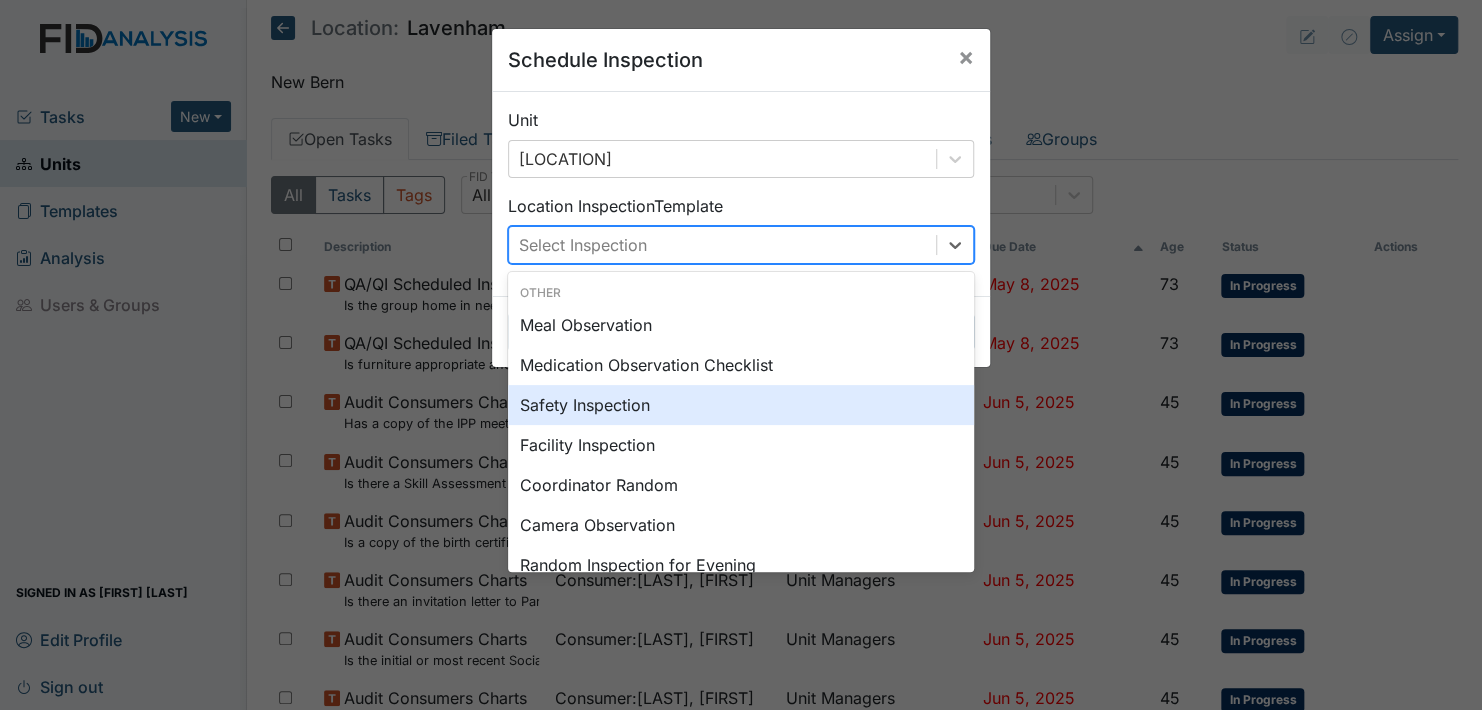 click on "Safety Inspection" at bounding box center (741, 405) 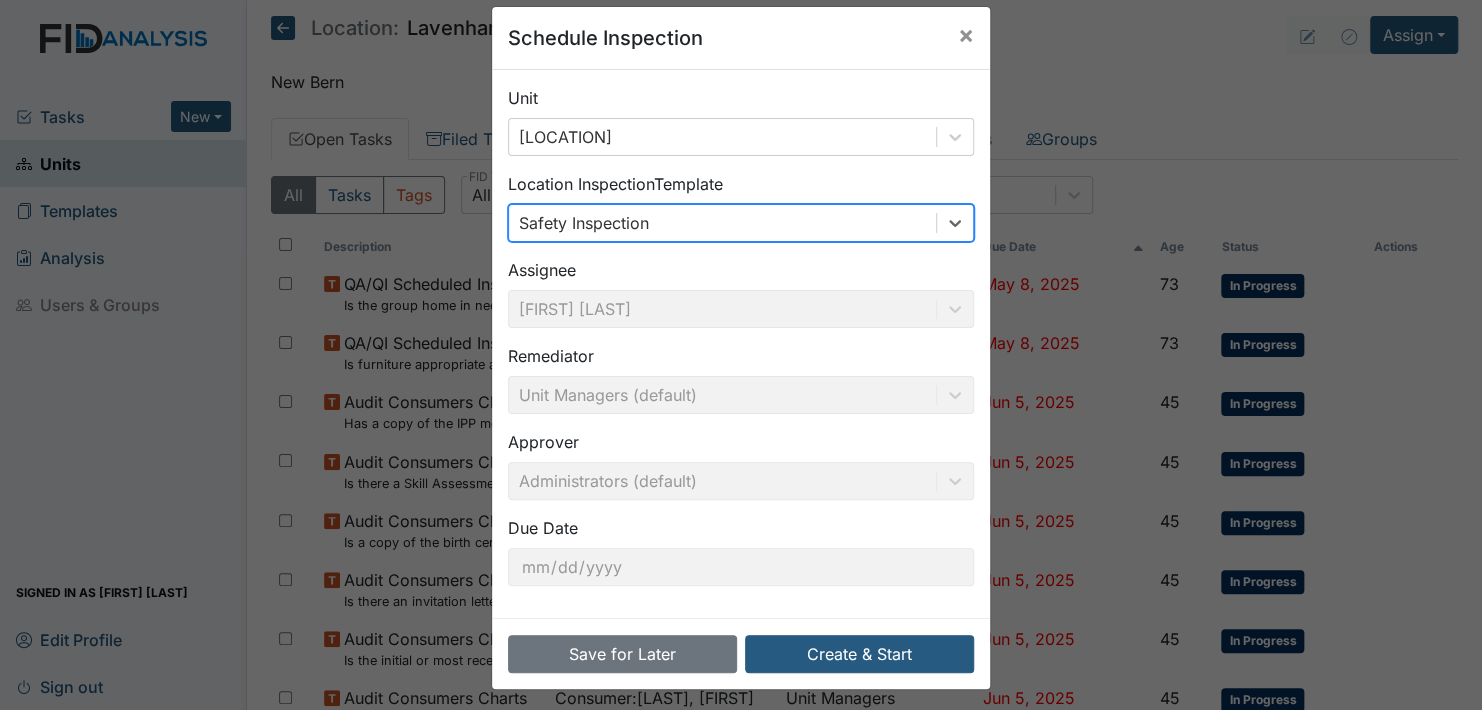 scroll, scrollTop: 28, scrollLeft: 0, axis: vertical 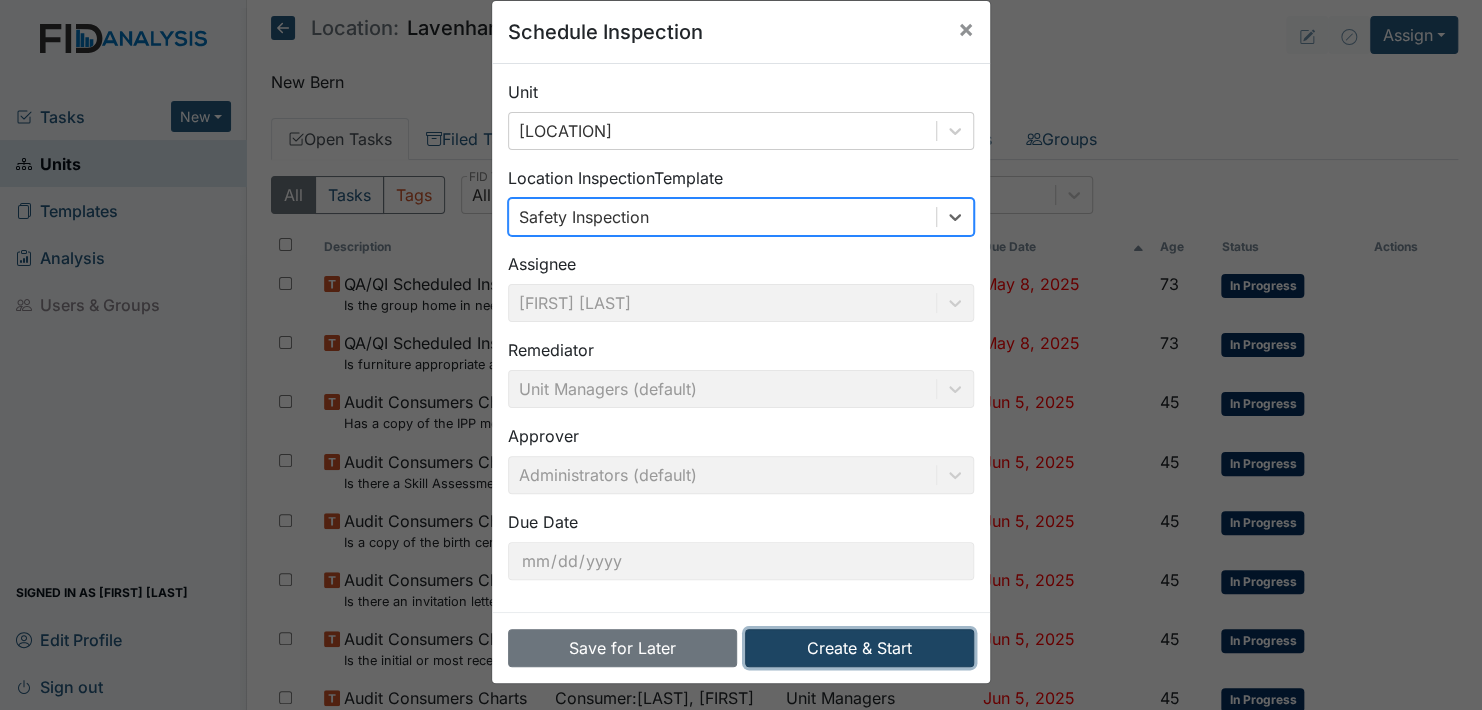 click on "Create & Start" at bounding box center [859, 648] 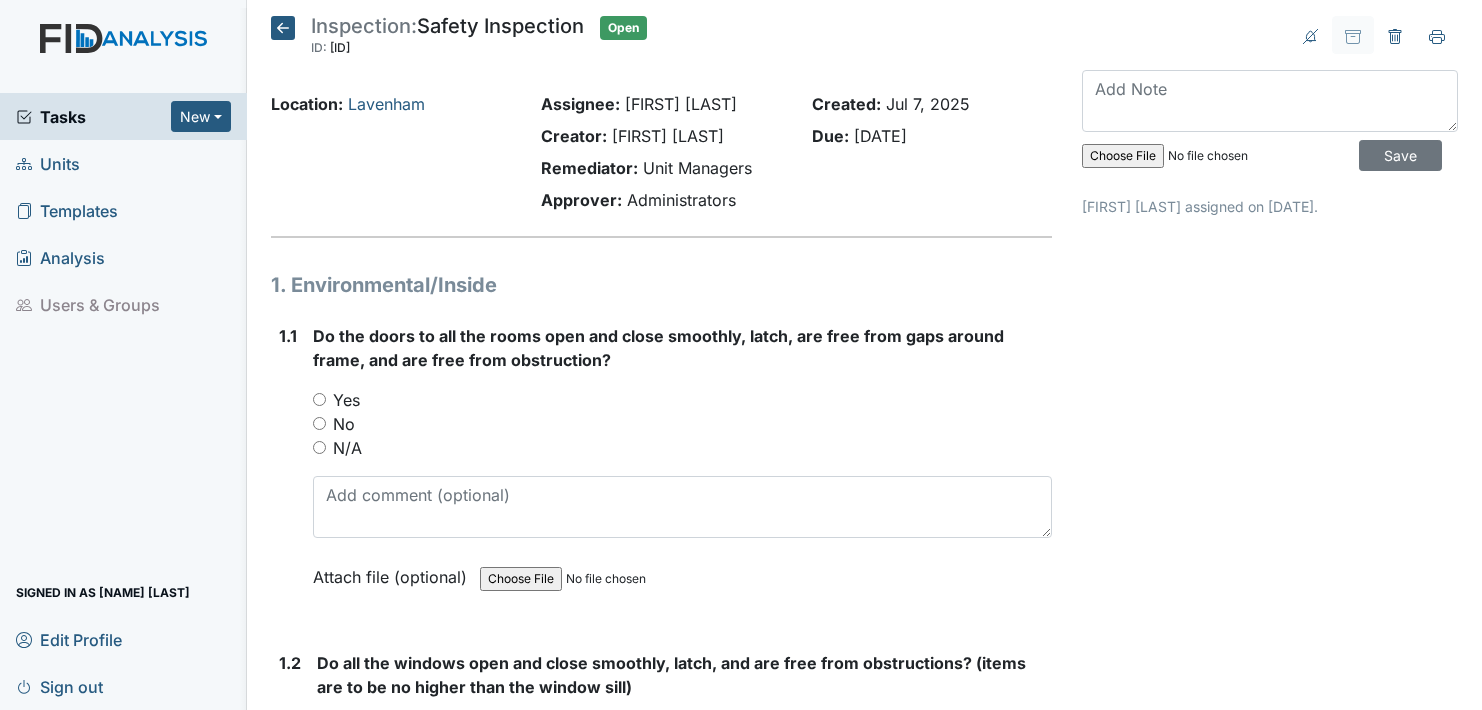 scroll, scrollTop: 0, scrollLeft: 0, axis: both 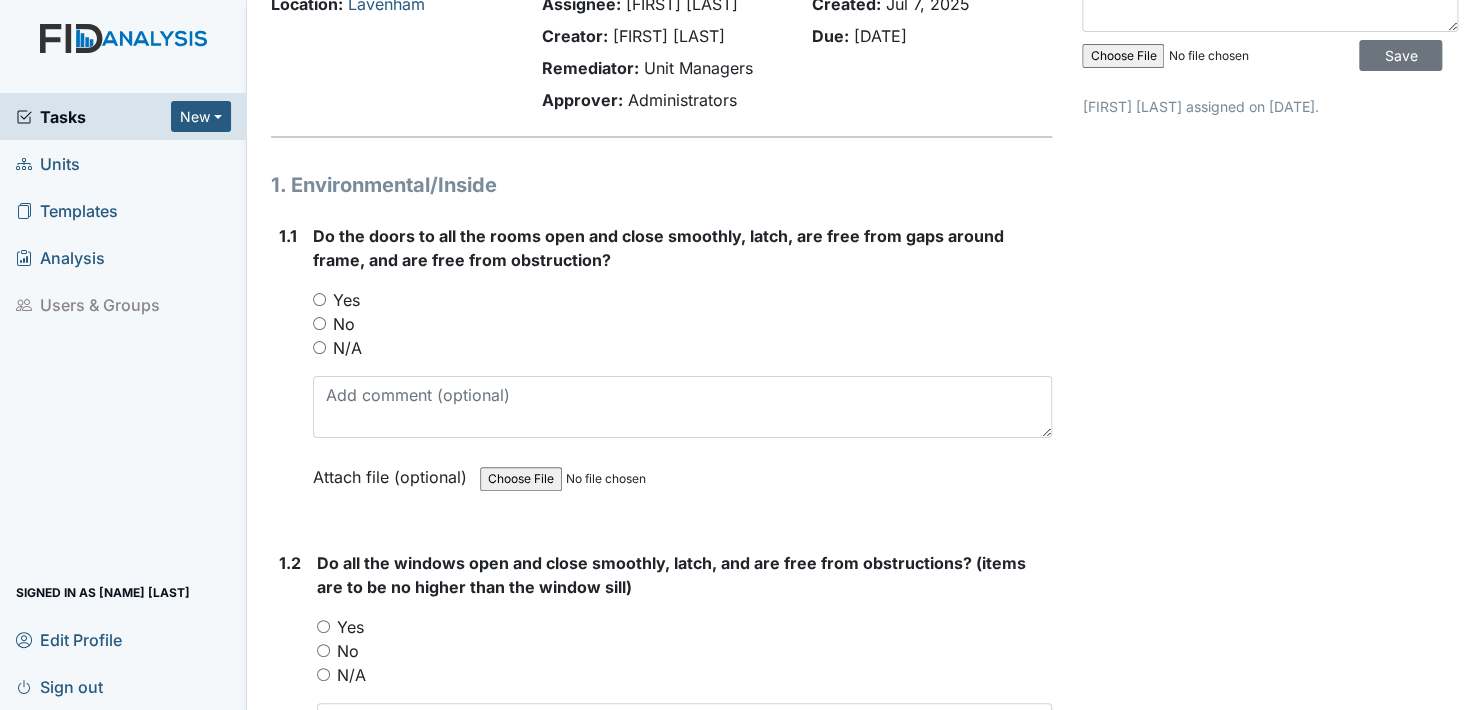 click on "Yes" at bounding box center [319, 299] 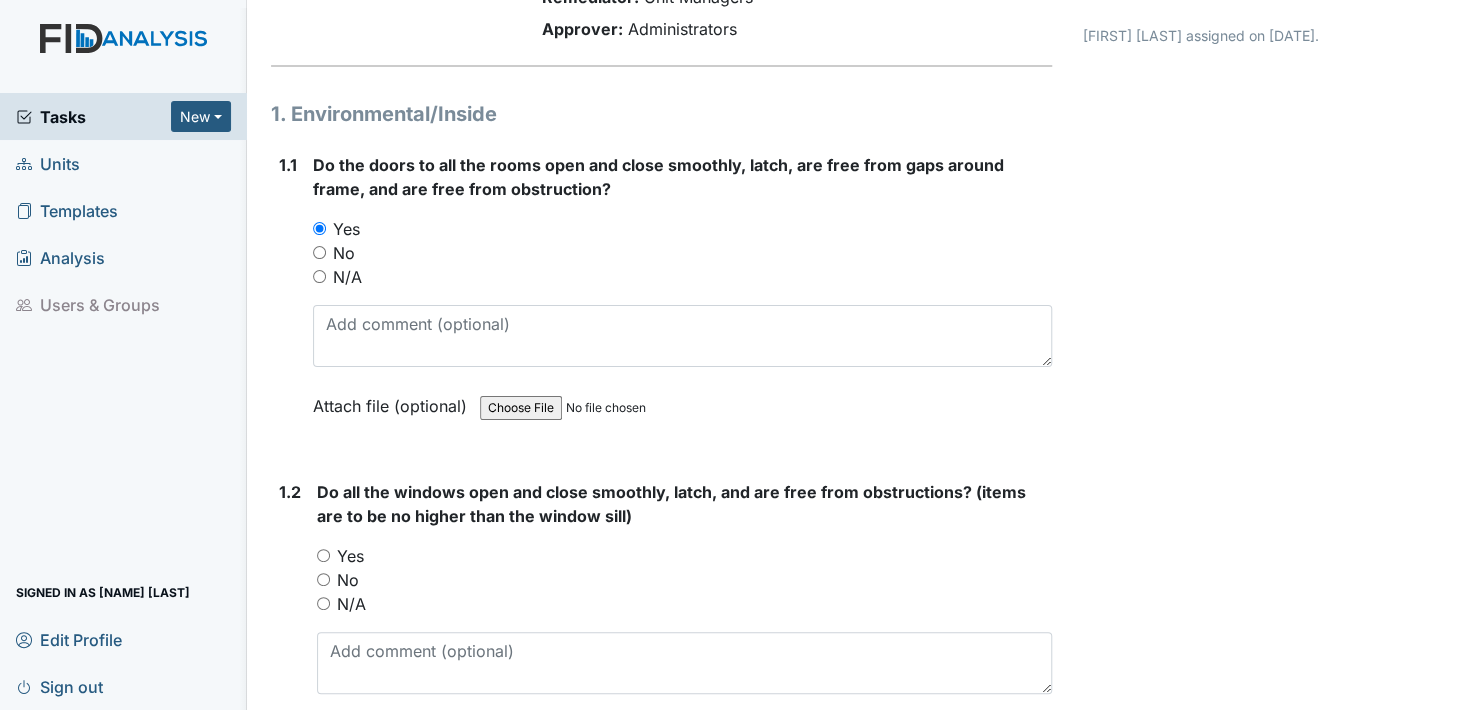 scroll, scrollTop: 400, scrollLeft: 0, axis: vertical 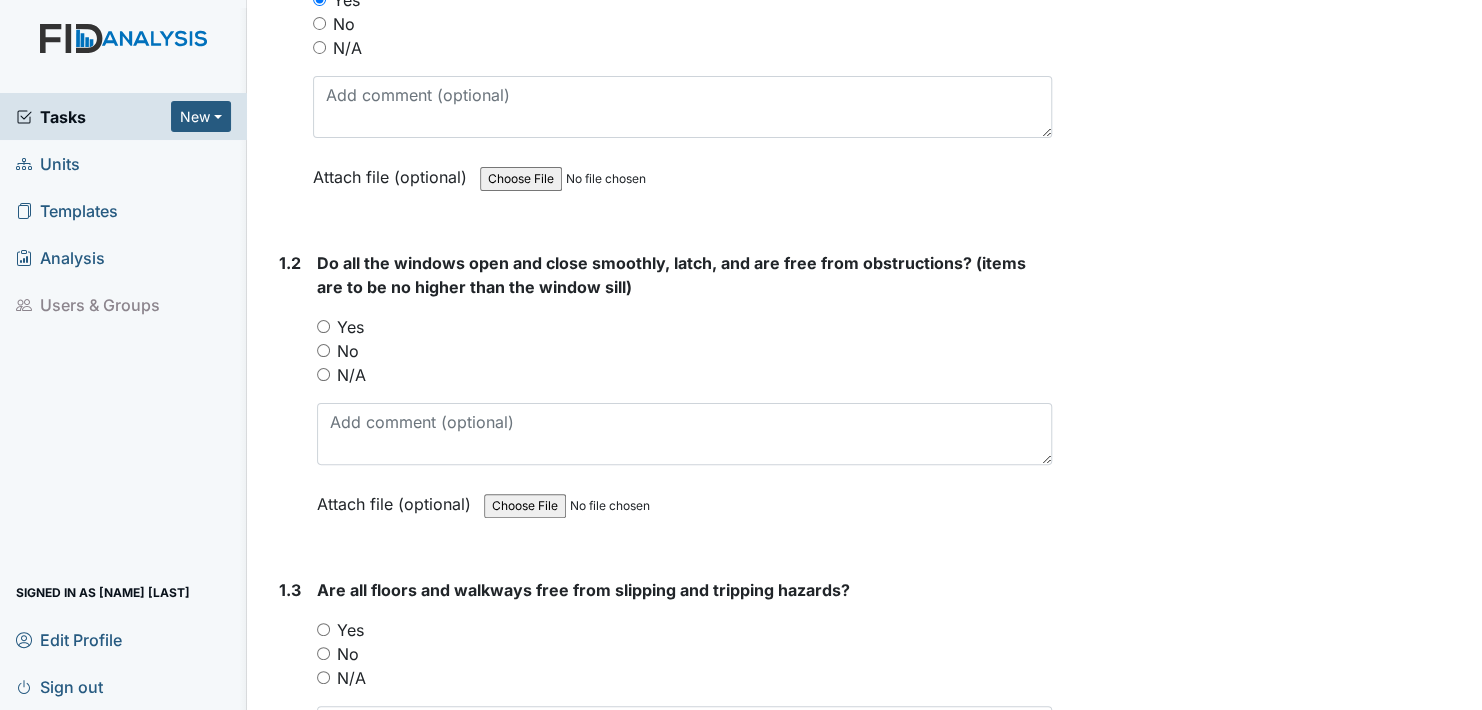 click on "Yes" at bounding box center [323, 326] 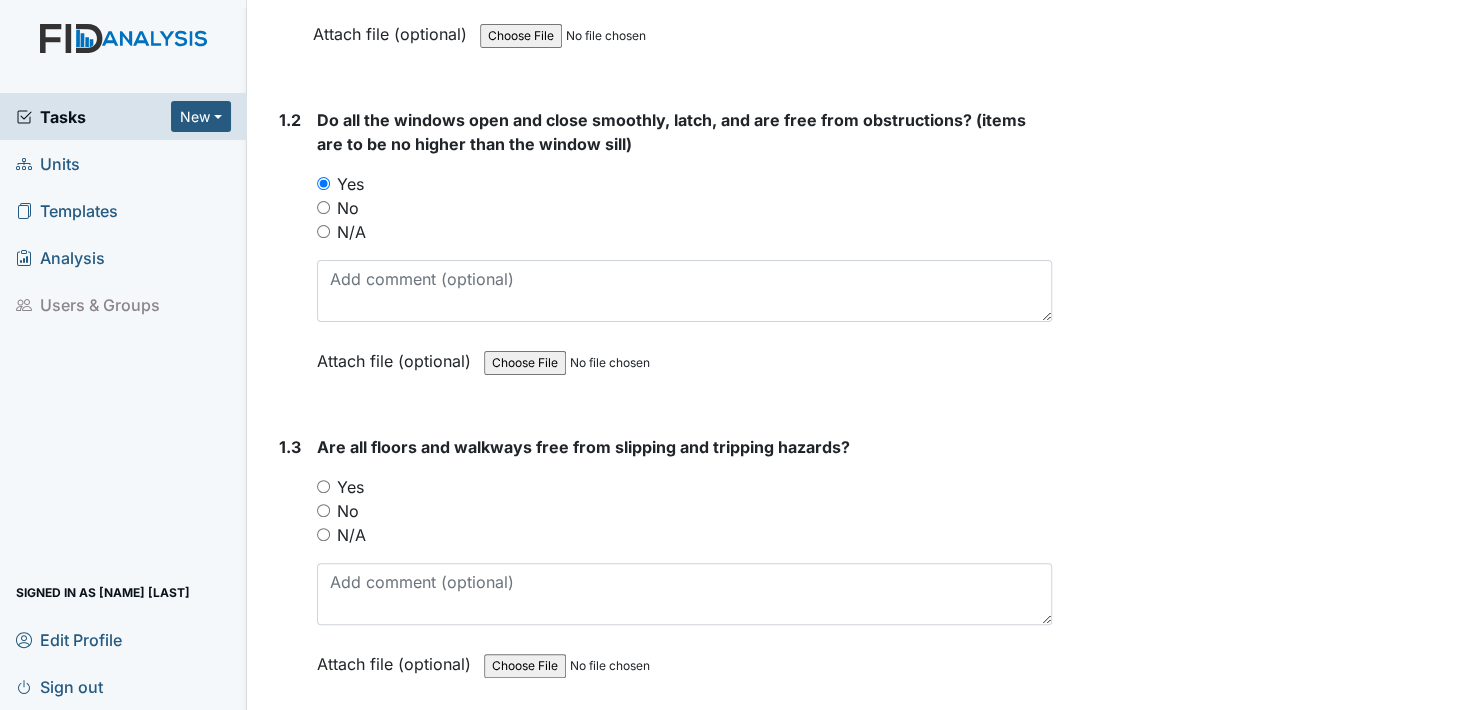 scroll, scrollTop: 600, scrollLeft: 0, axis: vertical 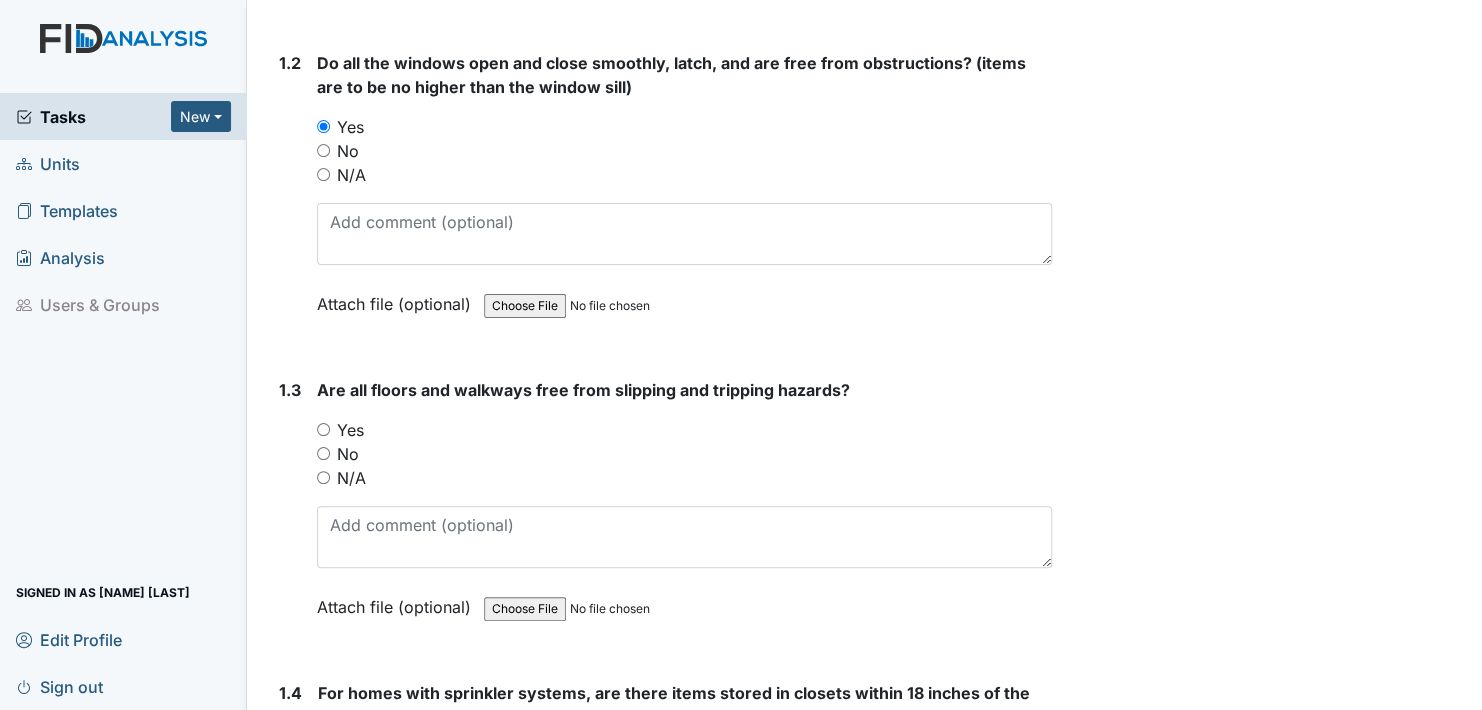 click on "Yes" at bounding box center [323, 429] 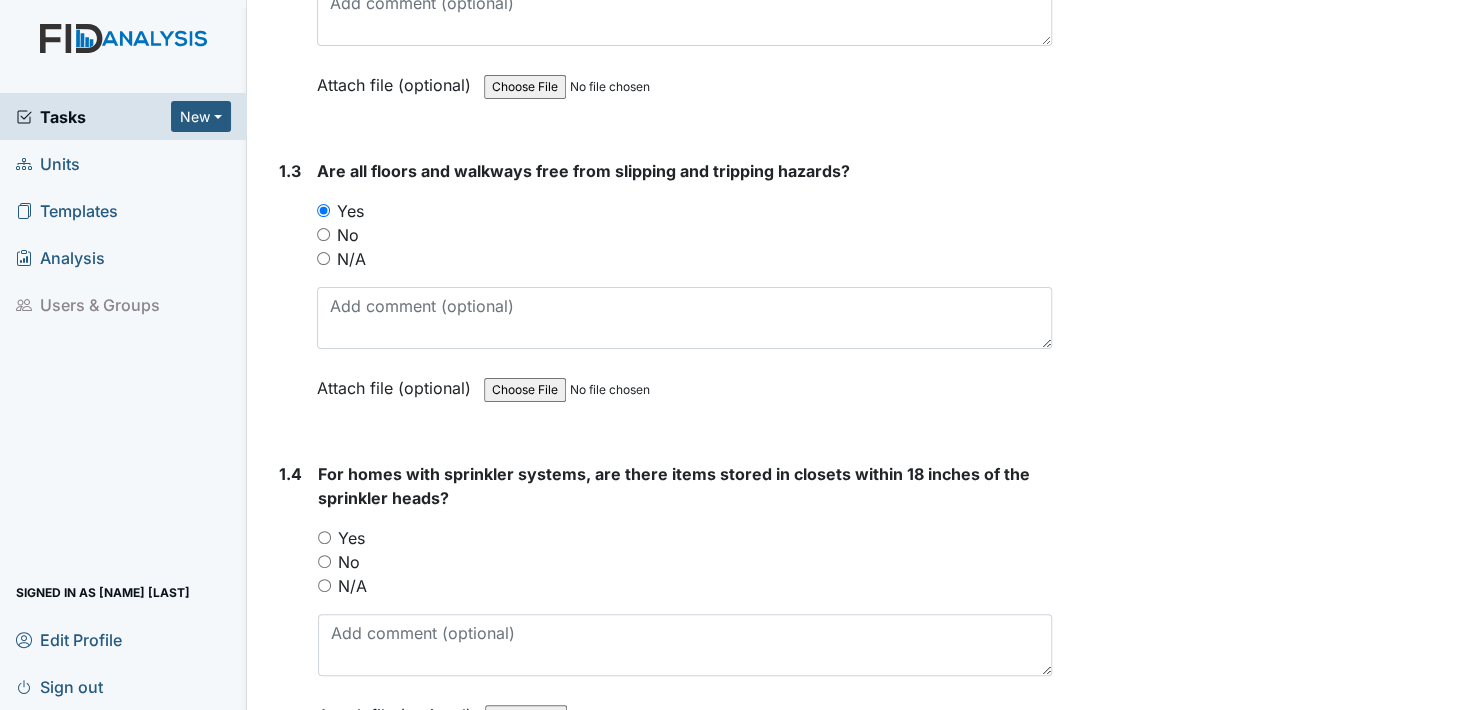scroll, scrollTop: 900, scrollLeft: 0, axis: vertical 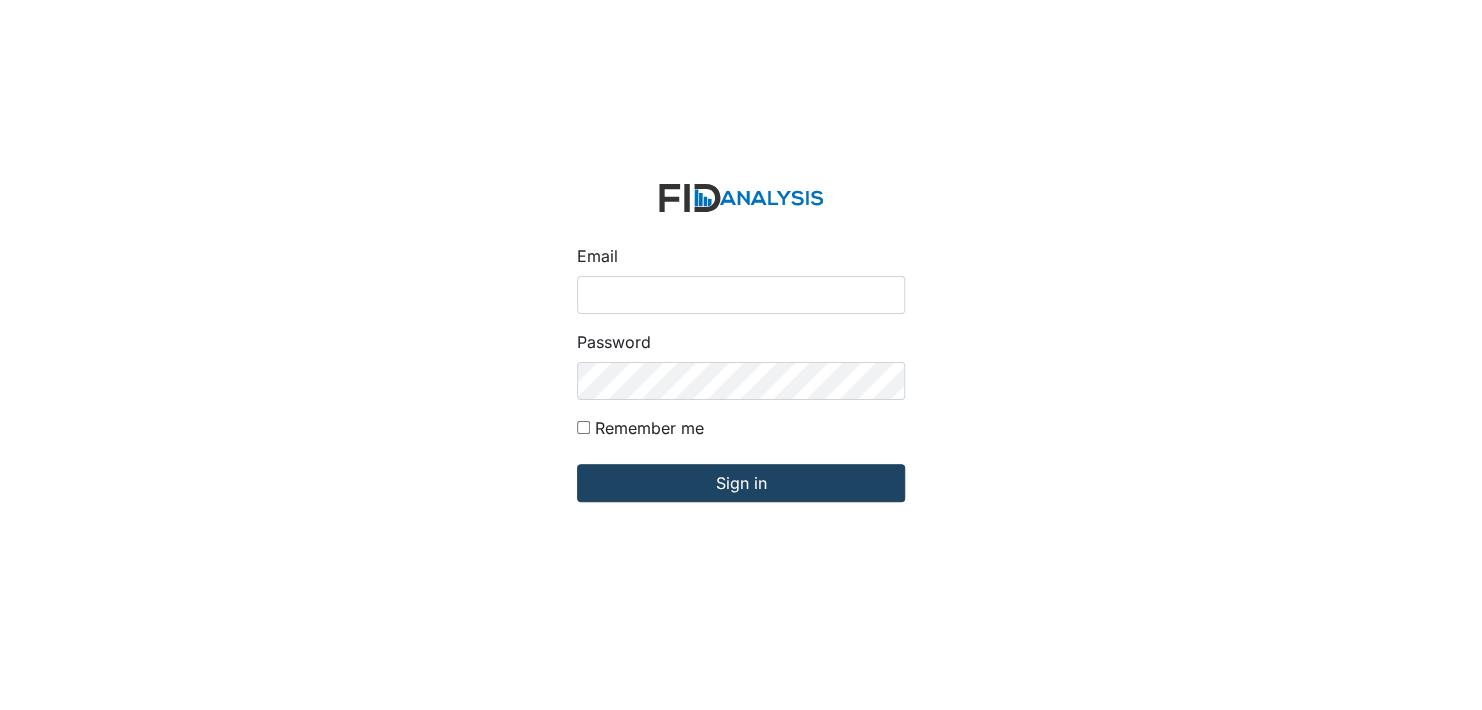 type on "[USERNAME]@example.com" 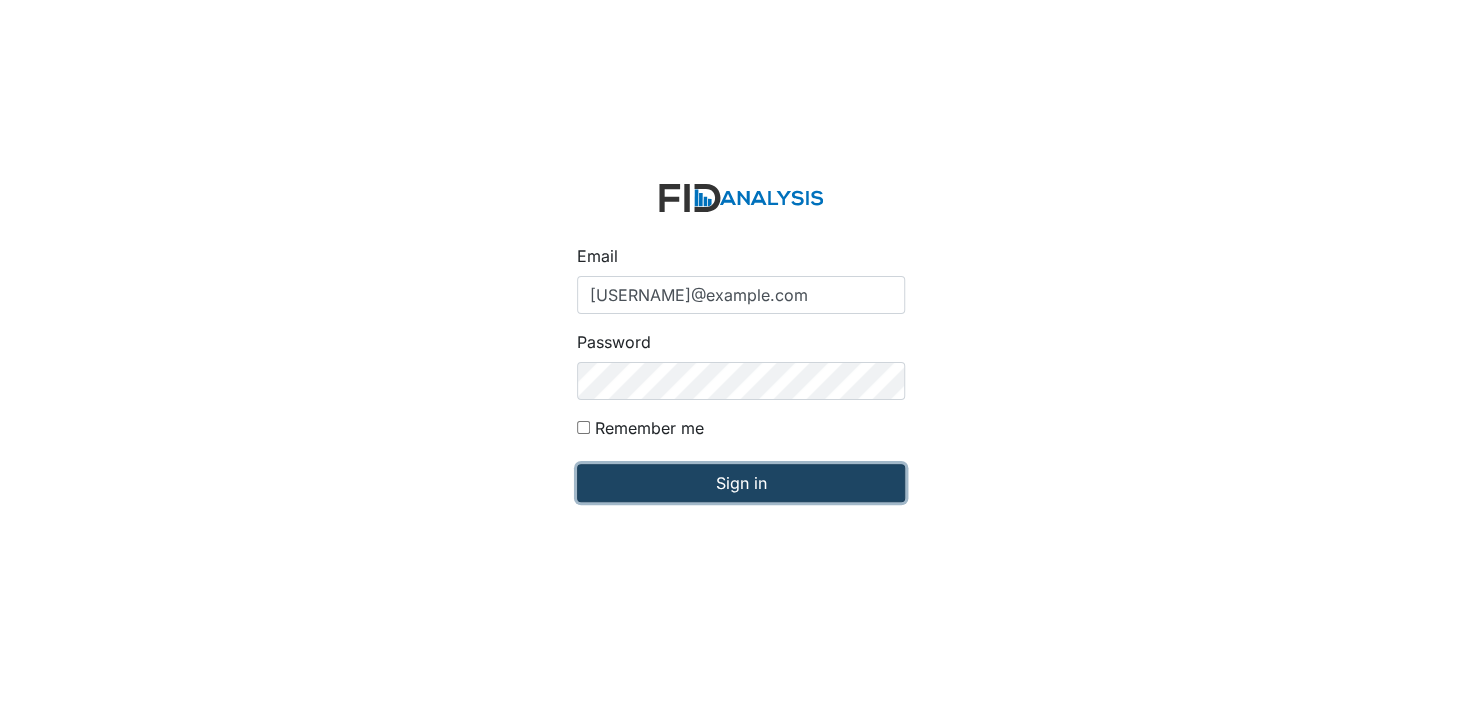 click on "Sign in" at bounding box center [741, 483] 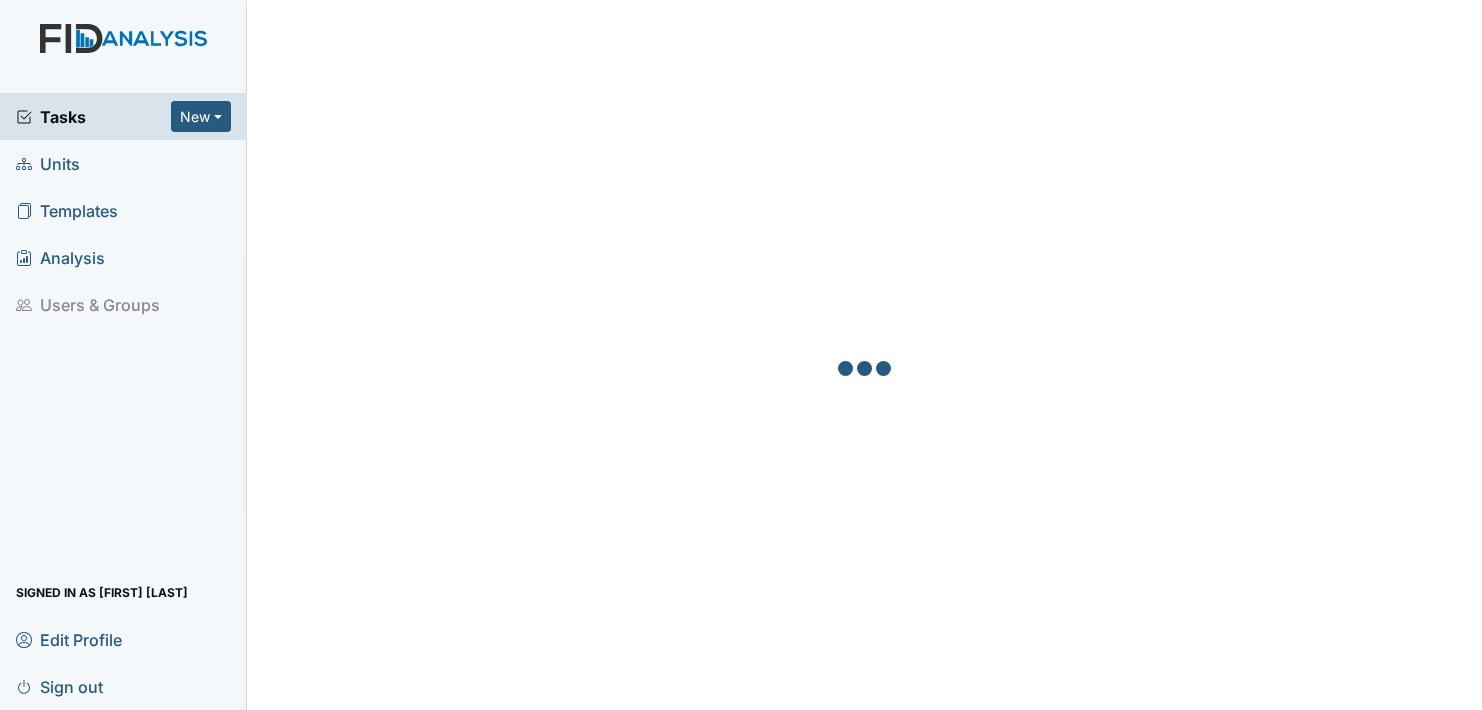 scroll, scrollTop: 0, scrollLeft: 0, axis: both 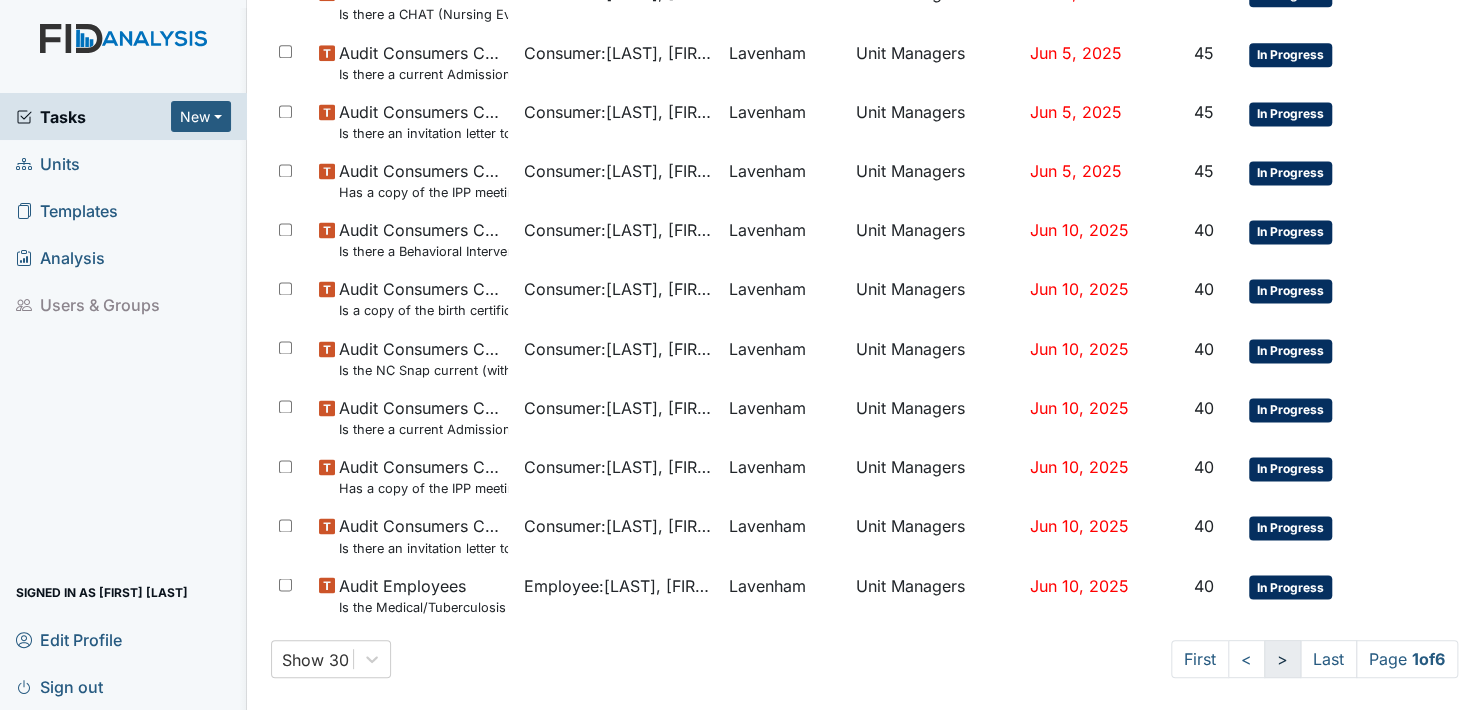 click on ">" at bounding box center [1200, 659] 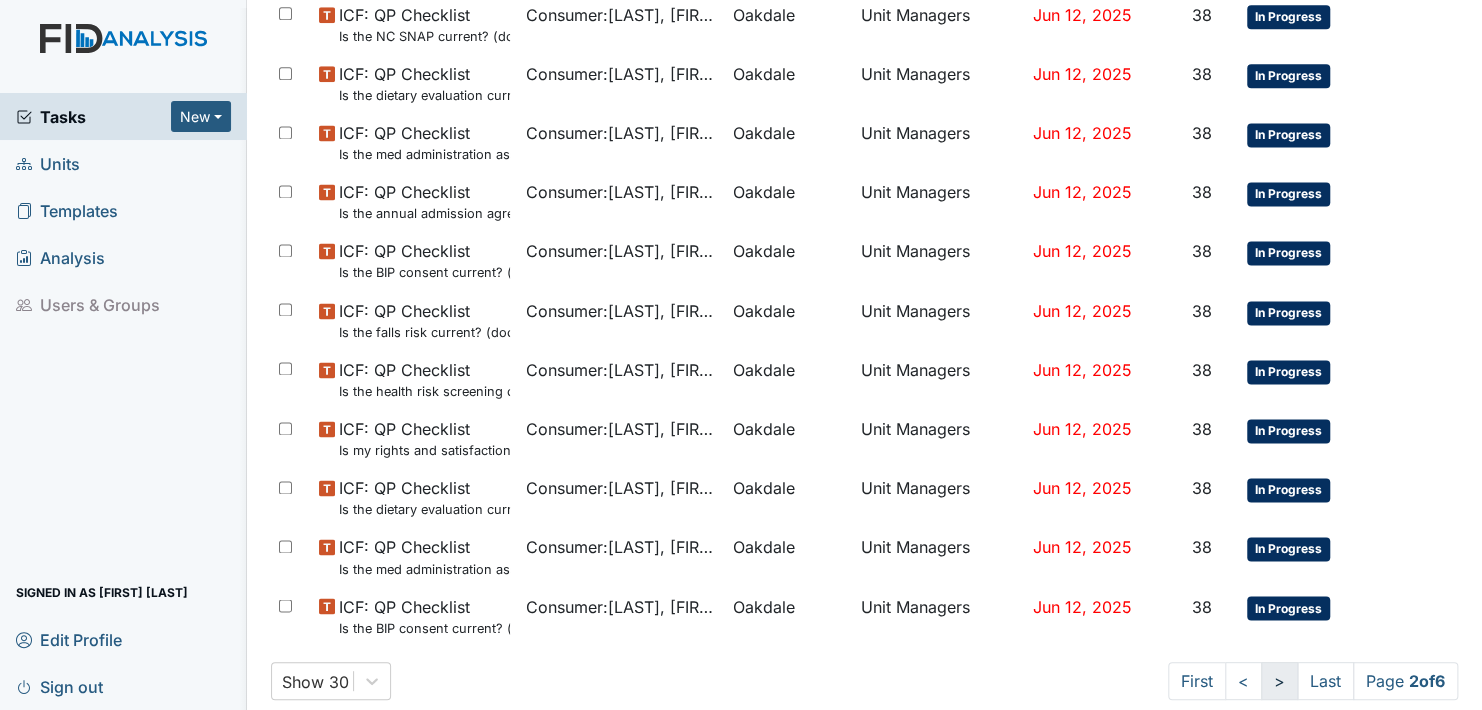 scroll, scrollTop: 1317, scrollLeft: 0, axis: vertical 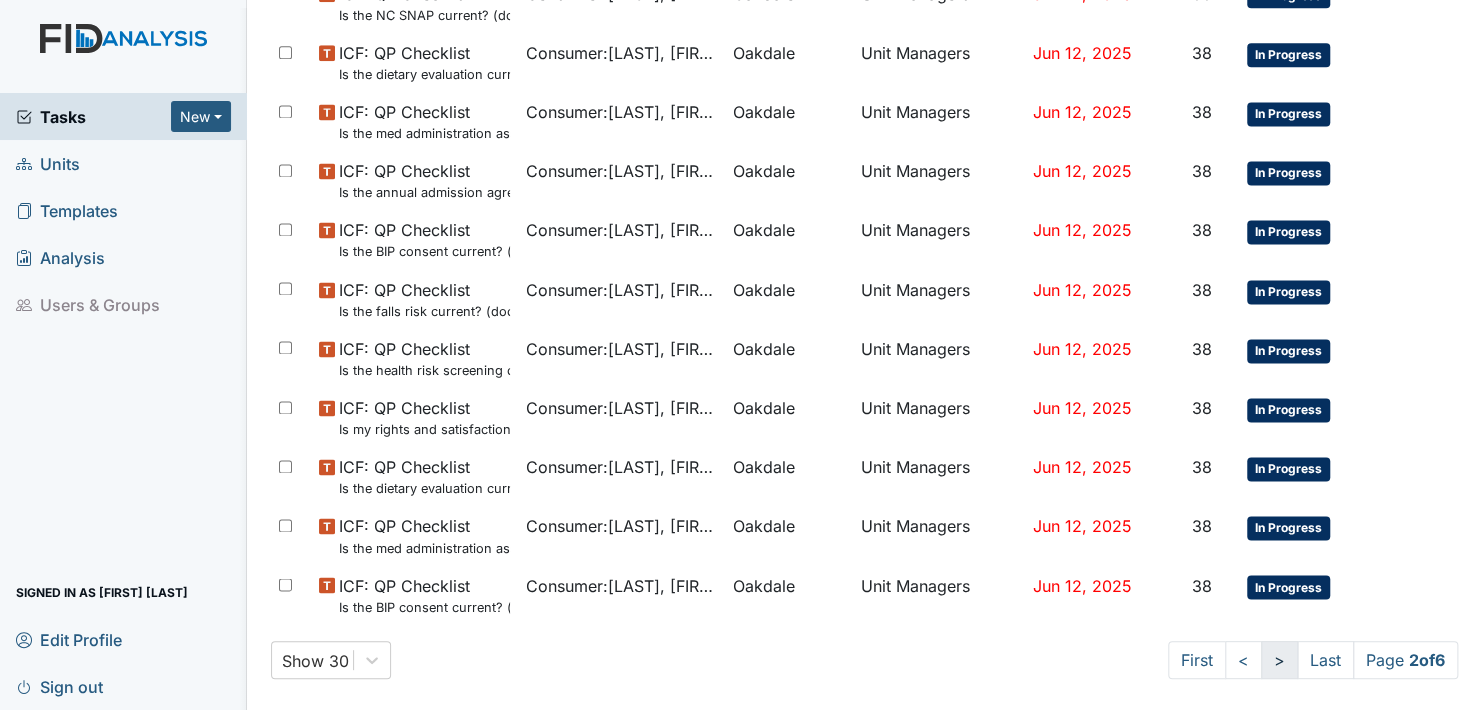click on ">" at bounding box center [1197, 660] 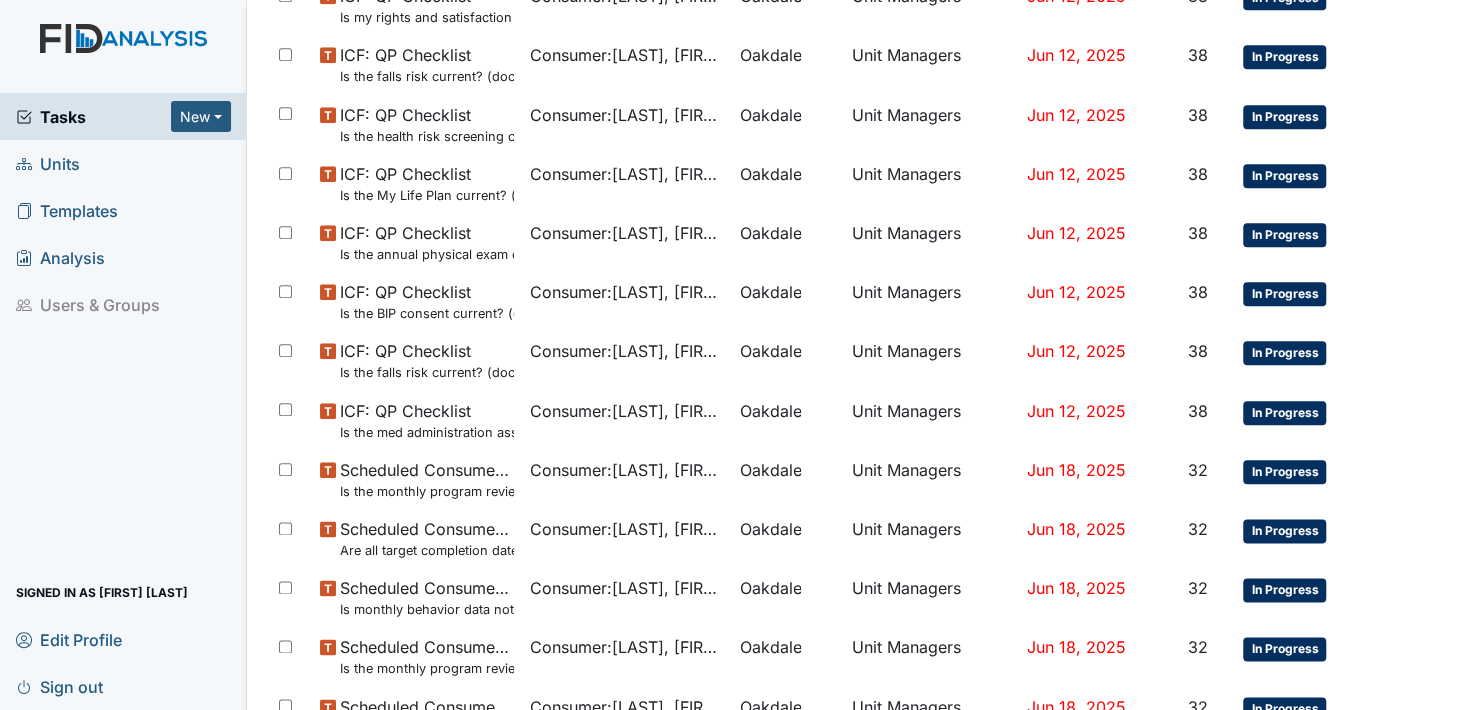 scroll, scrollTop: 1317, scrollLeft: 0, axis: vertical 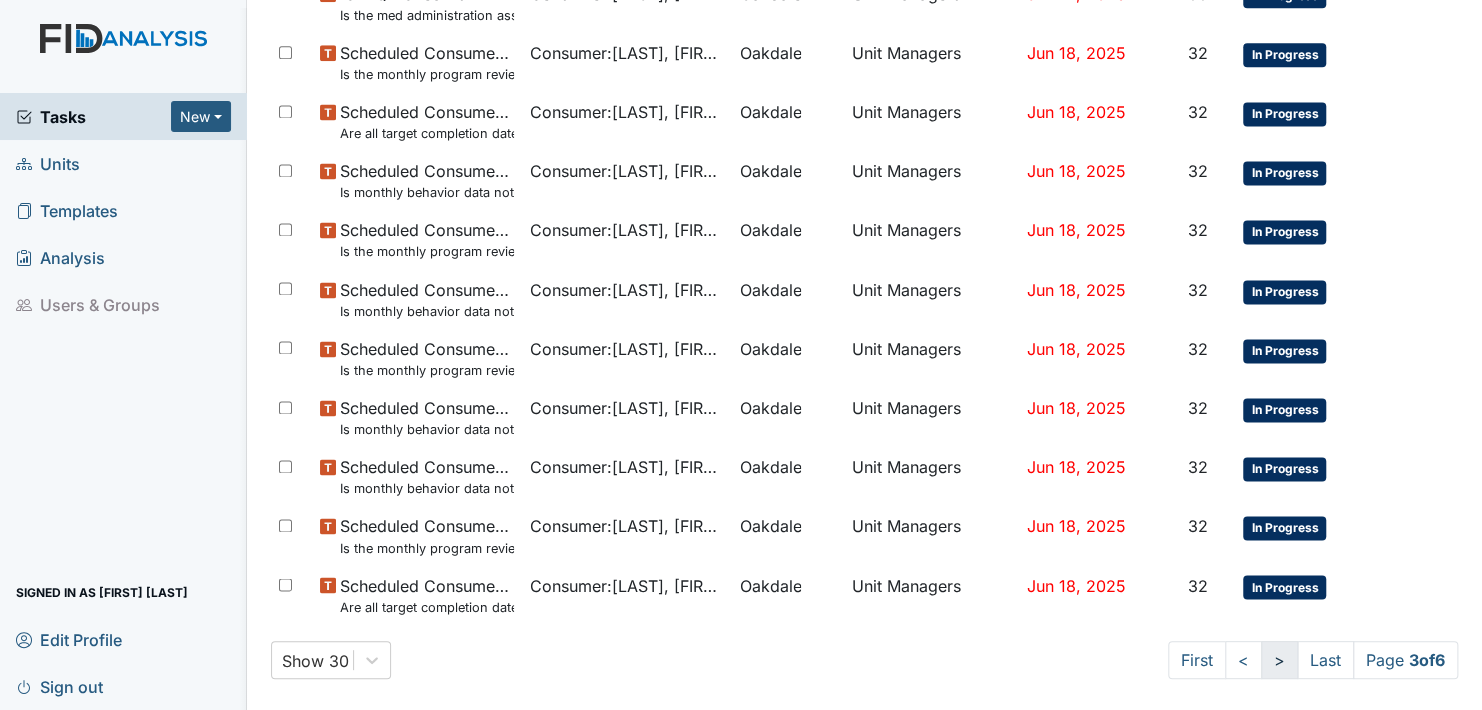 click on ">" at bounding box center [1197, 660] 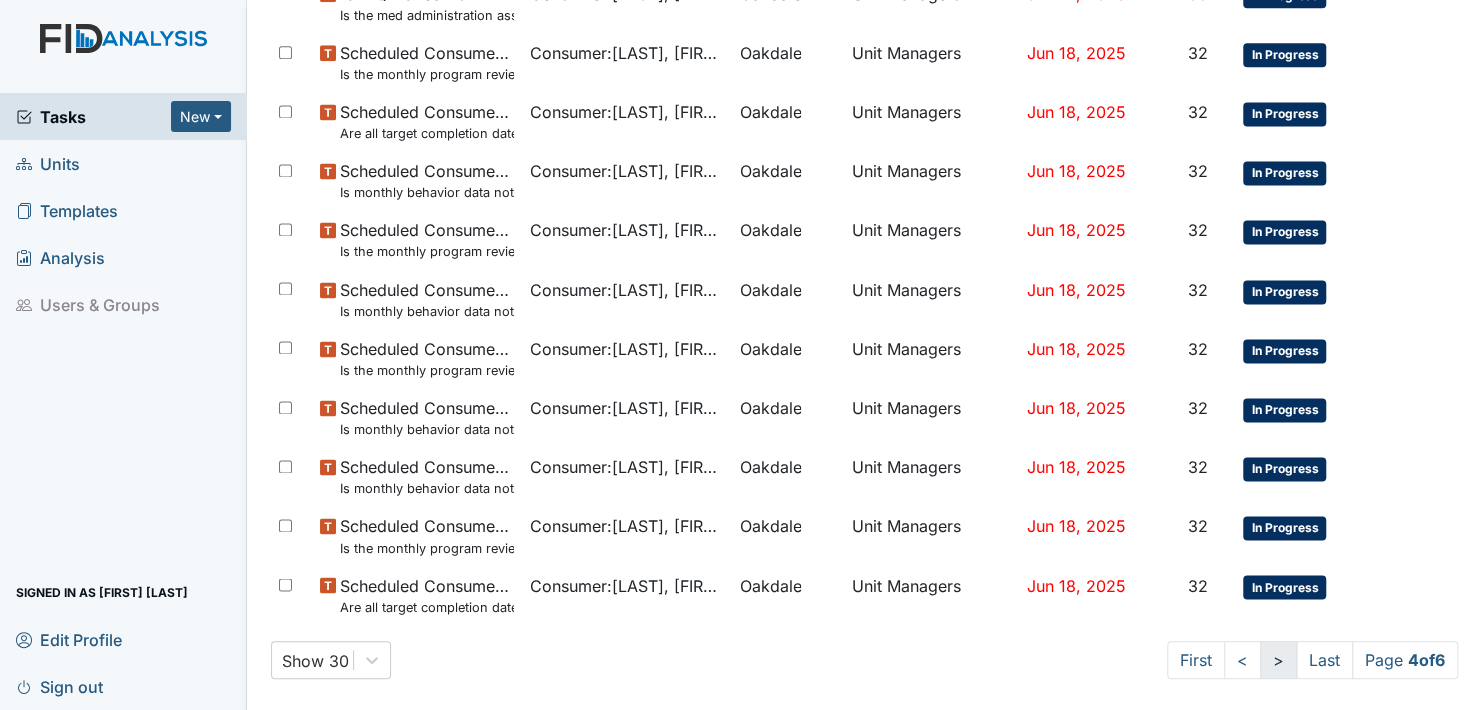 scroll, scrollTop: 1299, scrollLeft: 0, axis: vertical 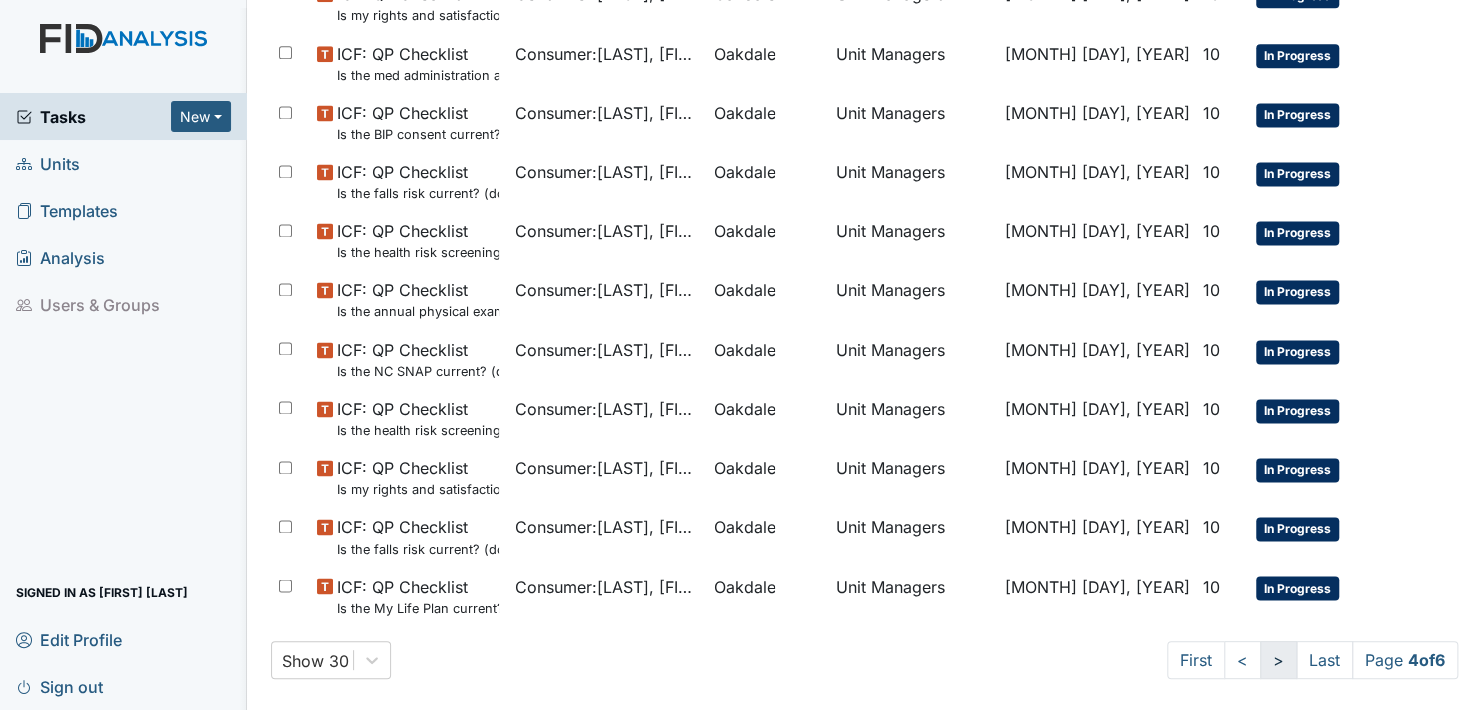 click on ">" at bounding box center [1196, 660] 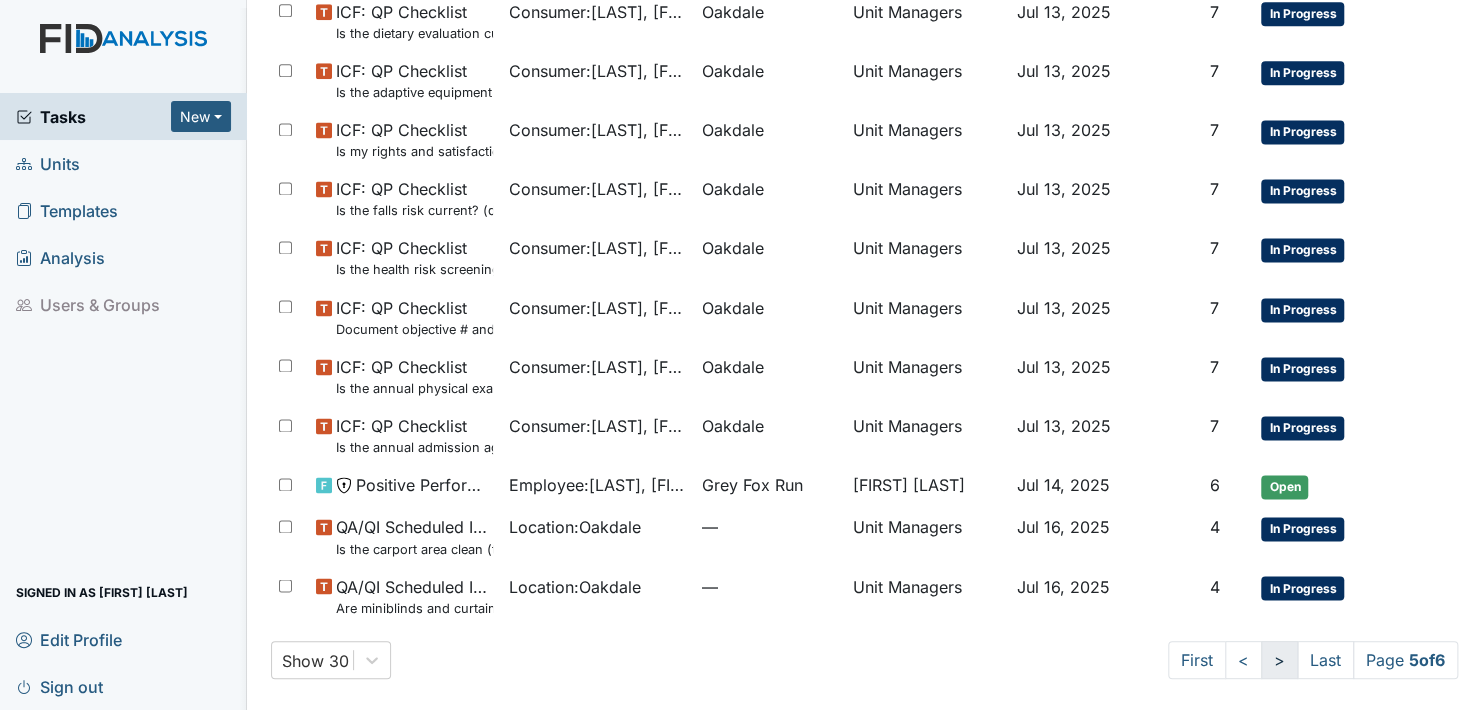 scroll, scrollTop: 1300, scrollLeft: 0, axis: vertical 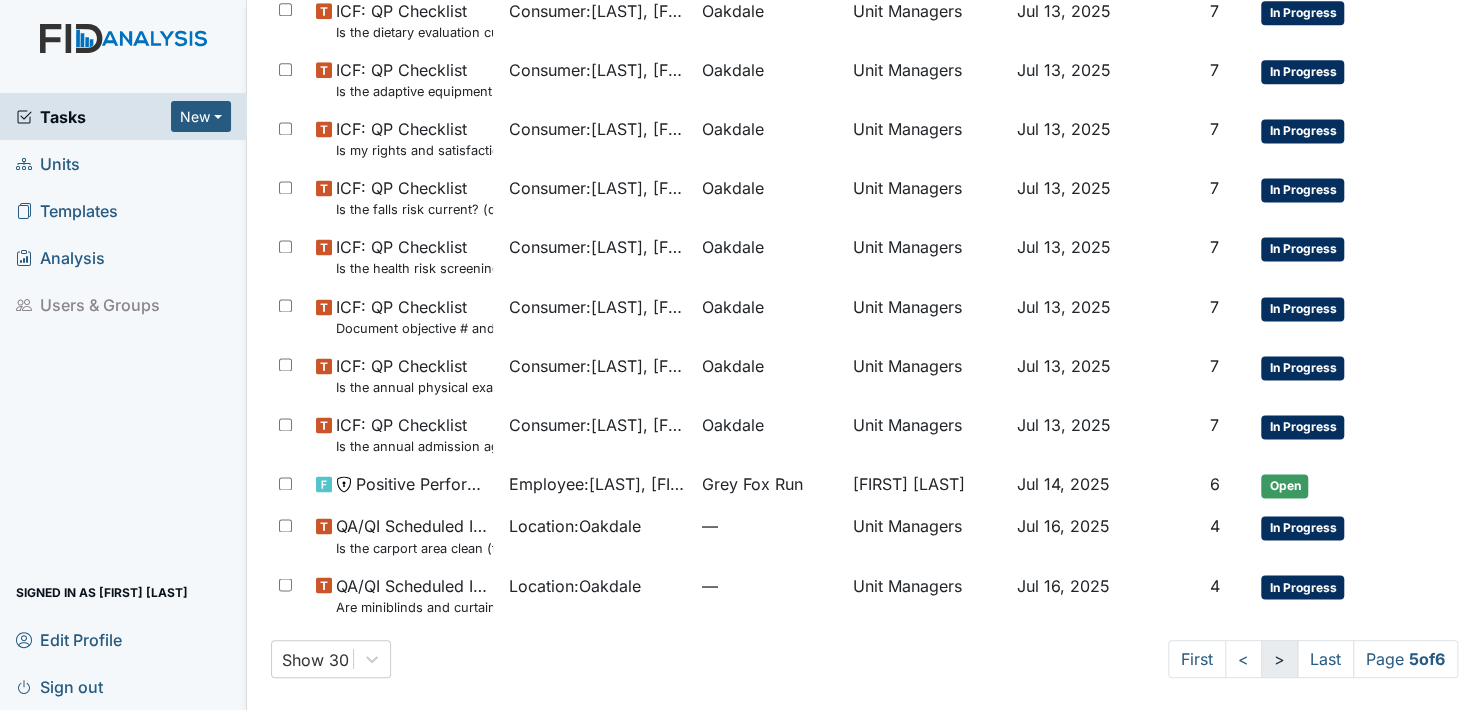 click on ">" at bounding box center (1197, 659) 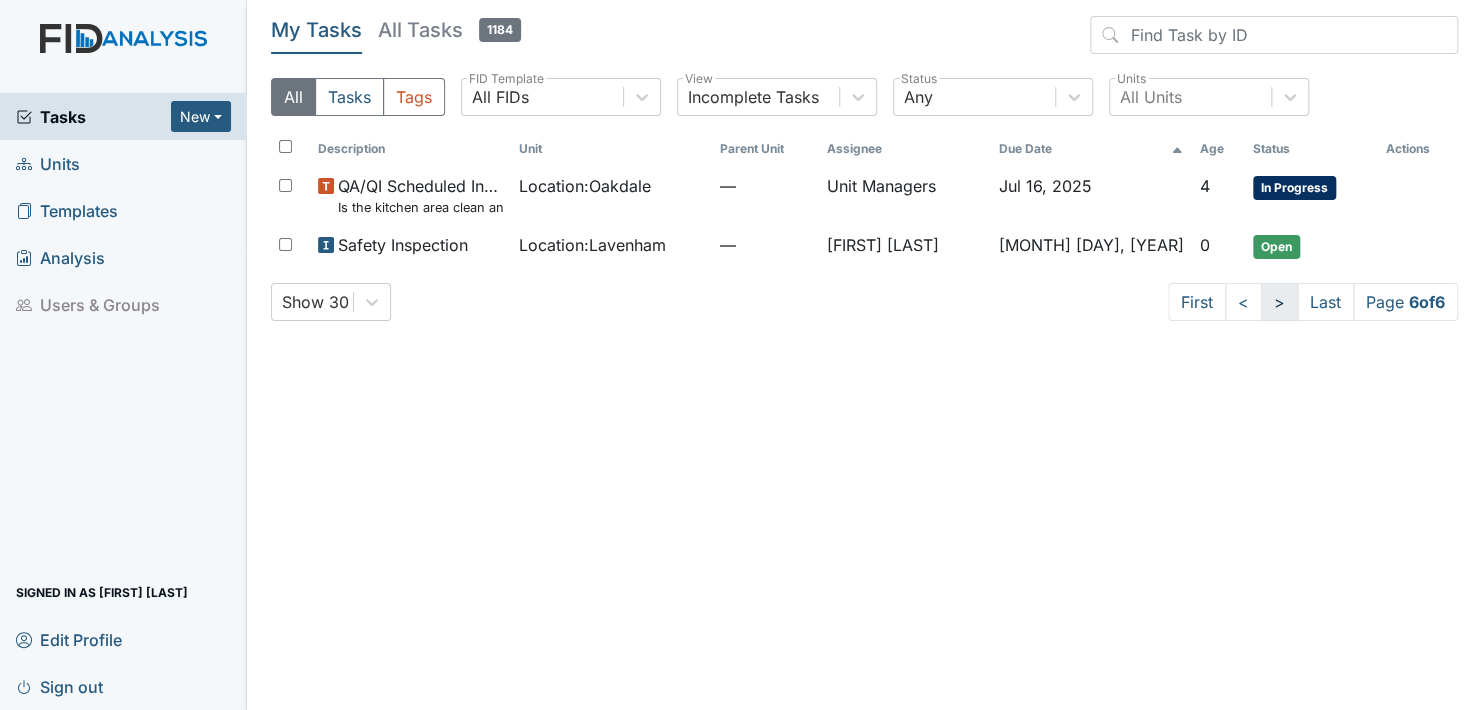 scroll, scrollTop: 0, scrollLeft: 0, axis: both 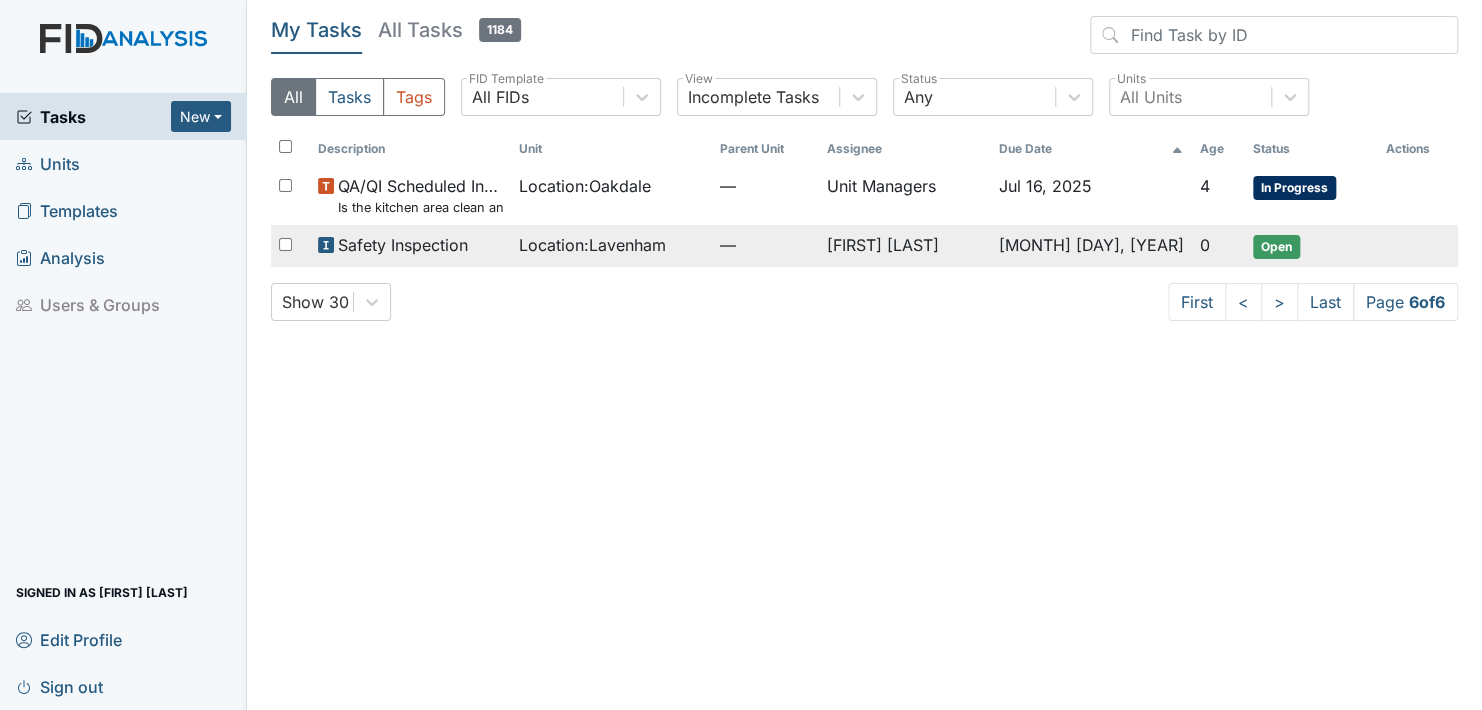 click on "Open" at bounding box center (1276, 247) 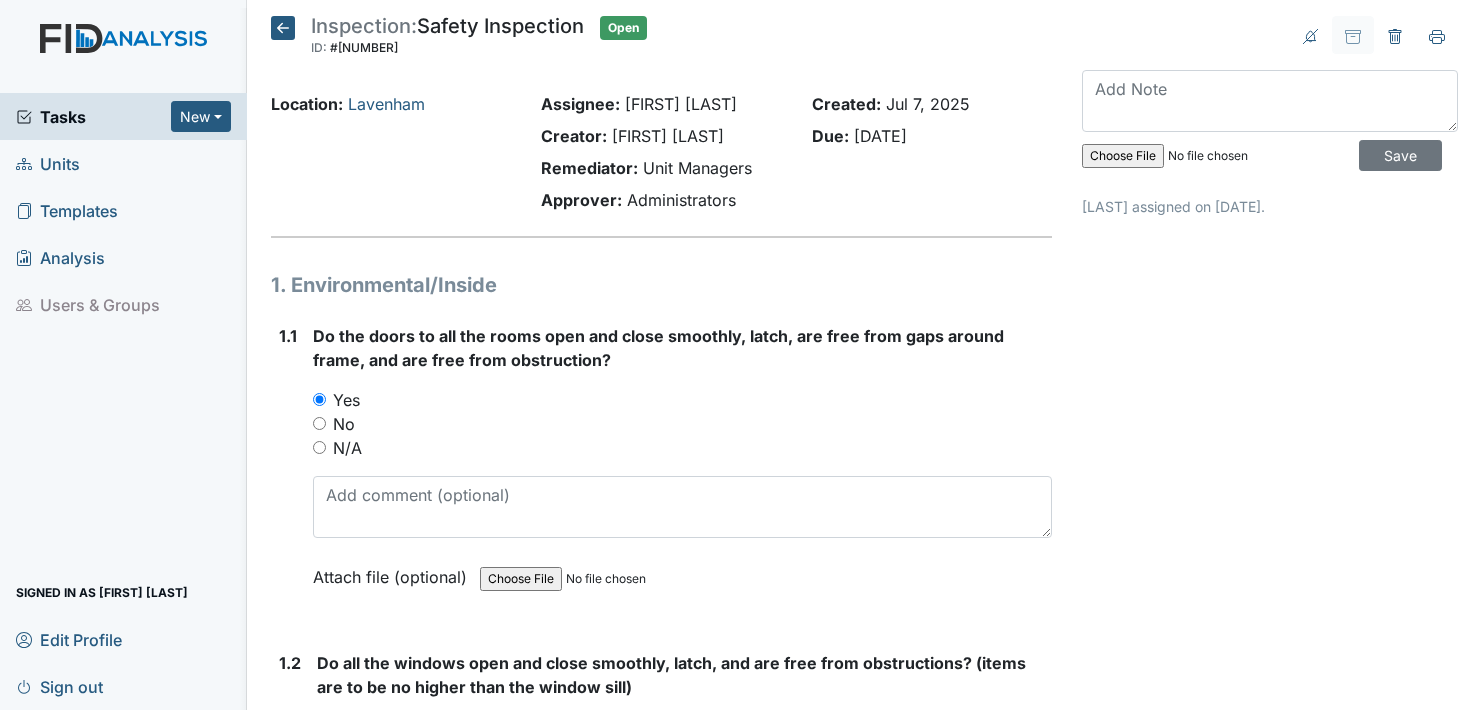 scroll, scrollTop: 0, scrollLeft: 0, axis: both 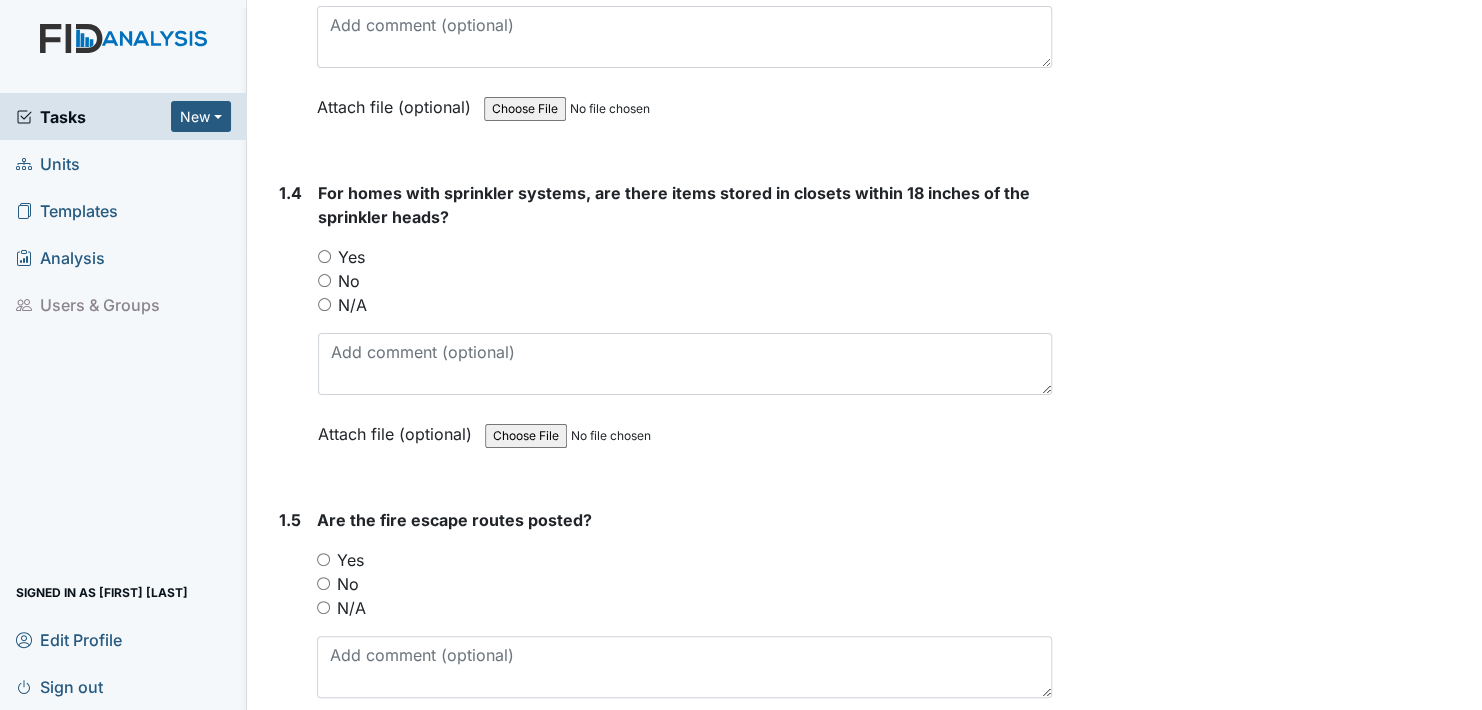 click on "No" at bounding box center [324, 280] 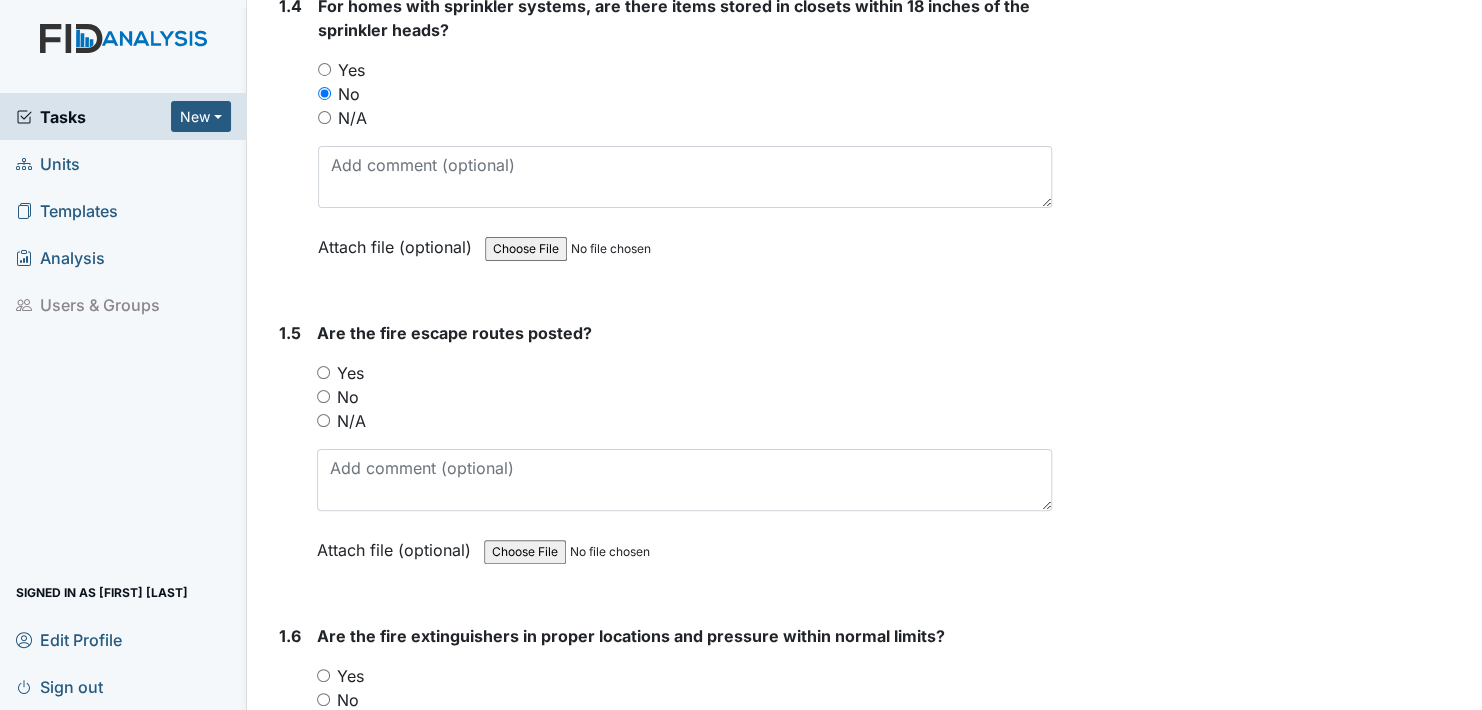 scroll, scrollTop: 1300, scrollLeft: 0, axis: vertical 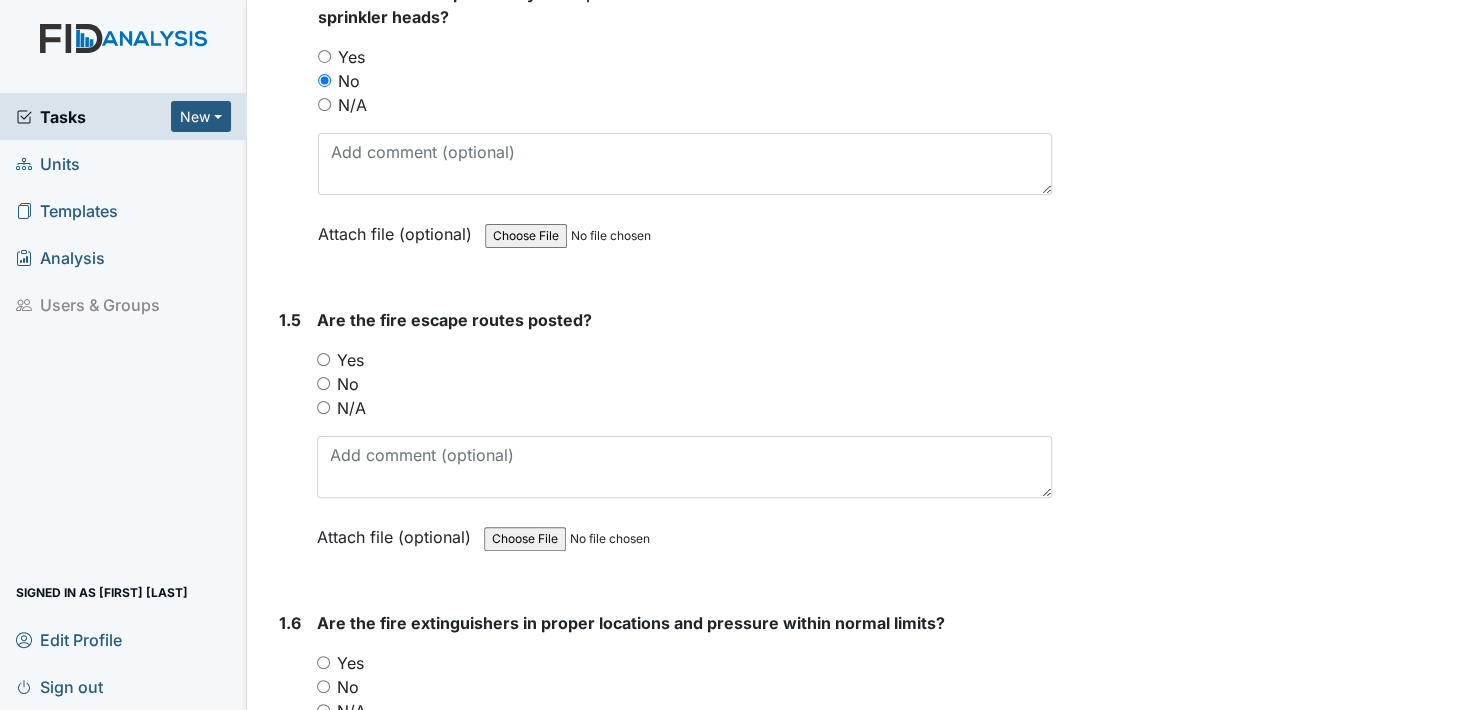 drag, startPoint x: 323, startPoint y: 353, endPoint x: 374, endPoint y: 382, distance: 58.66856 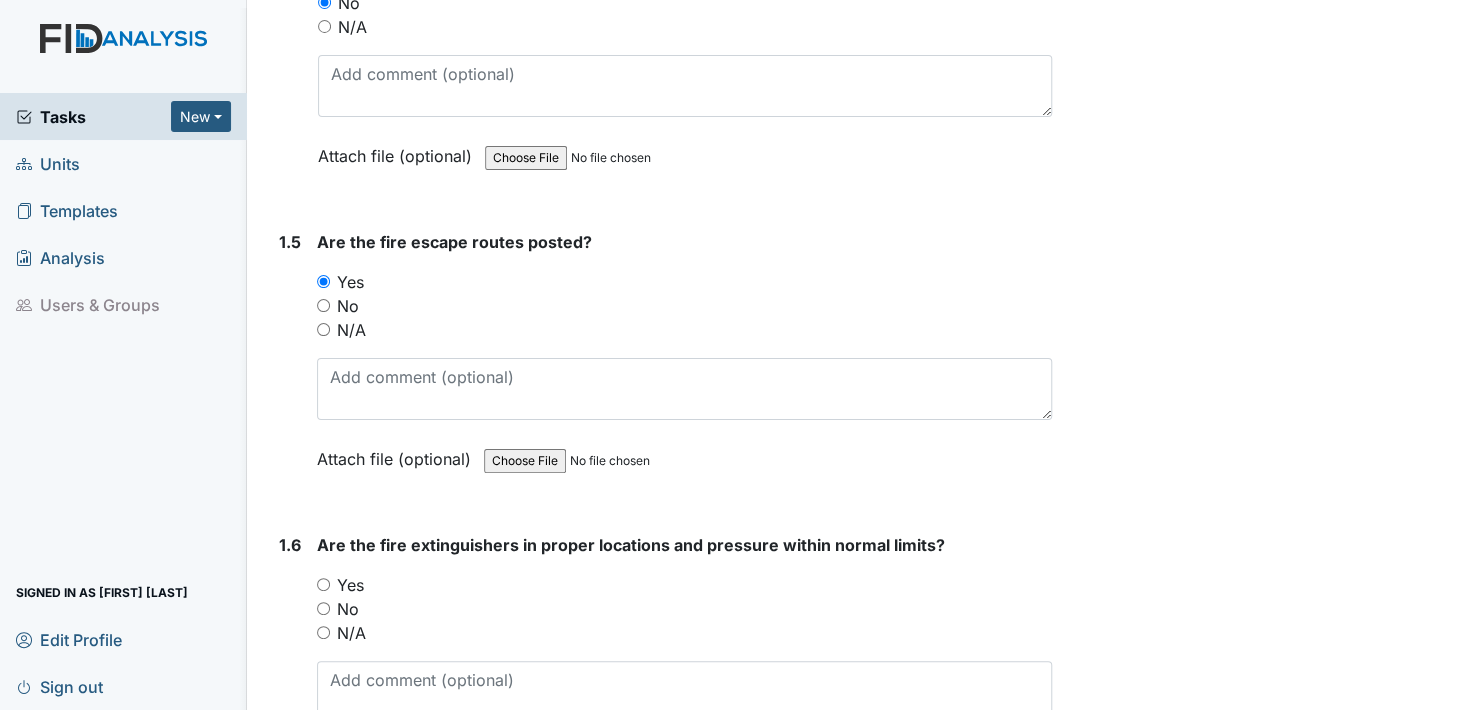 scroll, scrollTop: 1600, scrollLeft: 0, axis: vertical 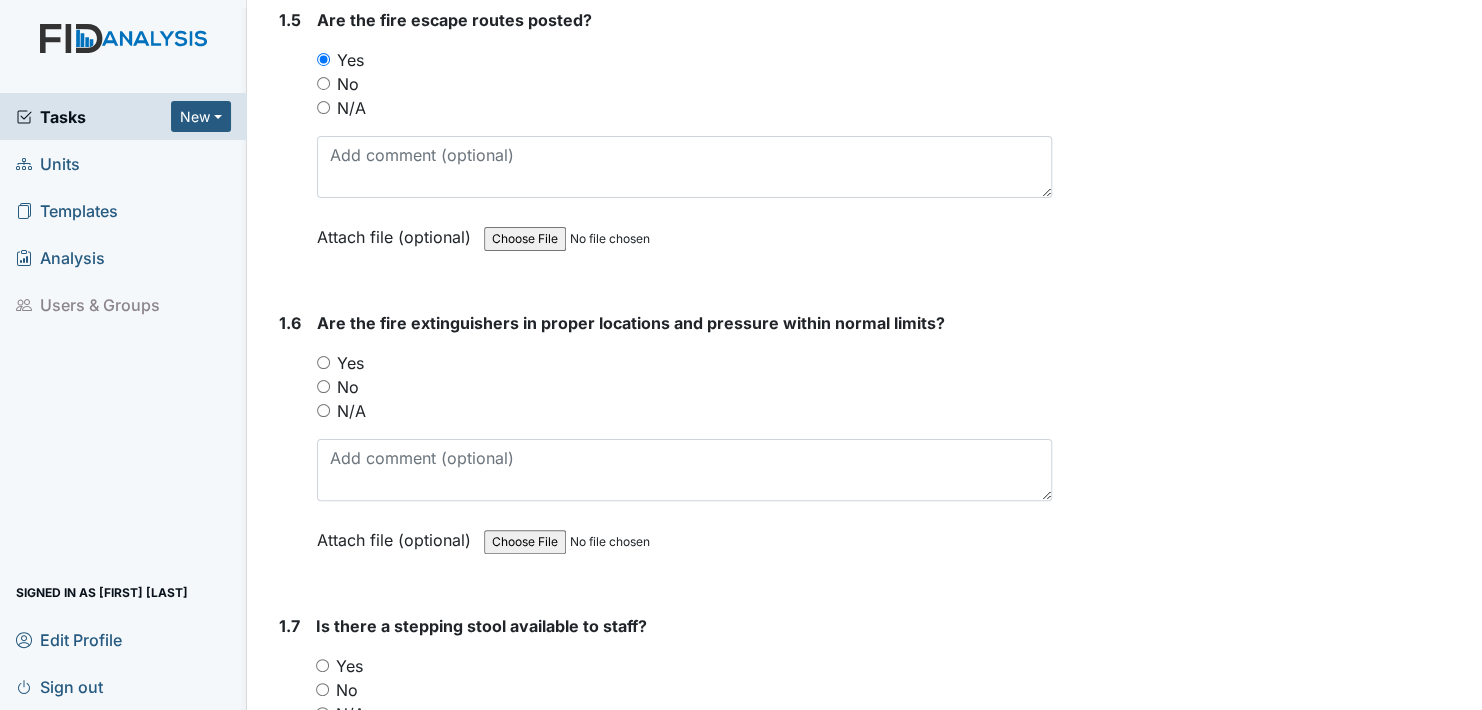 drag, startPoint x: 319, startPoint y: 352, endPoint x: 393, endPoint y: 398, distance: 87.13208 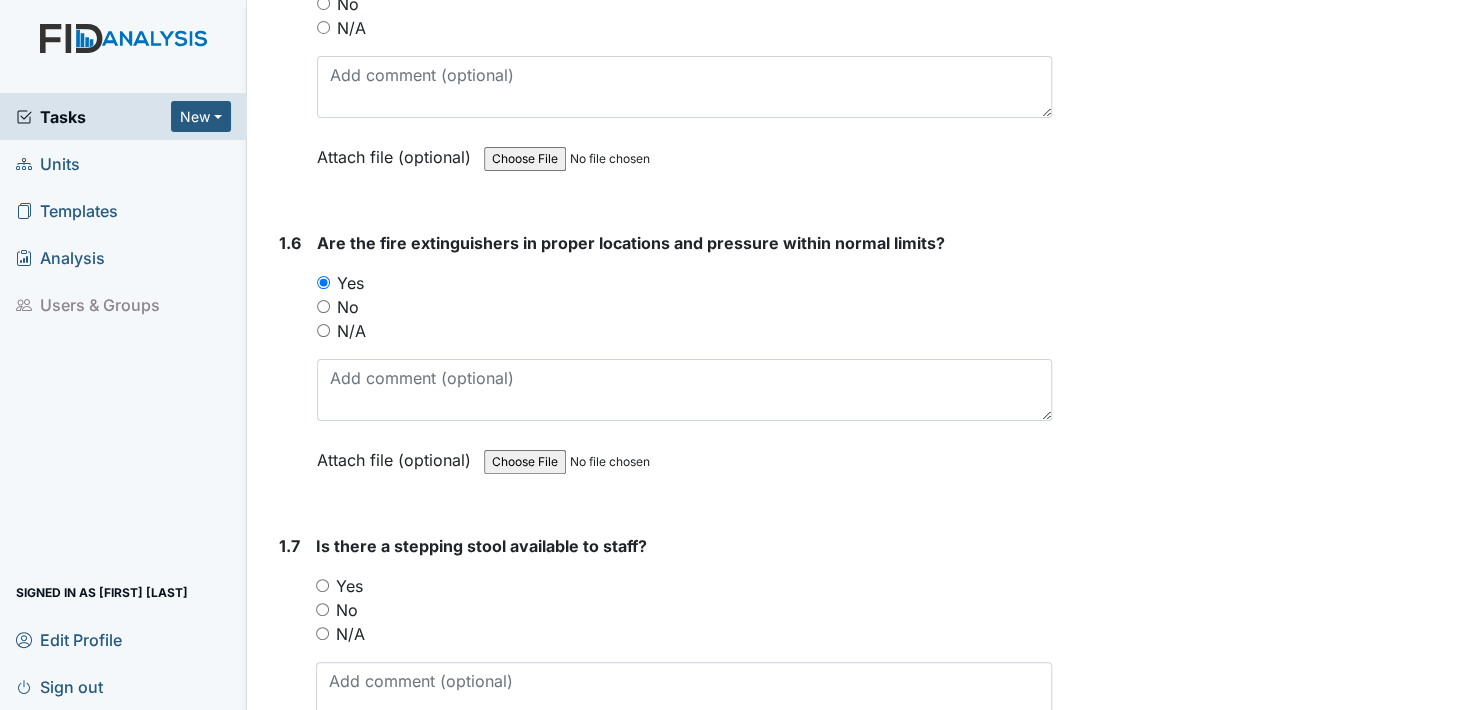 scroll, scrollTop: 1800, scrollLeft: 0, axis: vertical 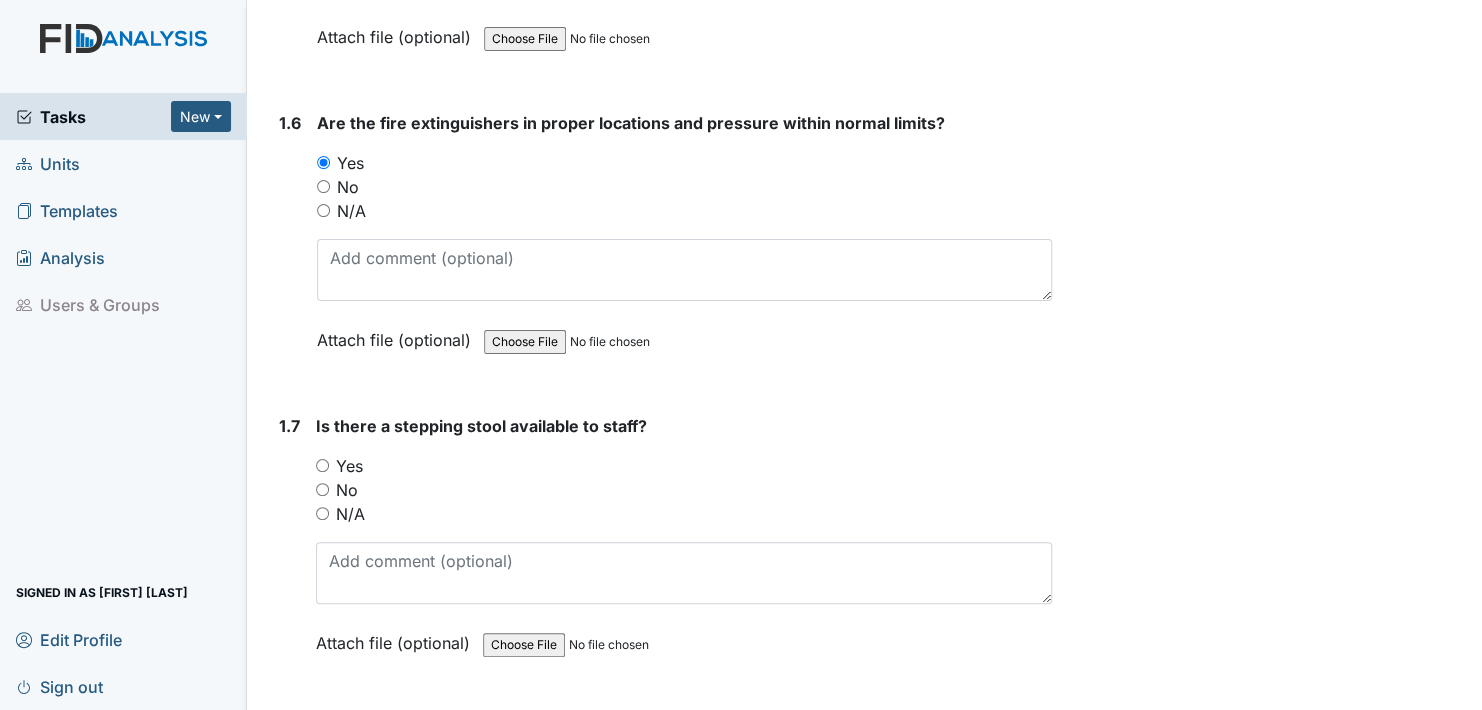 click on "Yes" at bounding box center [322, 465] 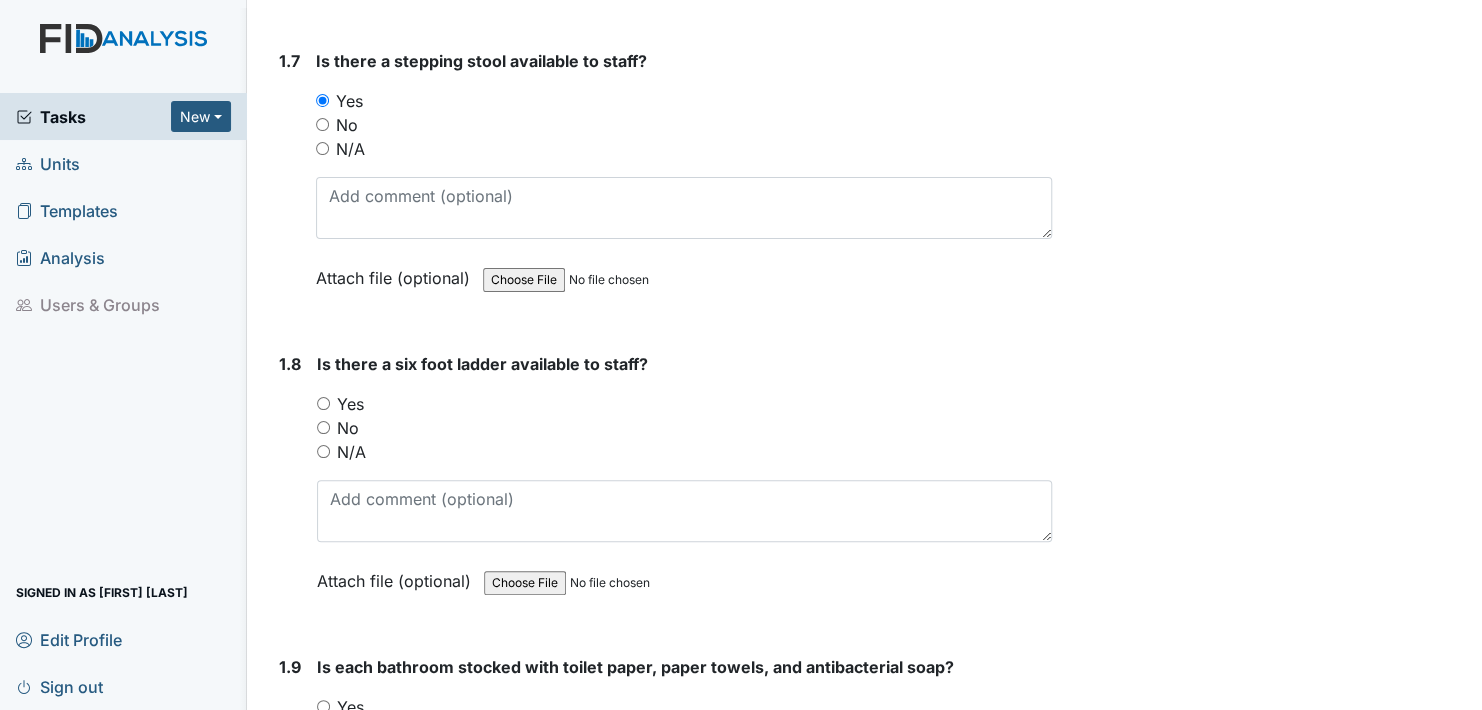 scroll, scrollTop: 2200, scrollLeft: 0, axis: vertical 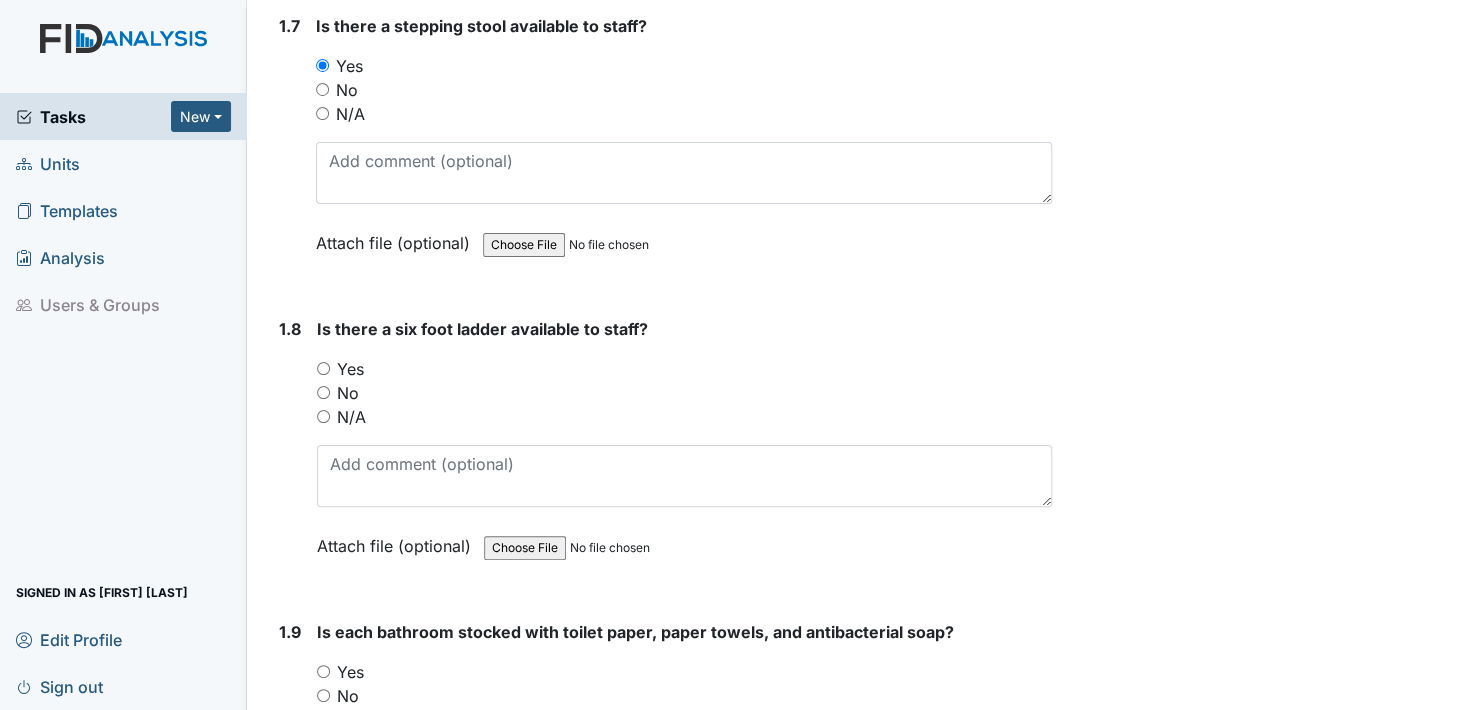 click on "Yes" at bounding box center [323, 368] 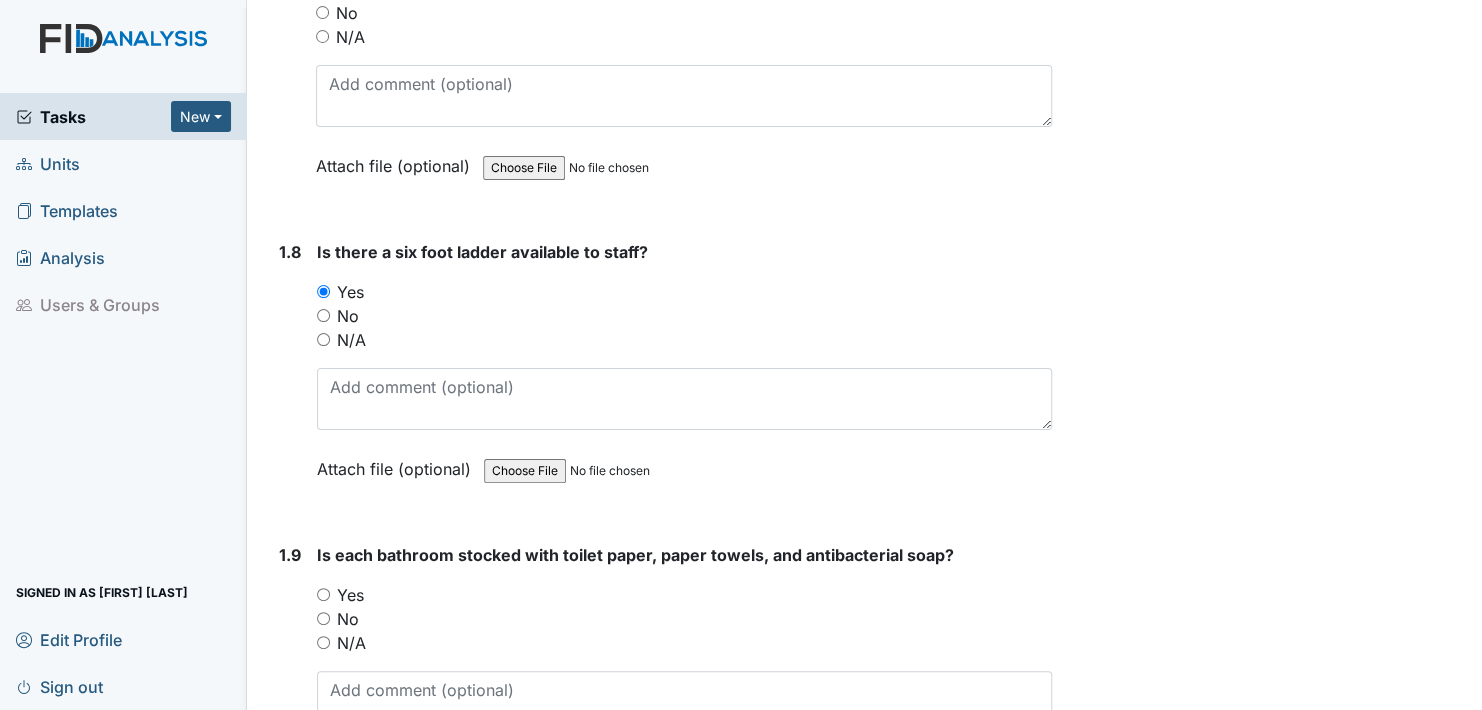 scroll, scrollTop: 2400, scrollLeft: 0, axis: vertical 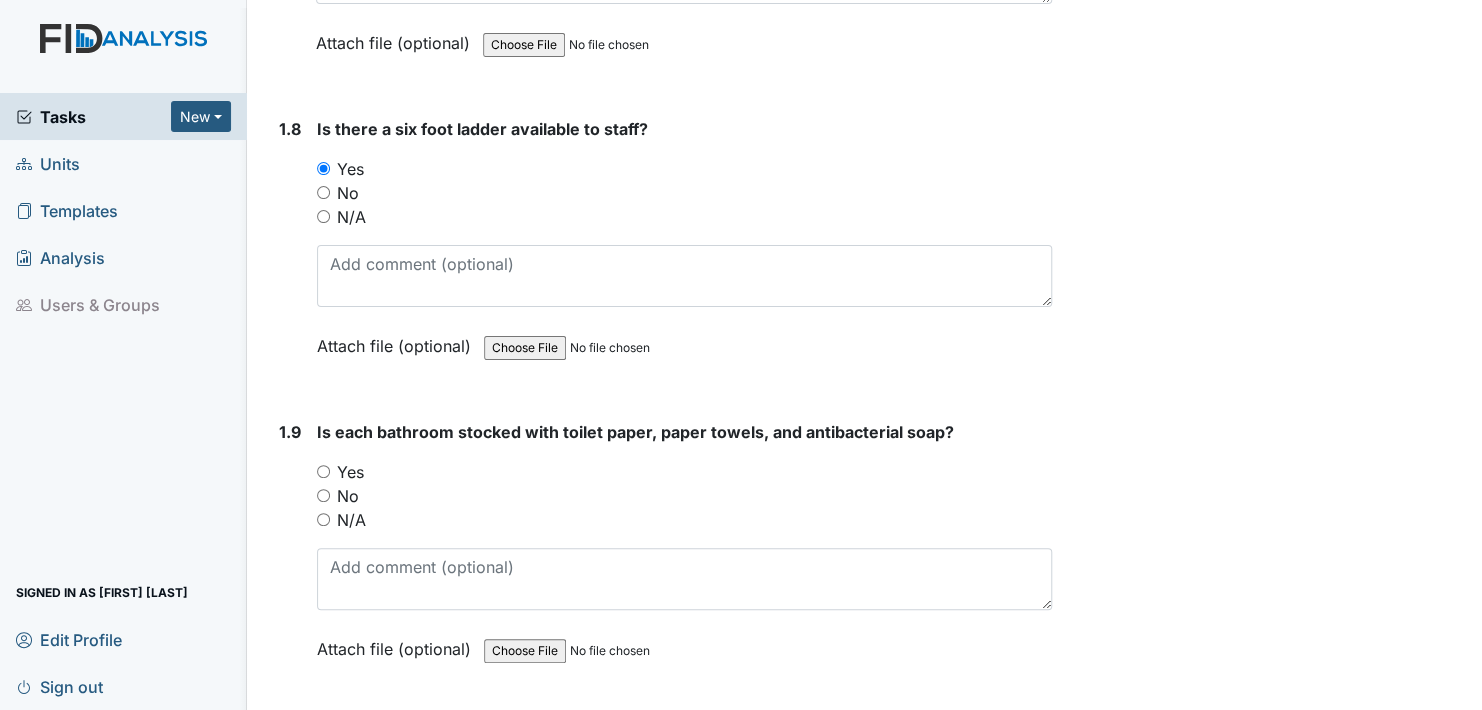 click on "Yes" at bounding box center [350, 472] 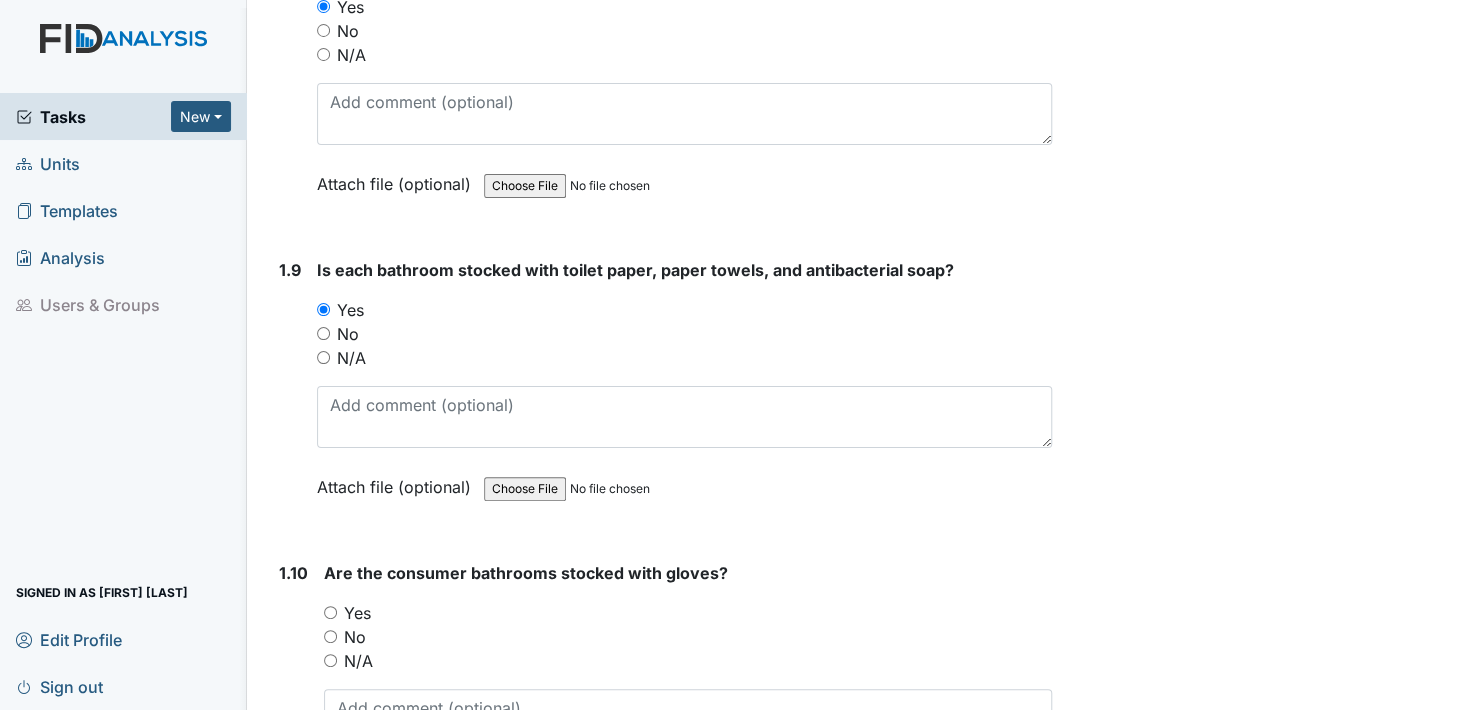 scroll, scrollTop: 2800, scrollLeft: 0, axis: vertical 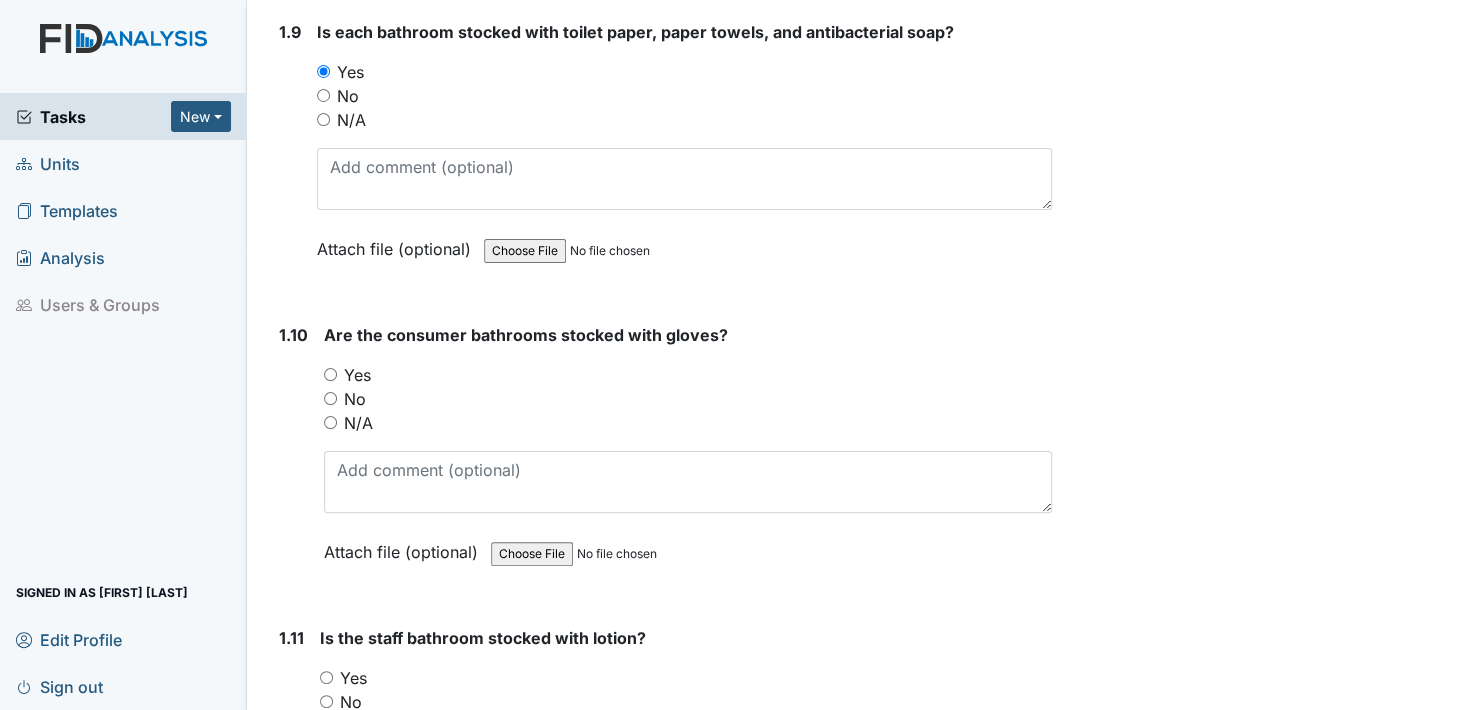 click on "Yes" at bounding box center (330, 374) 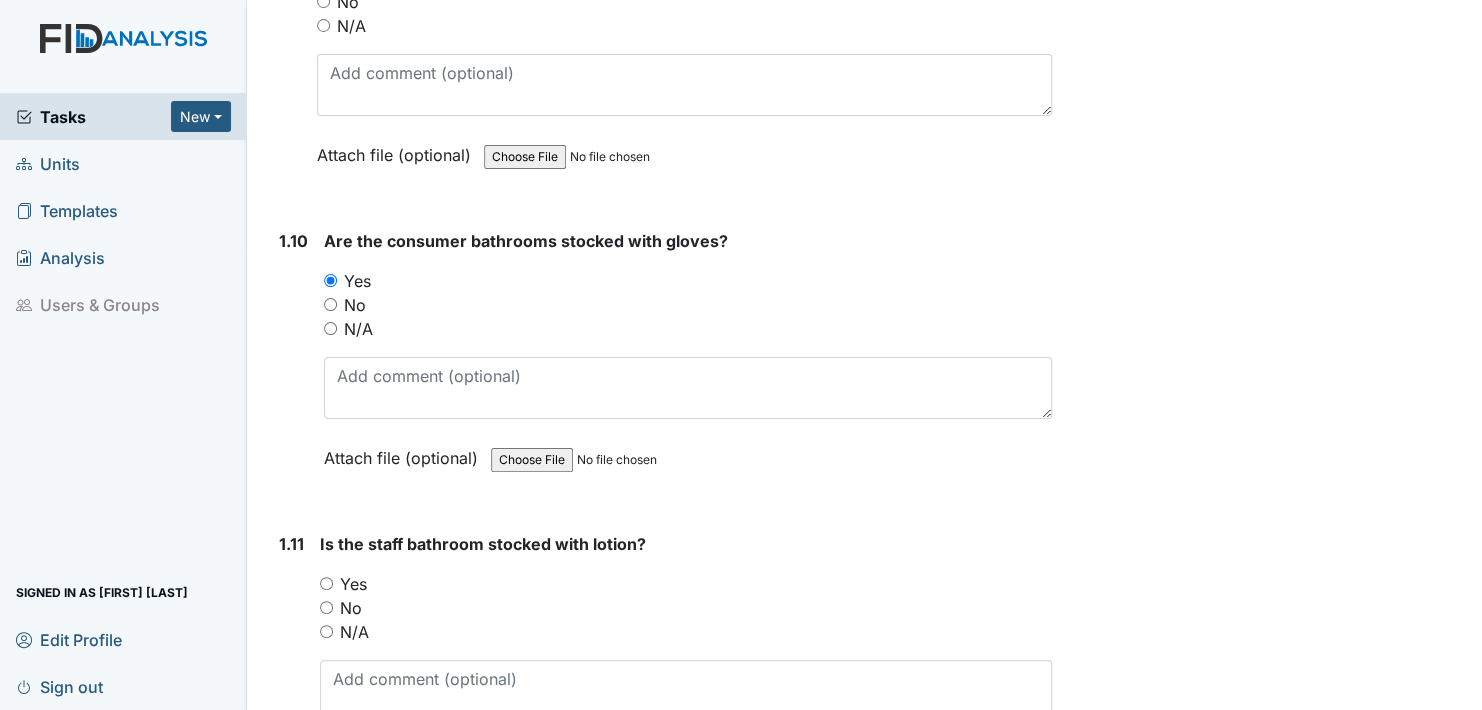 scroll, scrollTop: 3100, scrollLeft: 0, axis: vertical 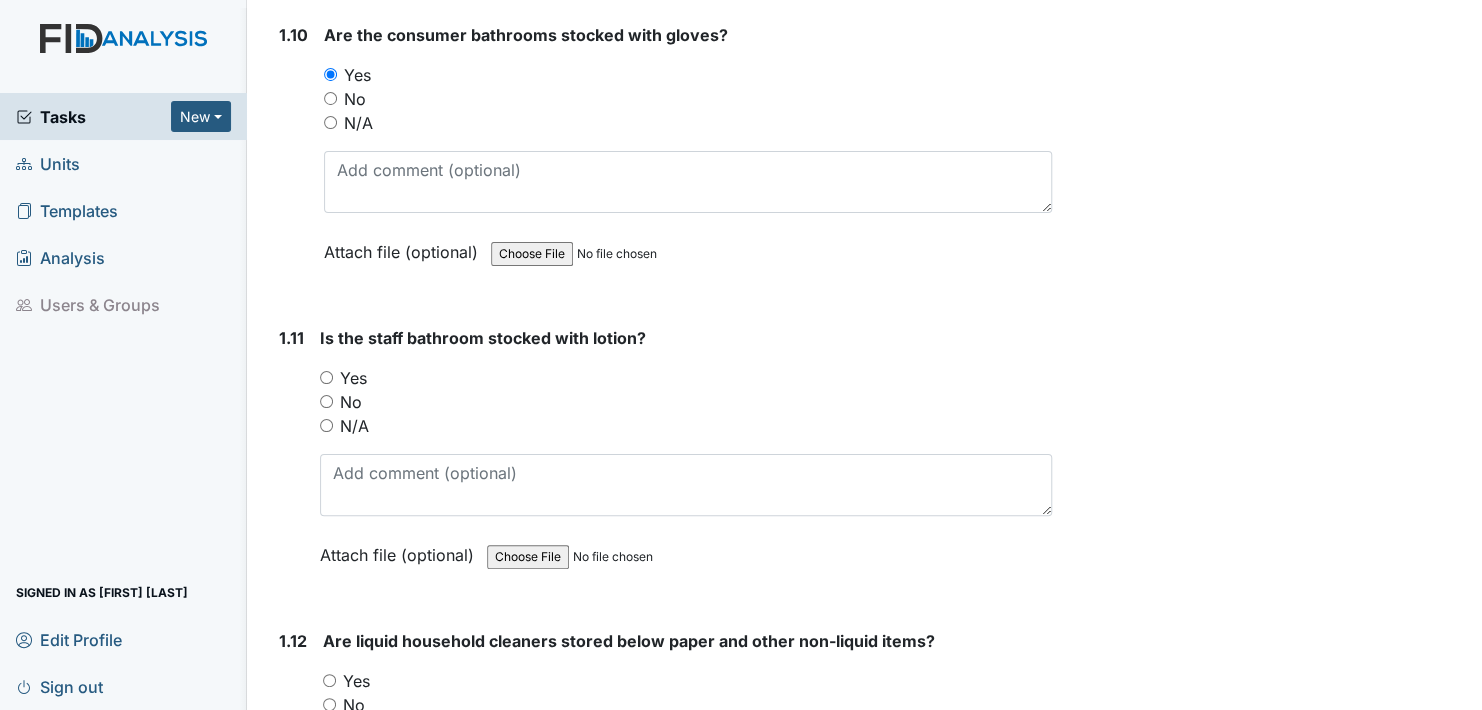 click on "Yes" at bounding box center (326, 377) 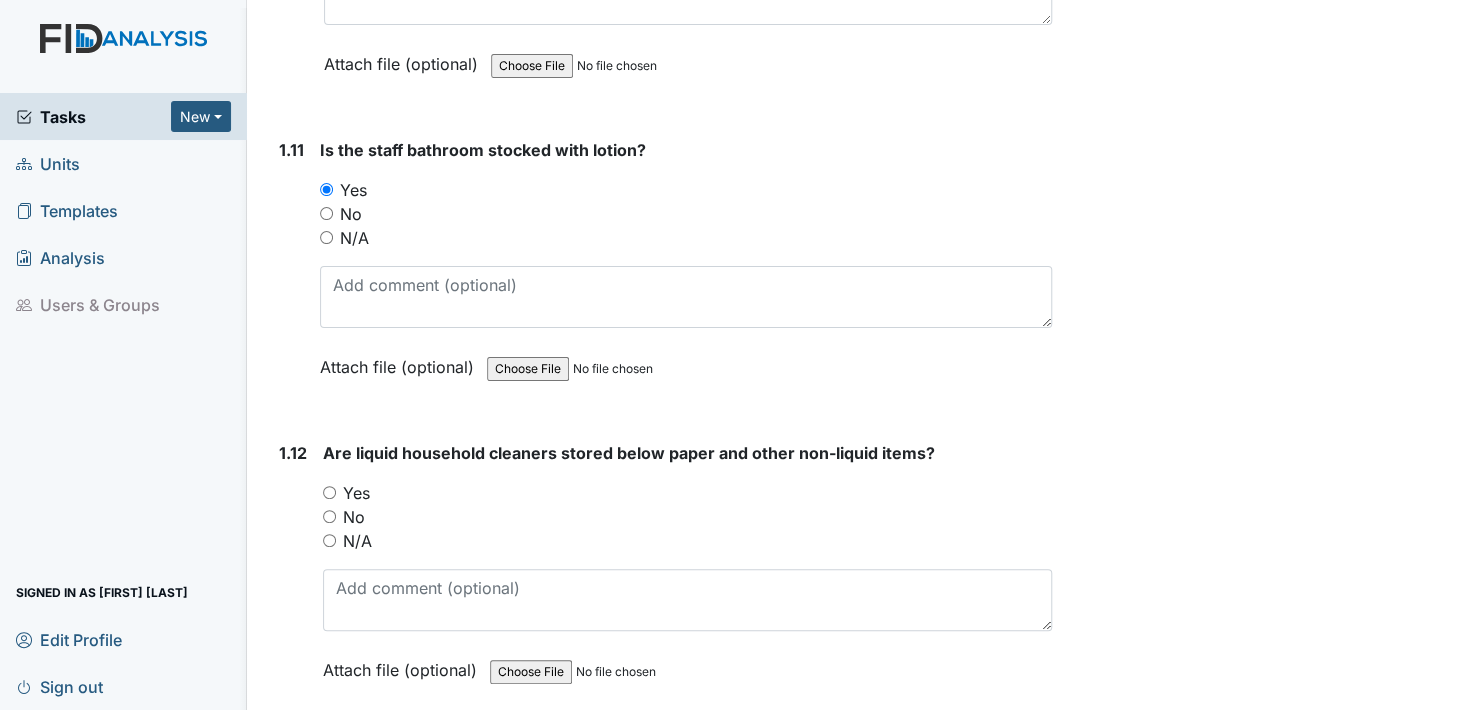 scroll, scrollTop: 3300, scrollLeft: 0, axis: vertical 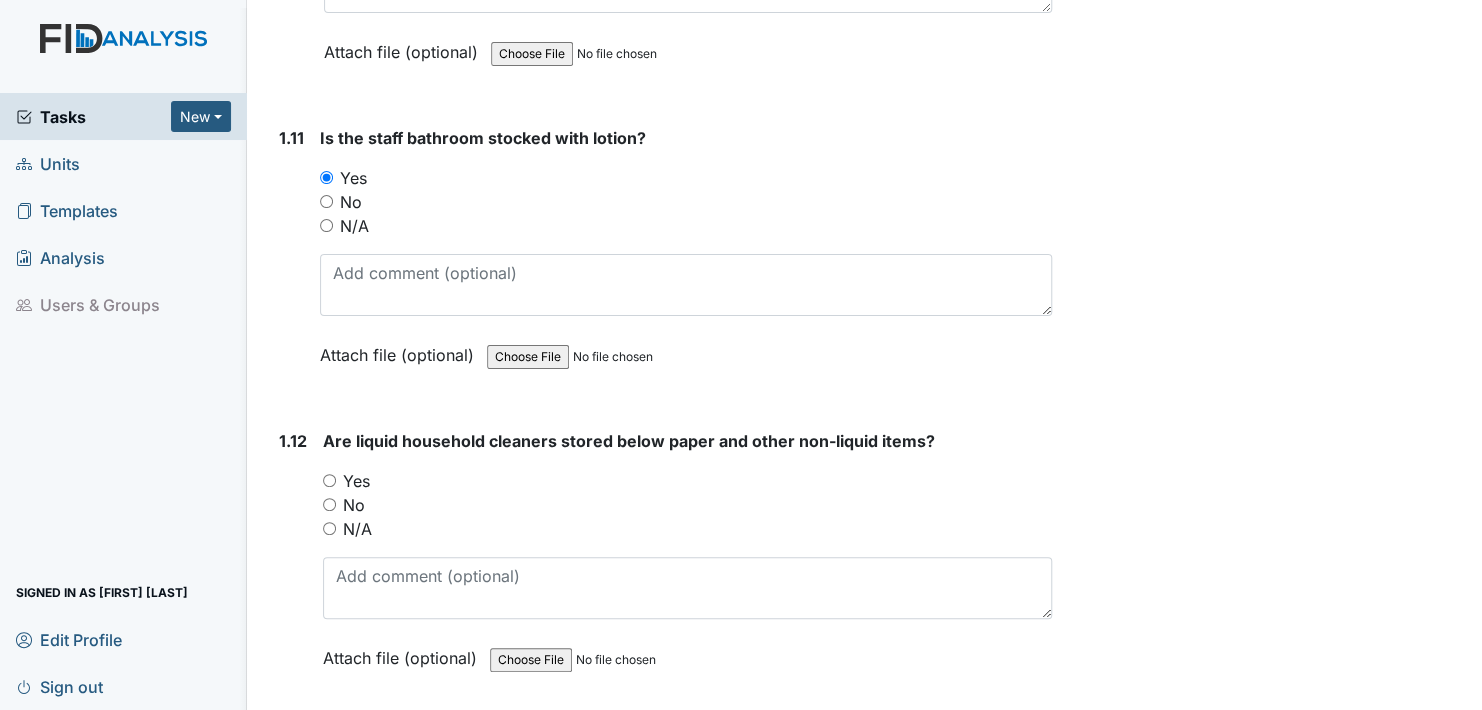 click on "Yes" at bounding box center [329, 480] 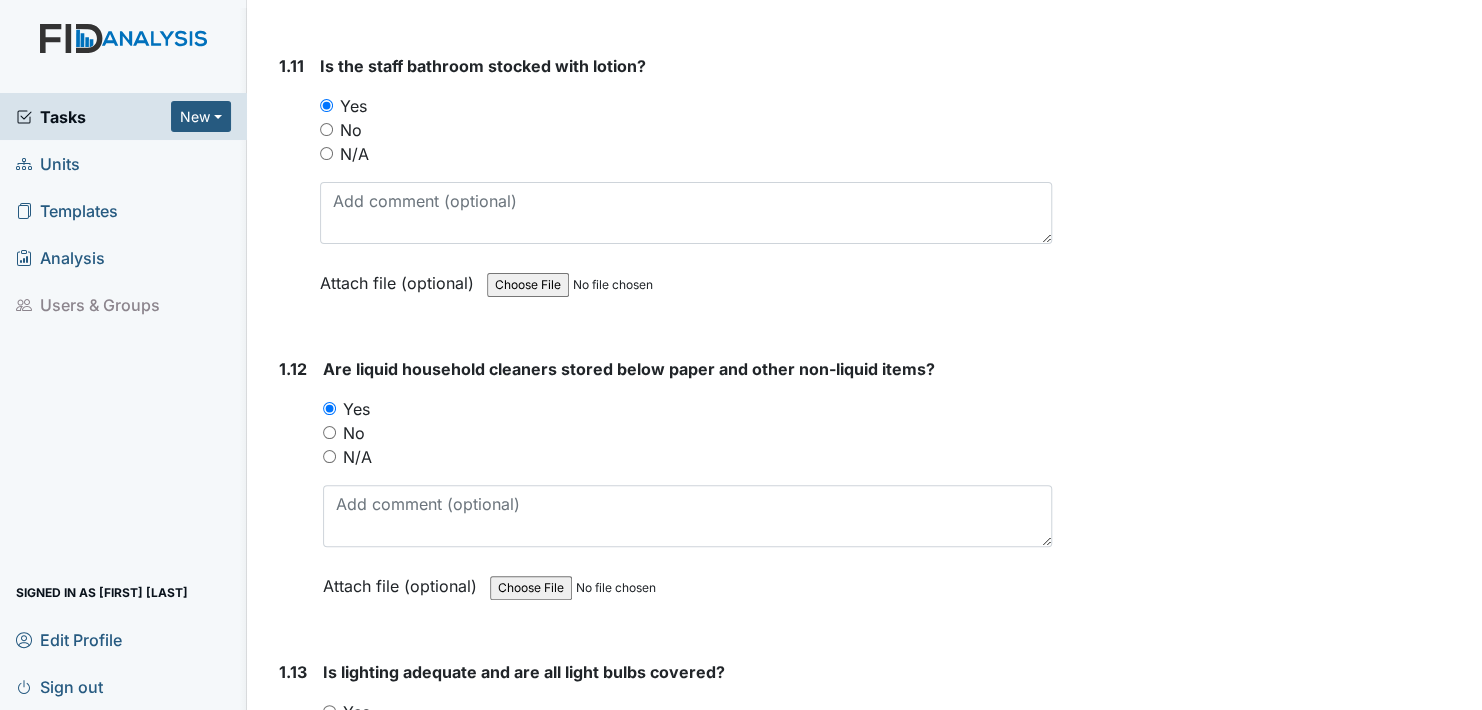 scroll, scrollTop: 3600, scrollLeft: 0, axis: vertical 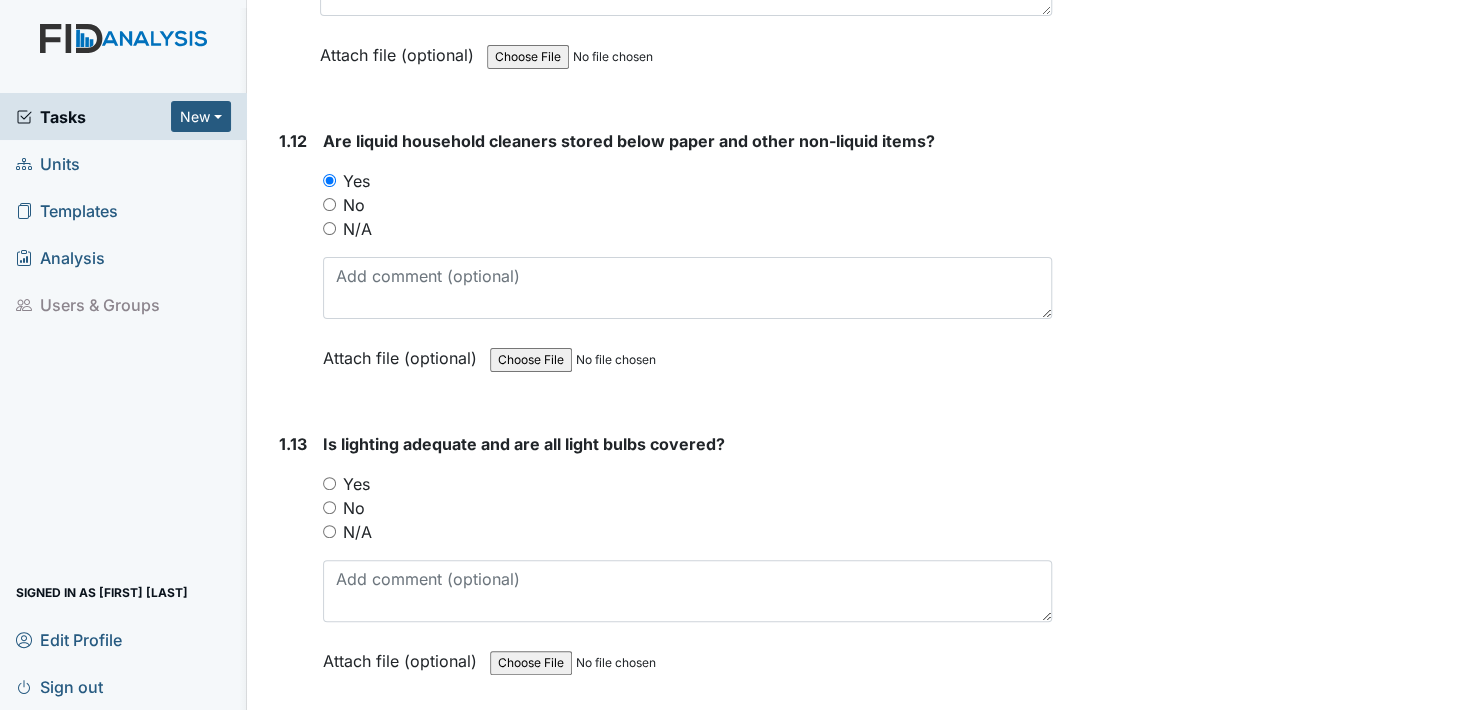 click on "Yes" at bounding box center [329, 483] 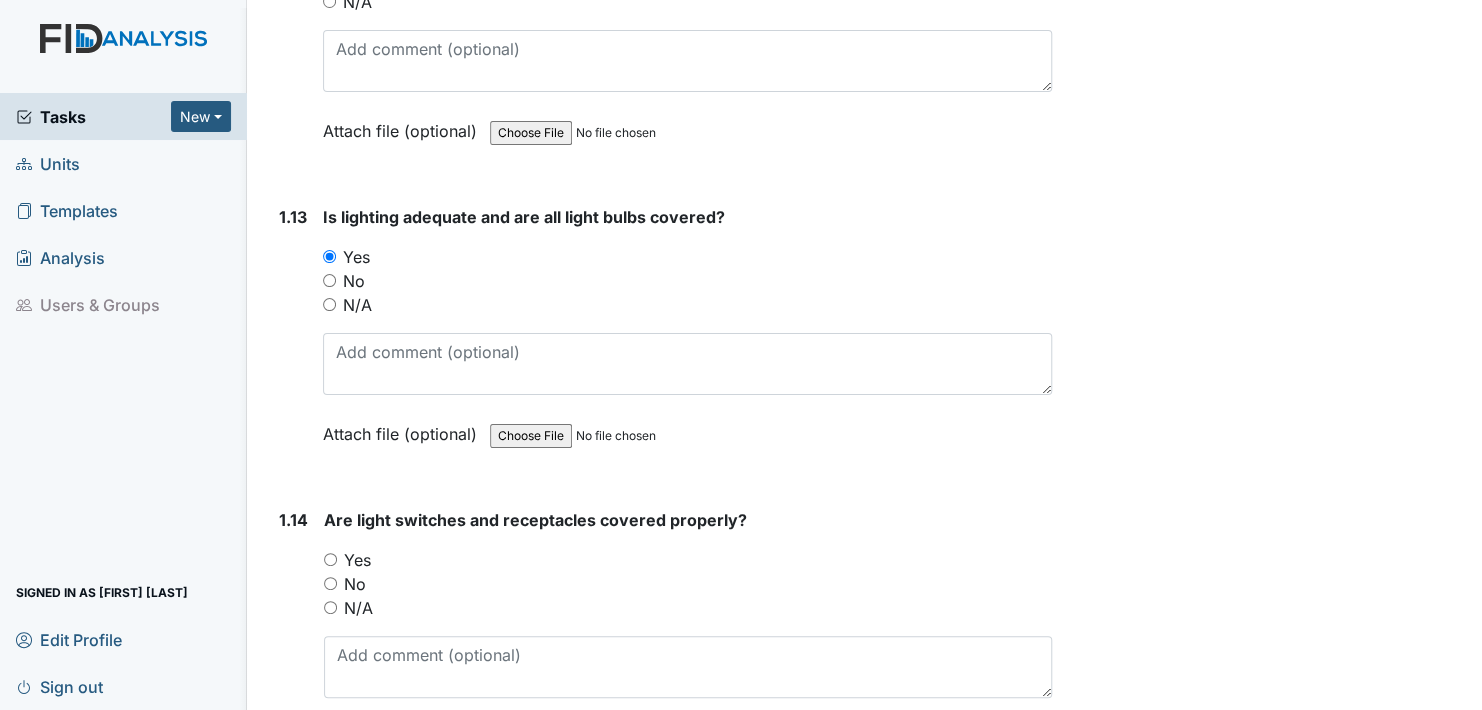 scroll, scrollTop: 3900, scrollLeft: 0, axis: vertical 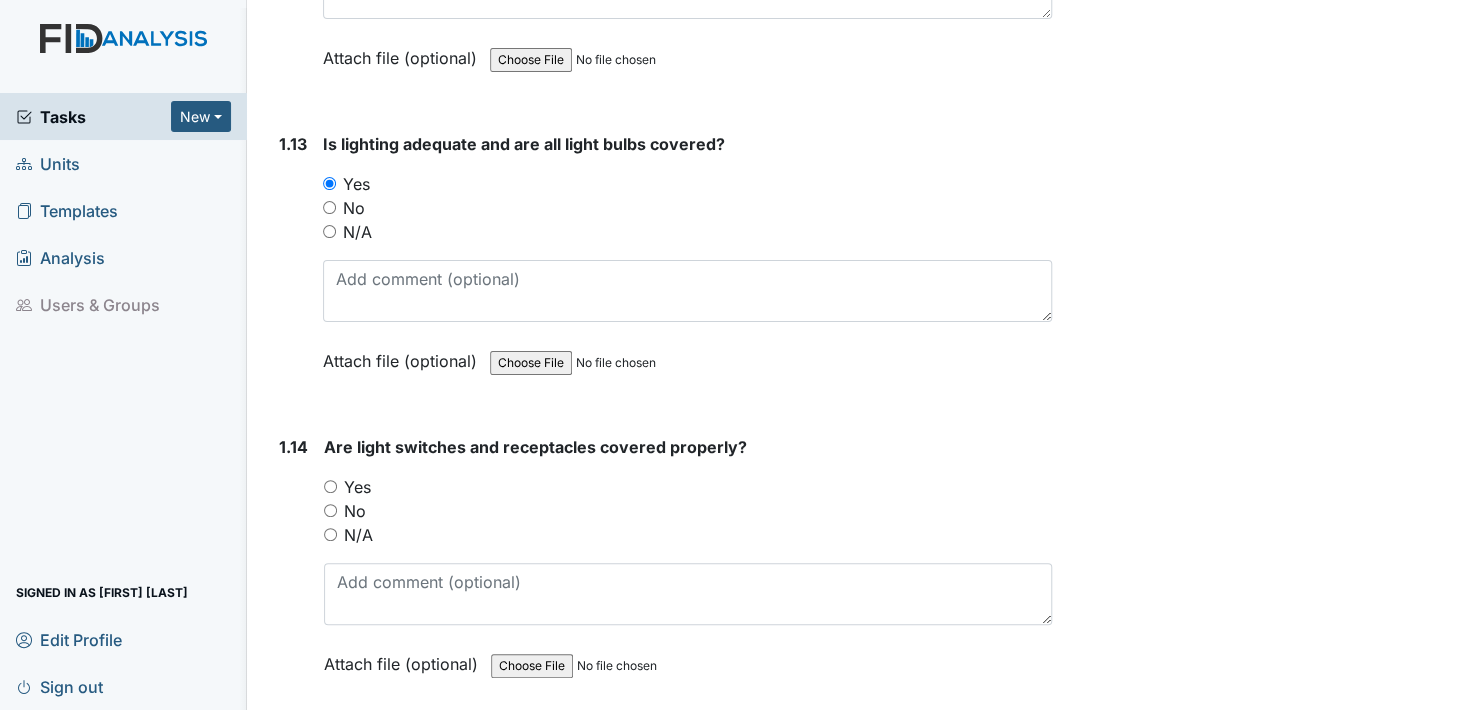 click on "Yes" at bounding box center (330, 486) 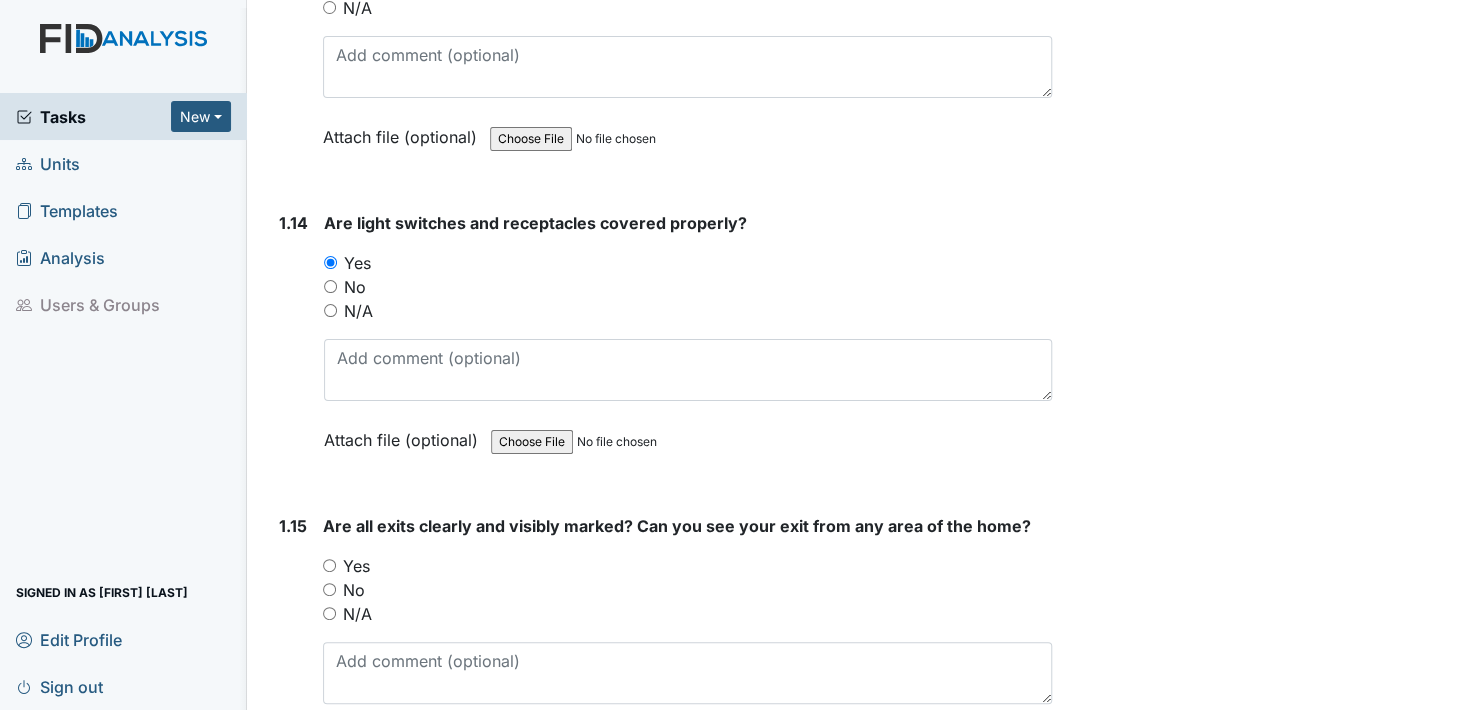 scroll, scrollTop: 4200, scrollLeft: 0, axis: vertical 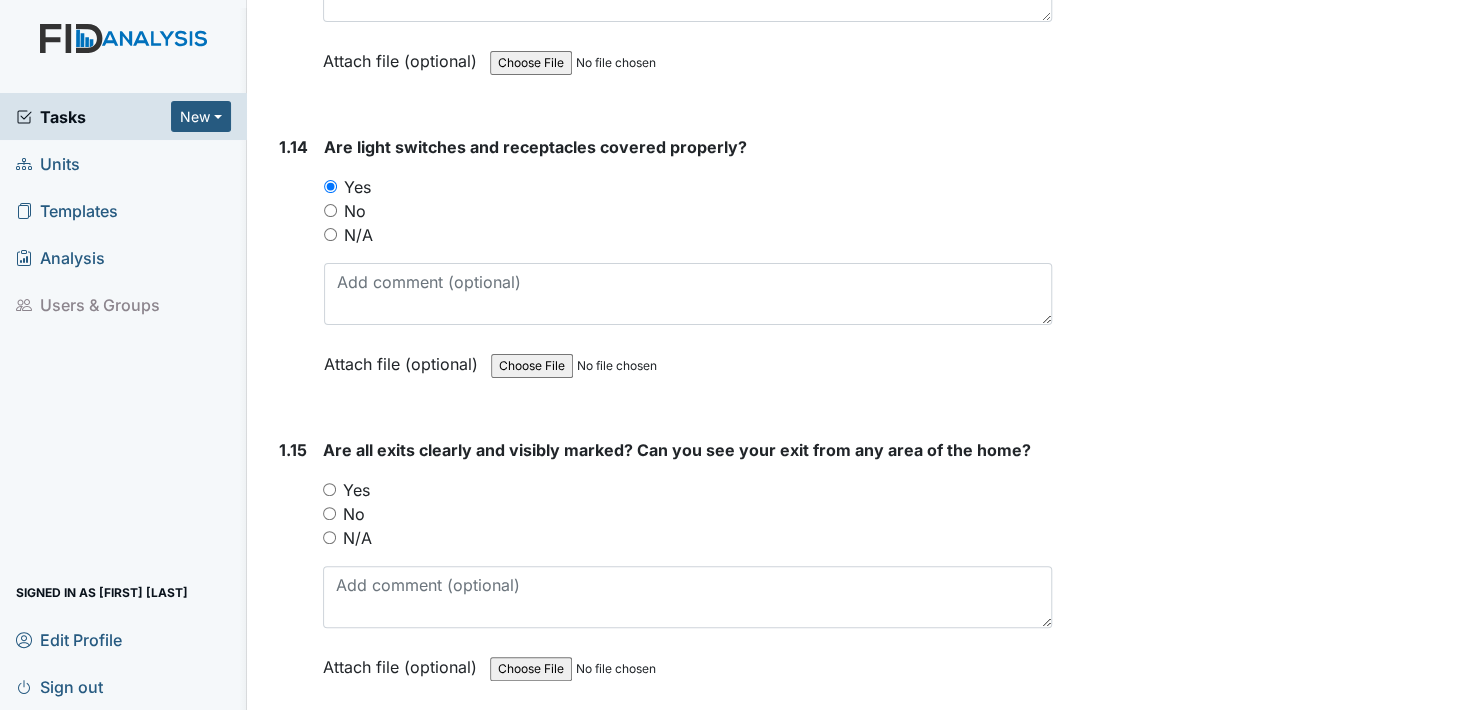 click on "Yes" at bounding box center [329, 489] 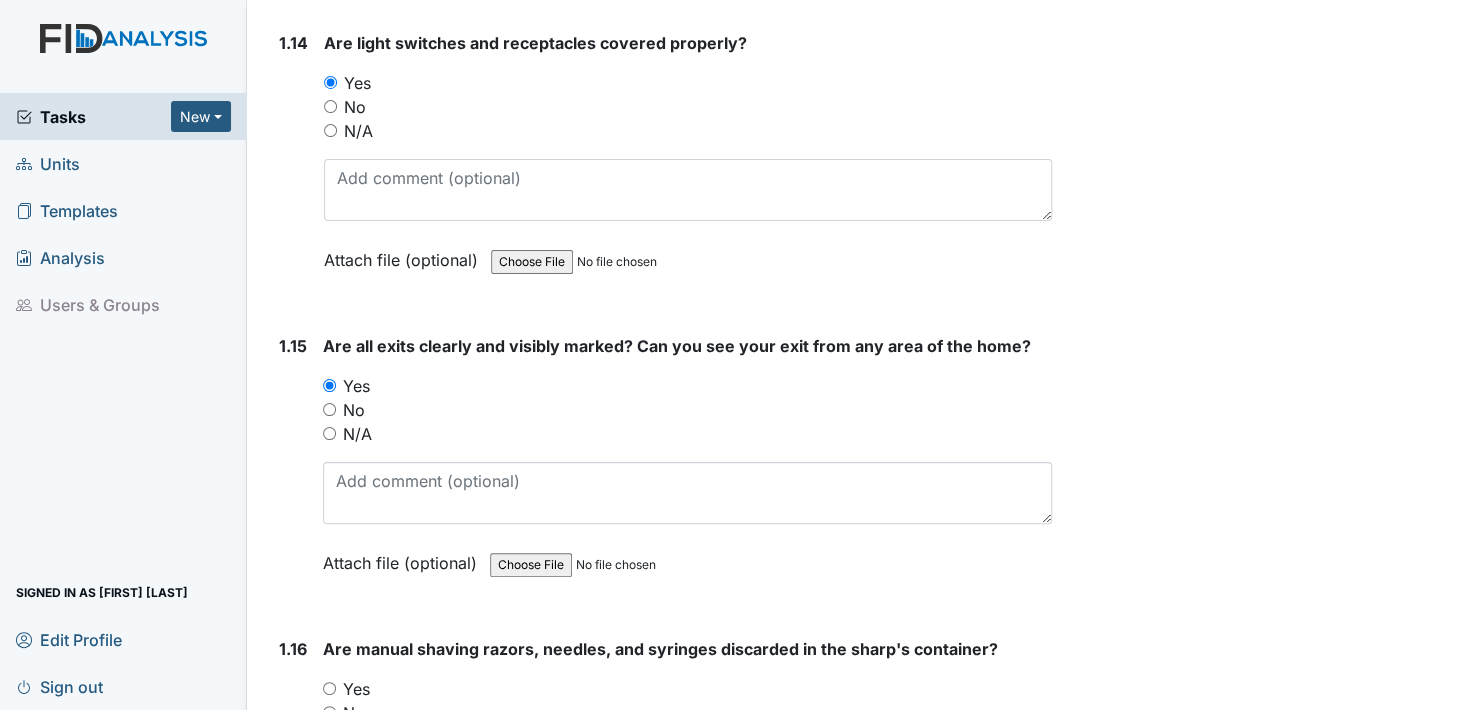scroll, scrollTop: 4500, scrollLeft: 0, axis: vertical 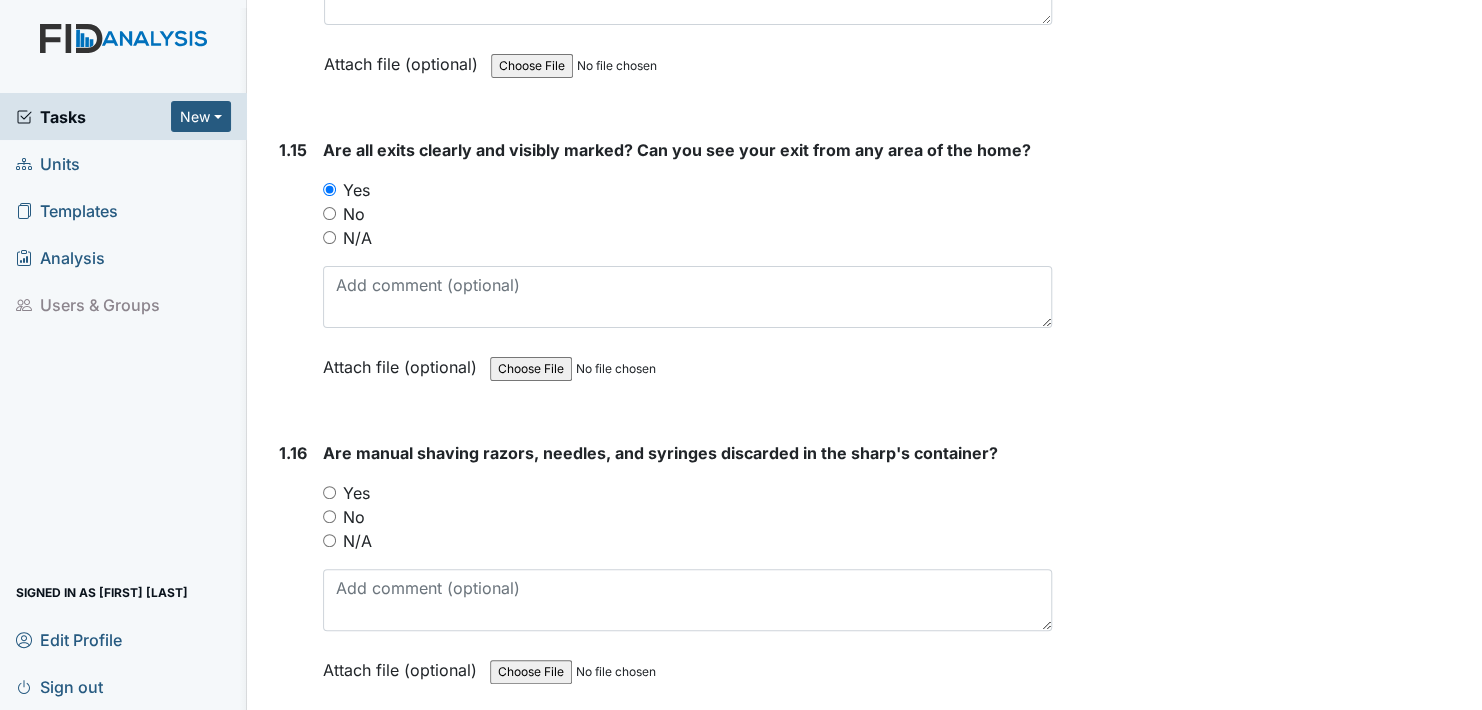 click on "Yes" at bounding box center [329, 492] 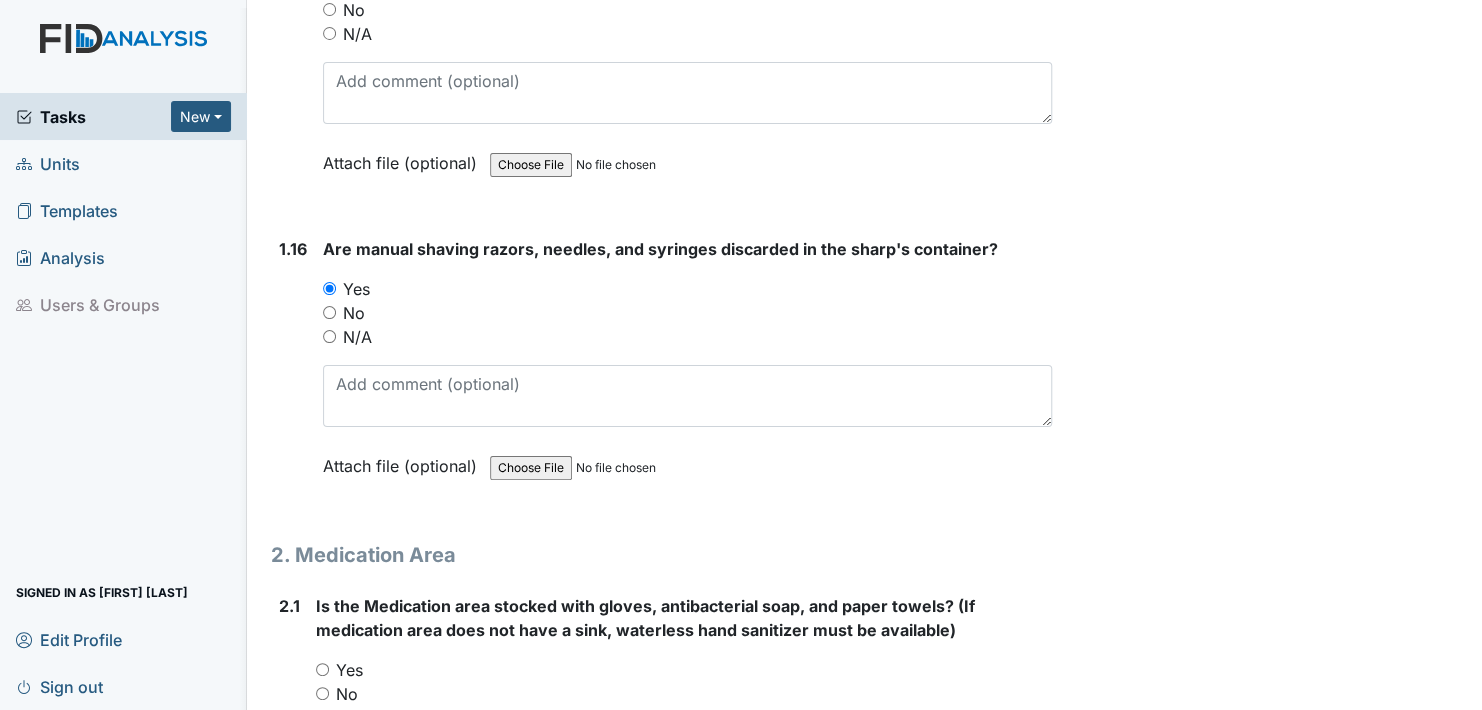 scroll, scrollTop: 4900, scrollLeft: 0, axis: vertical 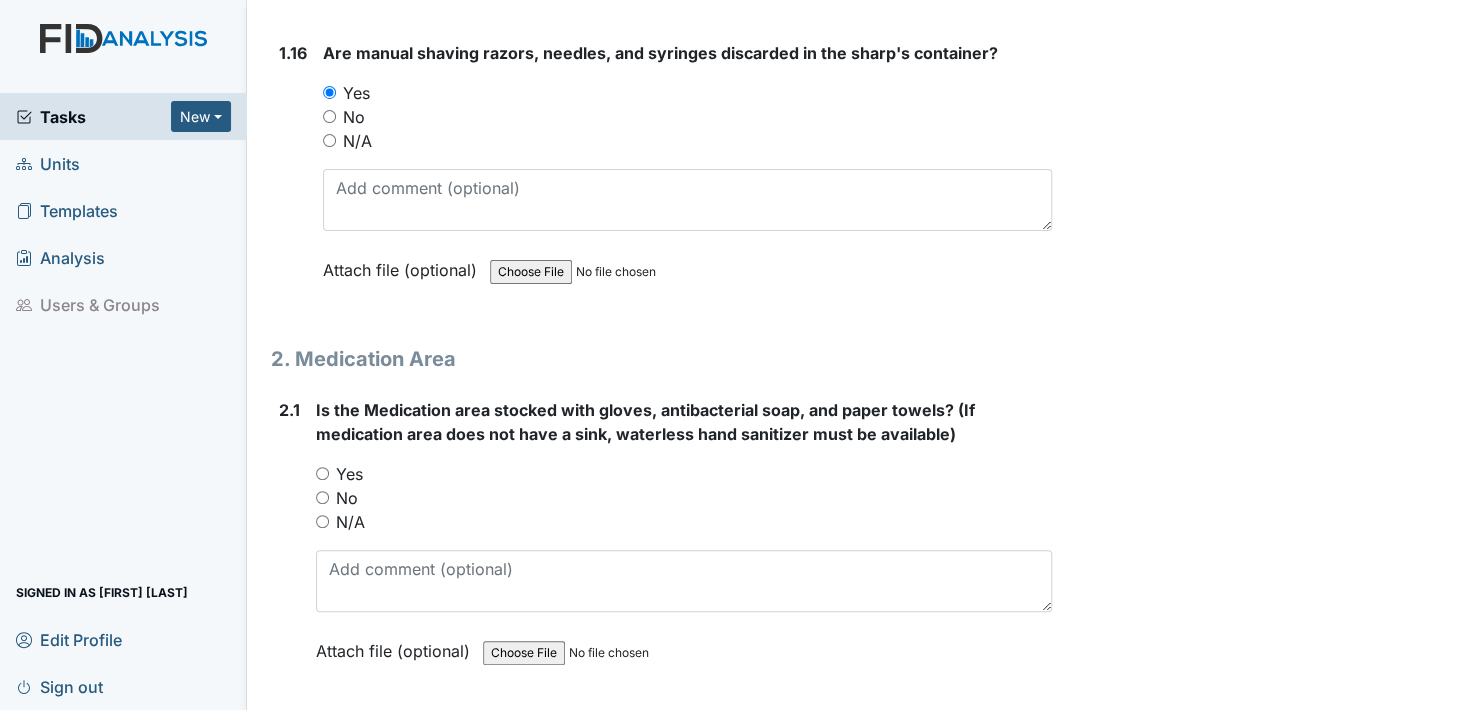 click on "Yes" at bounding box center (322, 473) 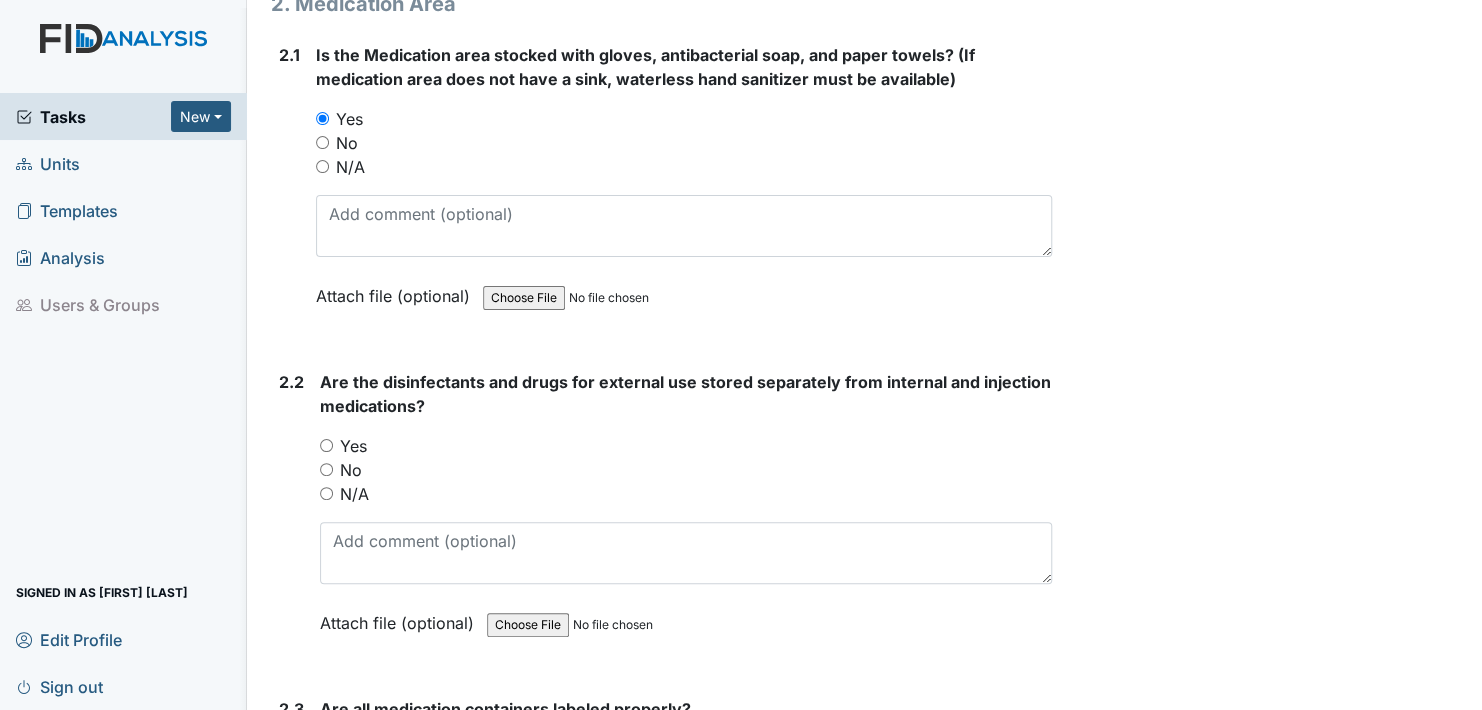scroll, scrollTop: 5300, scrollLeft: 0, axis: vertical 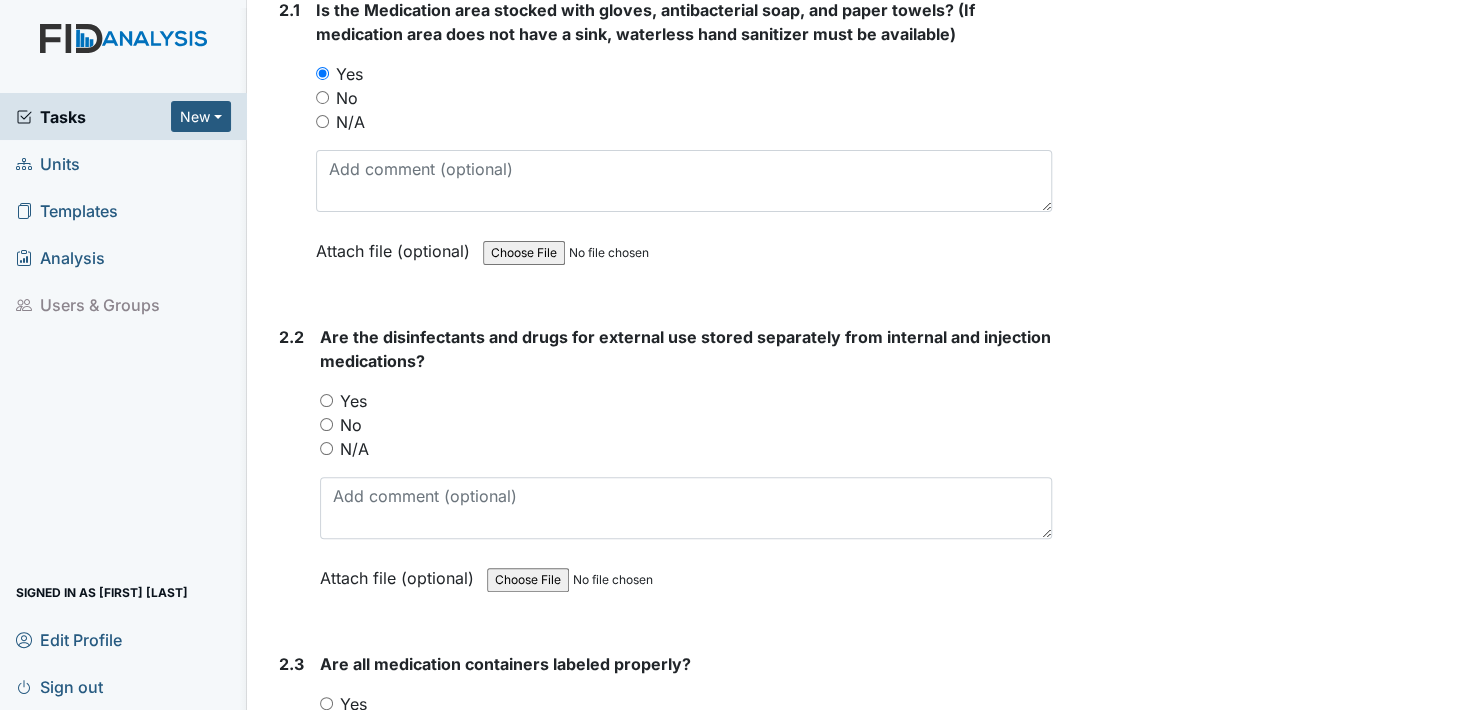 click on "Yes" at bounding box center [326, 400] 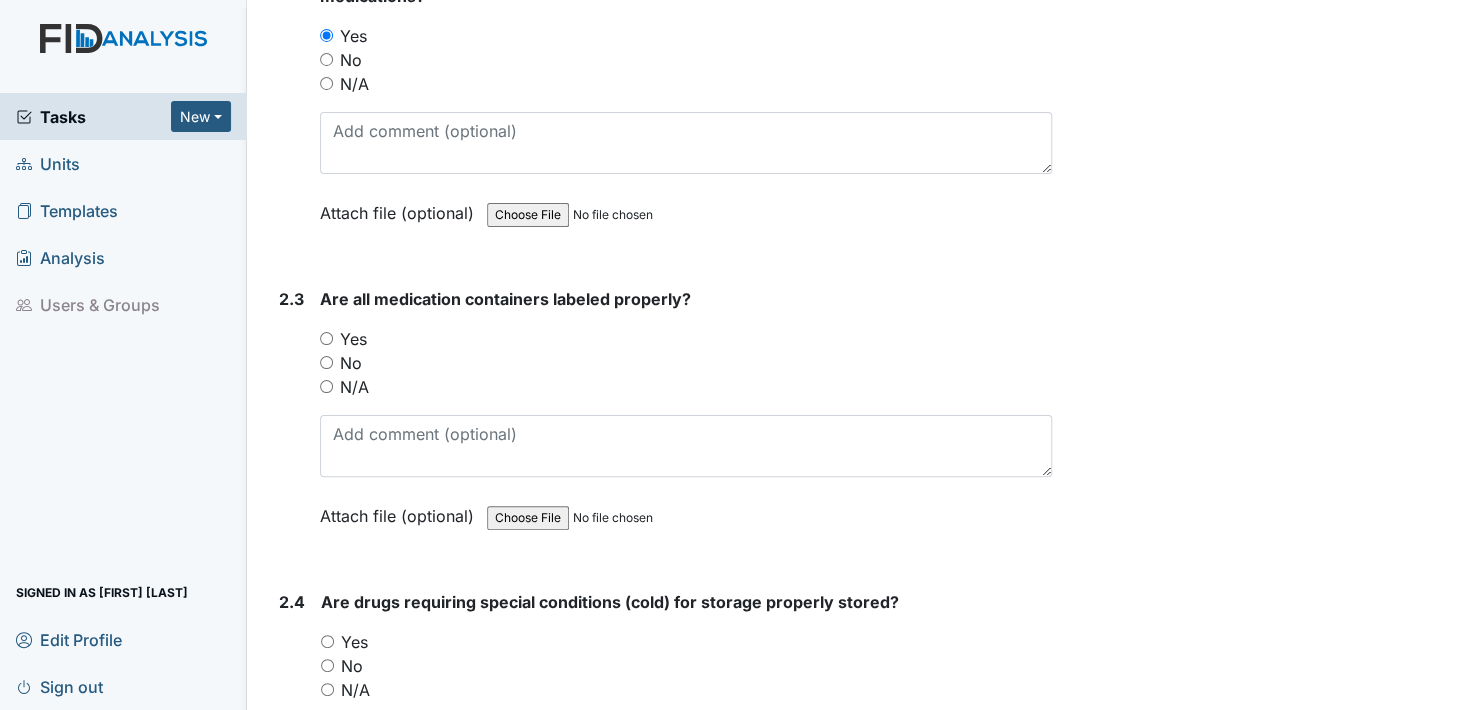scroll, scrollTop: 5700, scrollLeft: 0, axis: vertical 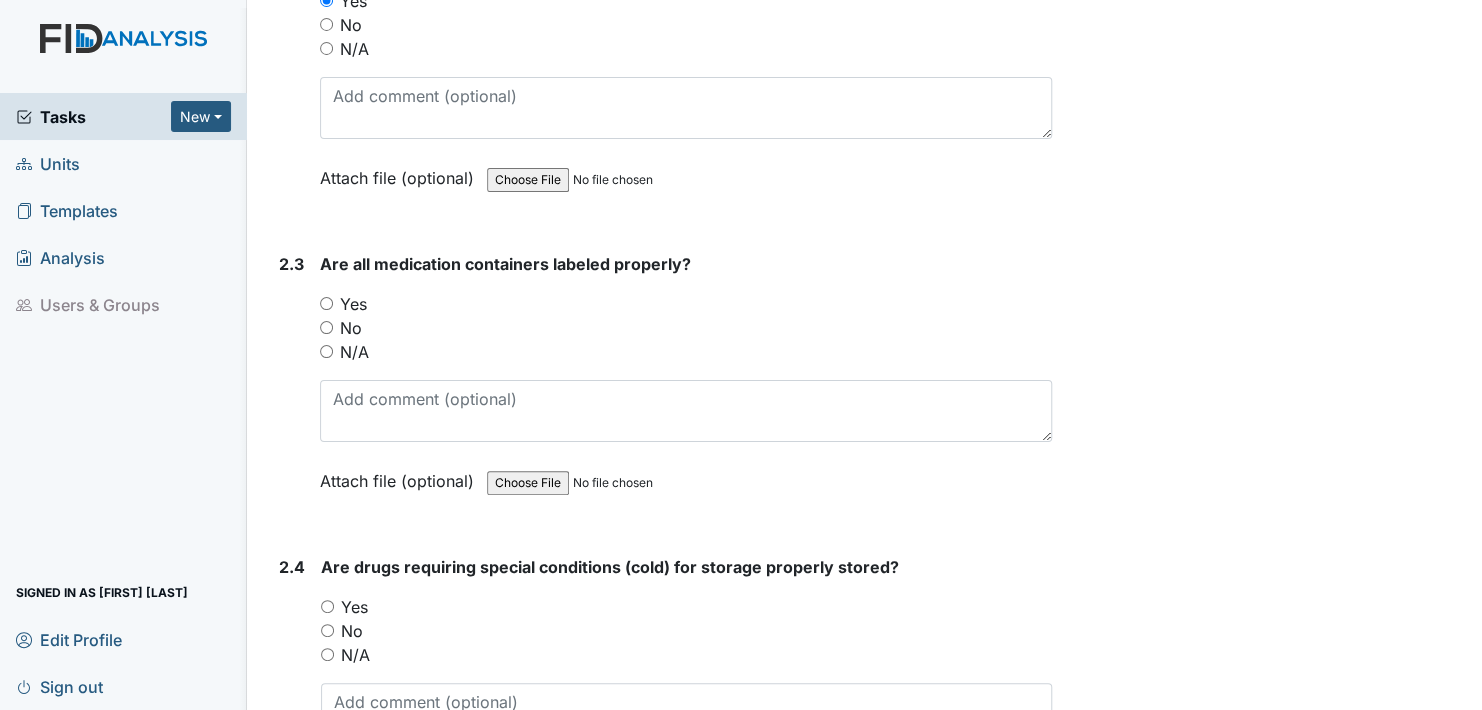 click on "Yes" at bounding box center (326, 303) 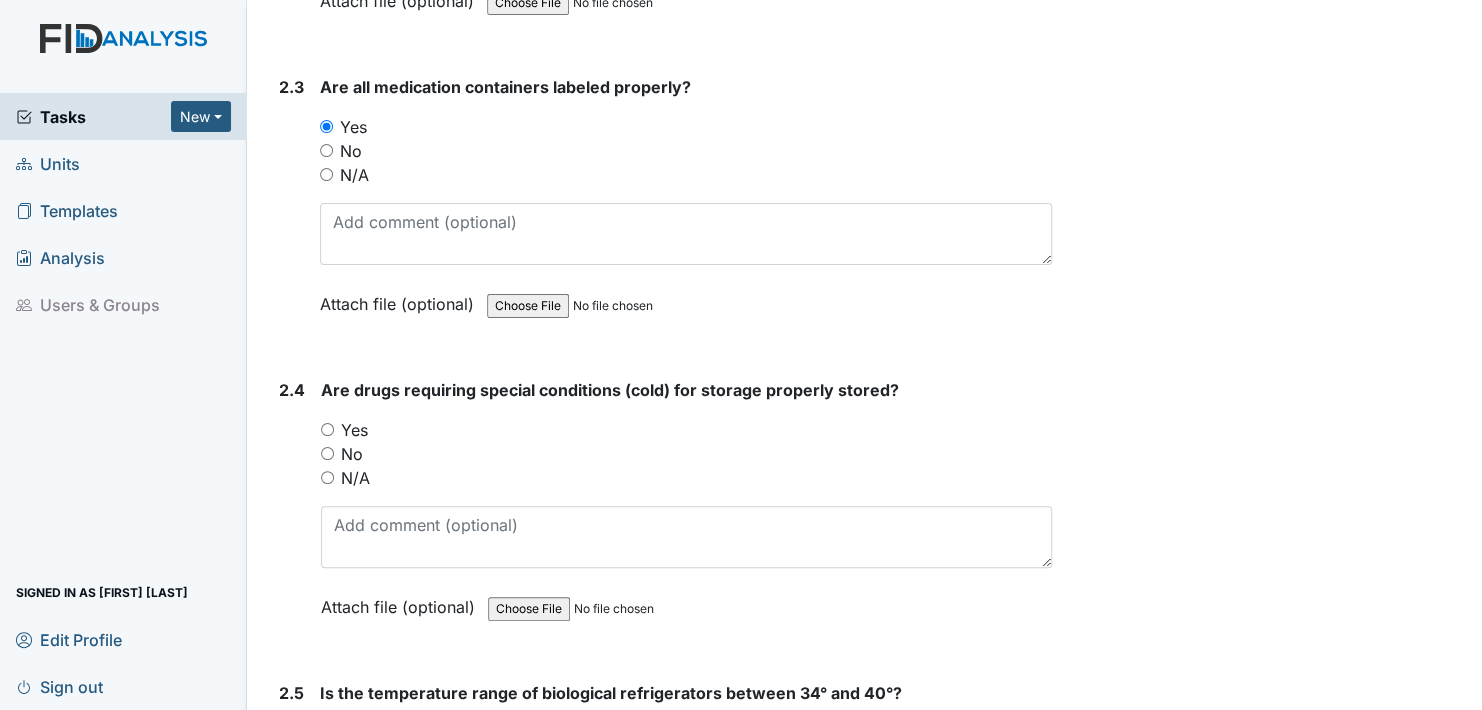 scroll, scrollTop: 5900, scrollLeft: 0, axis: vertical 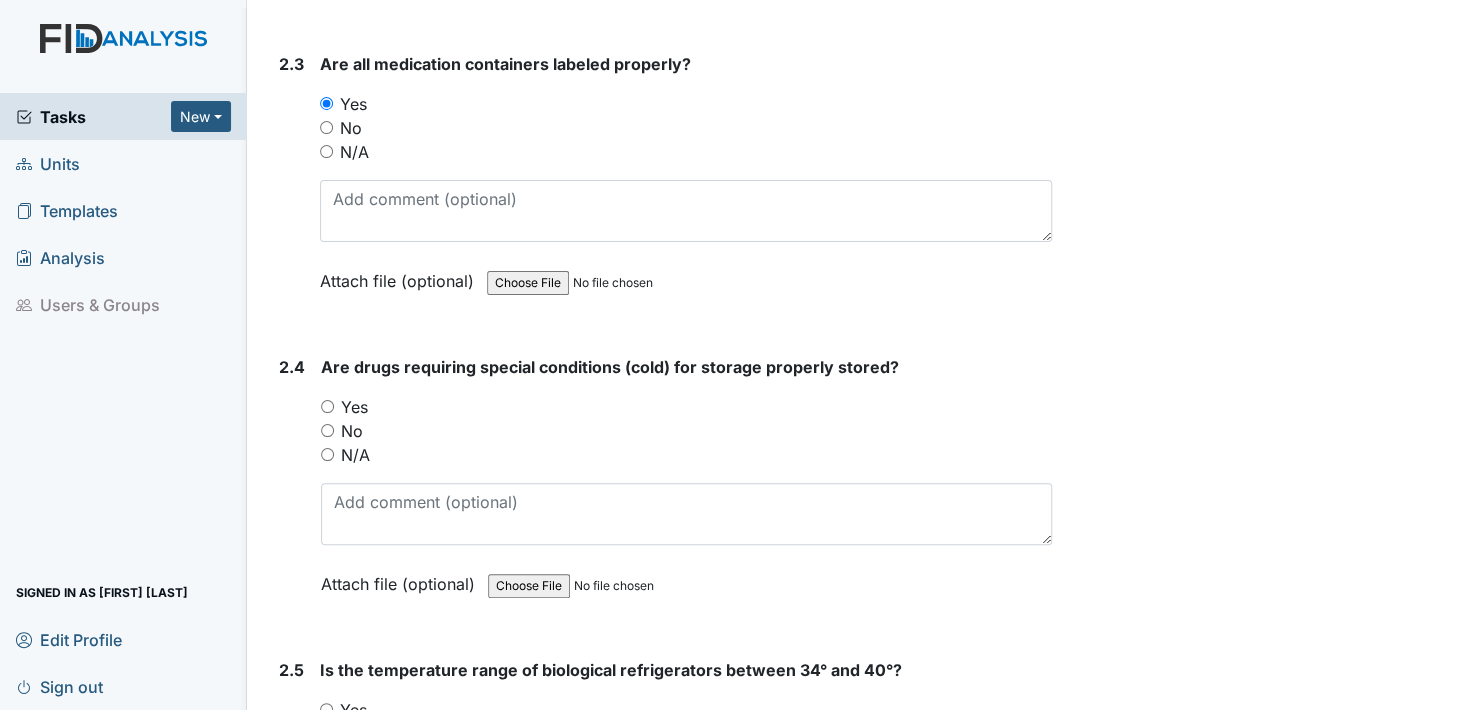 click on "Yes" at bounding box center (327, 406) 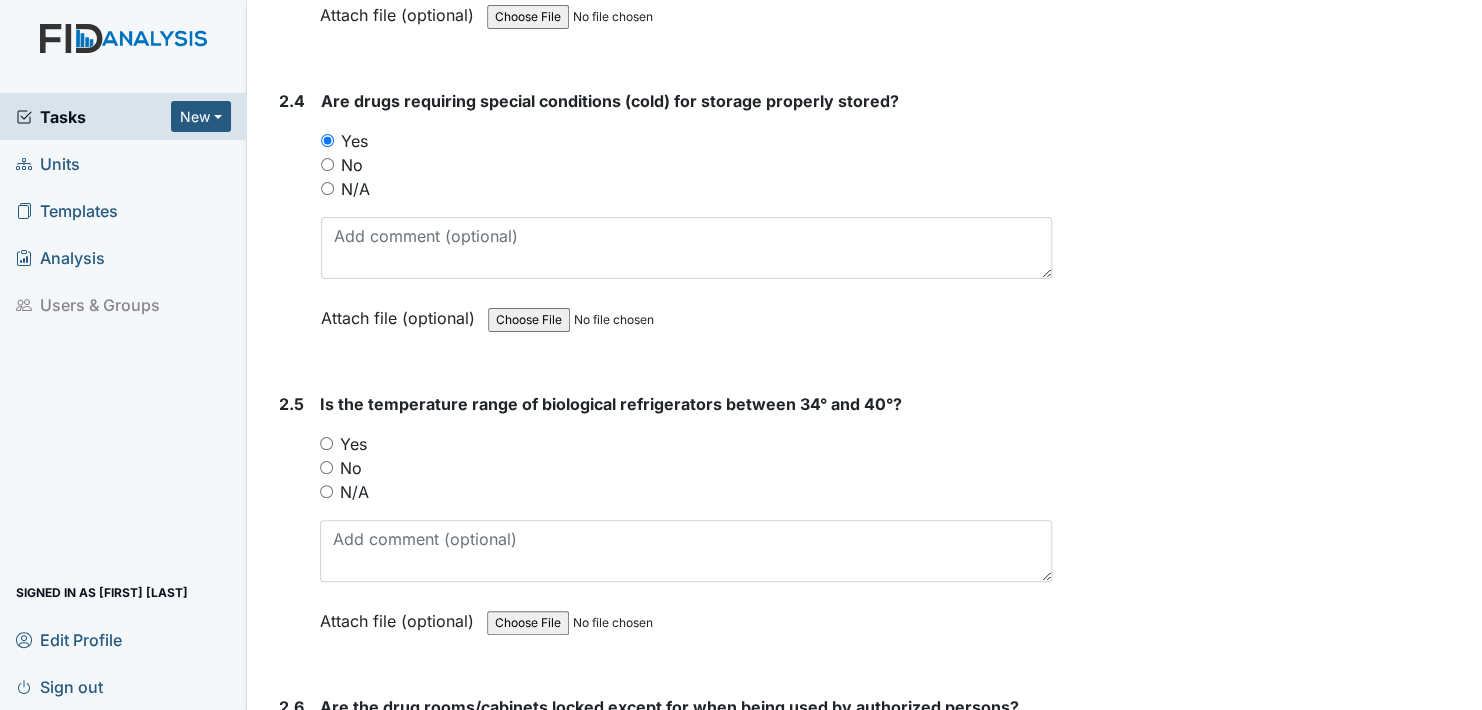 scroll, scrollTop: 6200, scrollLeft: 0, axis: vertical 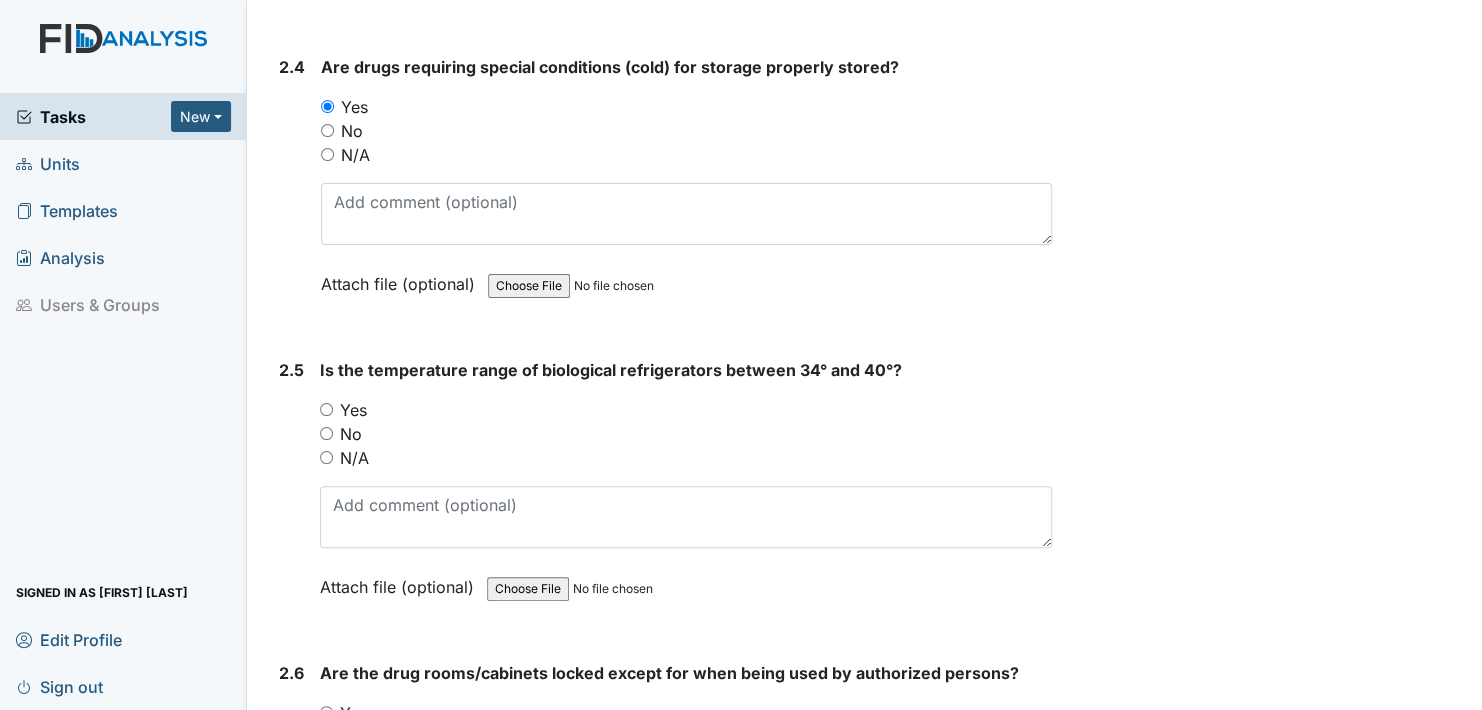 click on "Yes" at bounding box center (326, 409) 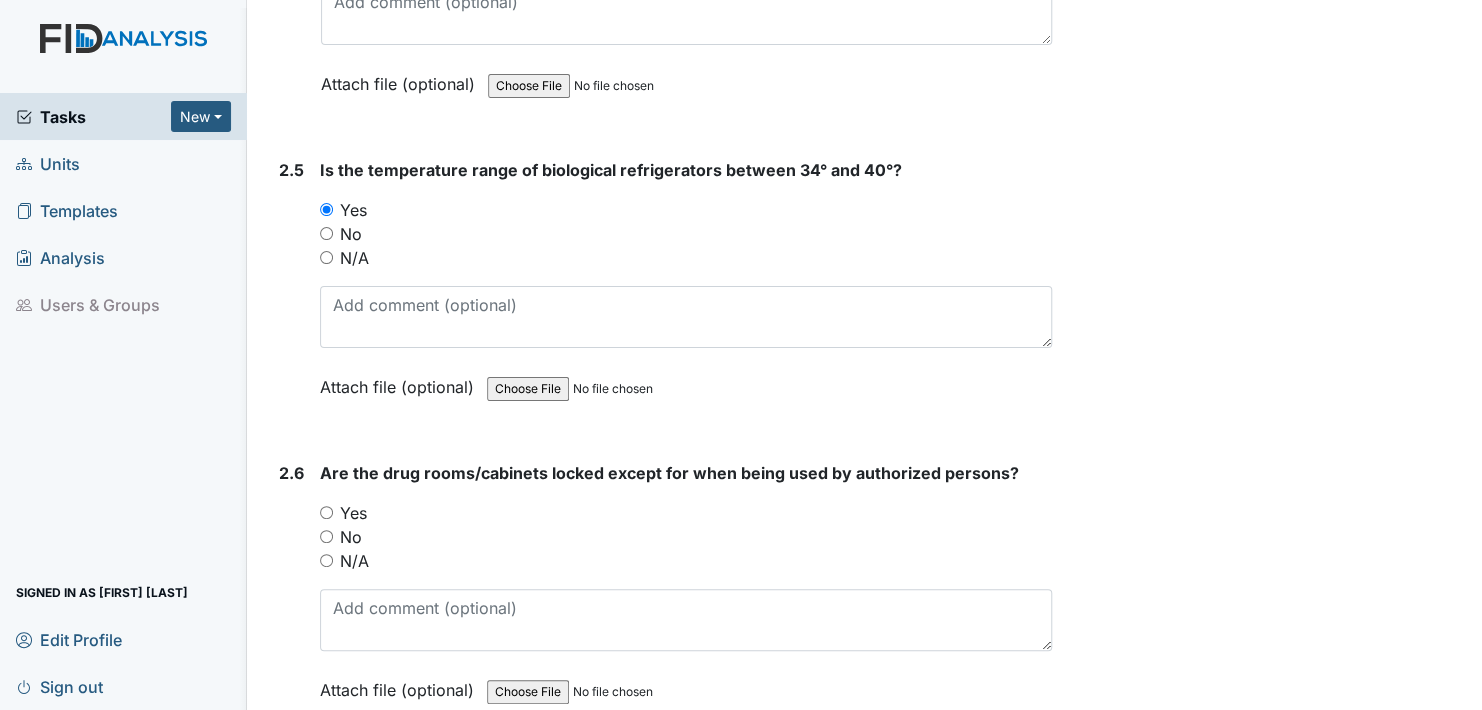 scroll, scrollTop: 6500, scrollLeft: 0, axis: vertical 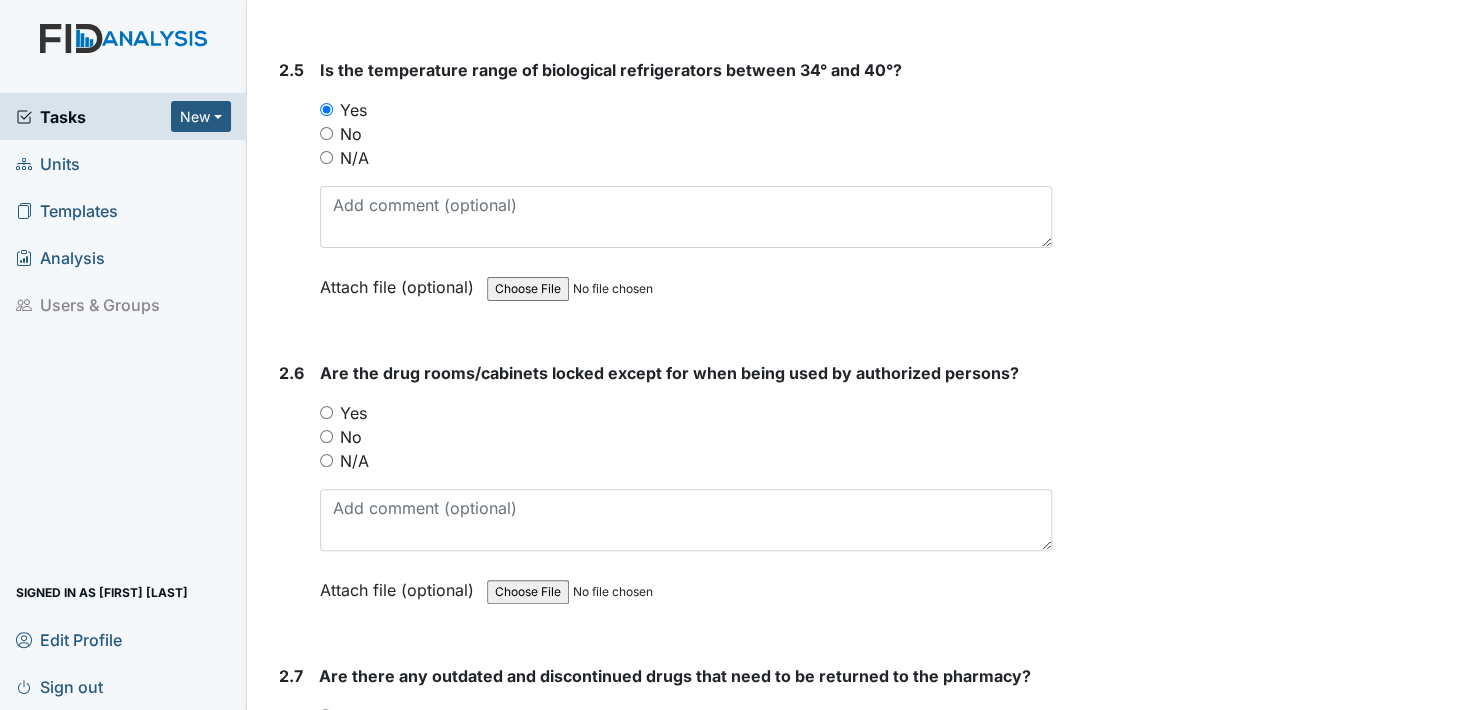 click on "Yes" at bounding box center (326, 412) 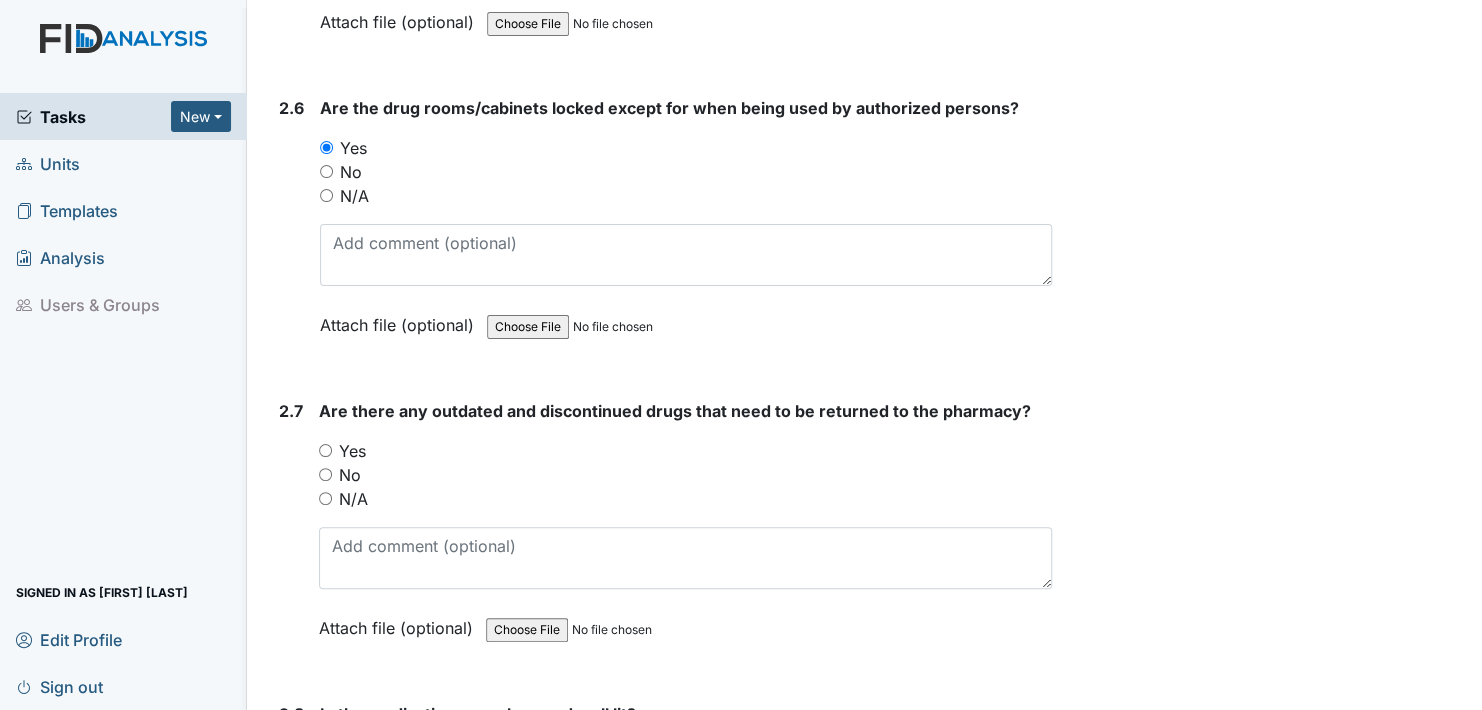 scroll, scrollTop: 6800, scrollLeft: 0, axis: vertical 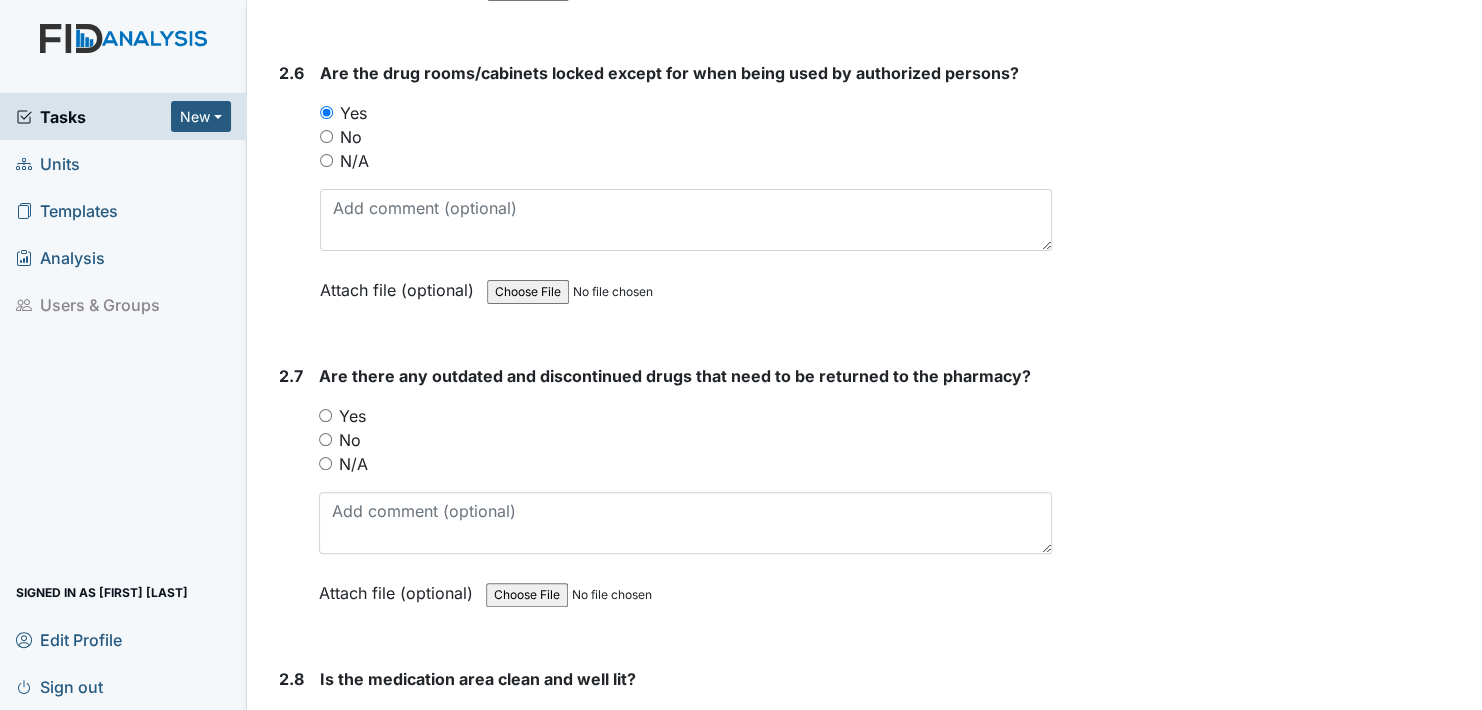 drag, startPoint x: 326, startPoint y: 389, endPoint x: 385, endPoint y: 463, distance: 94.641426 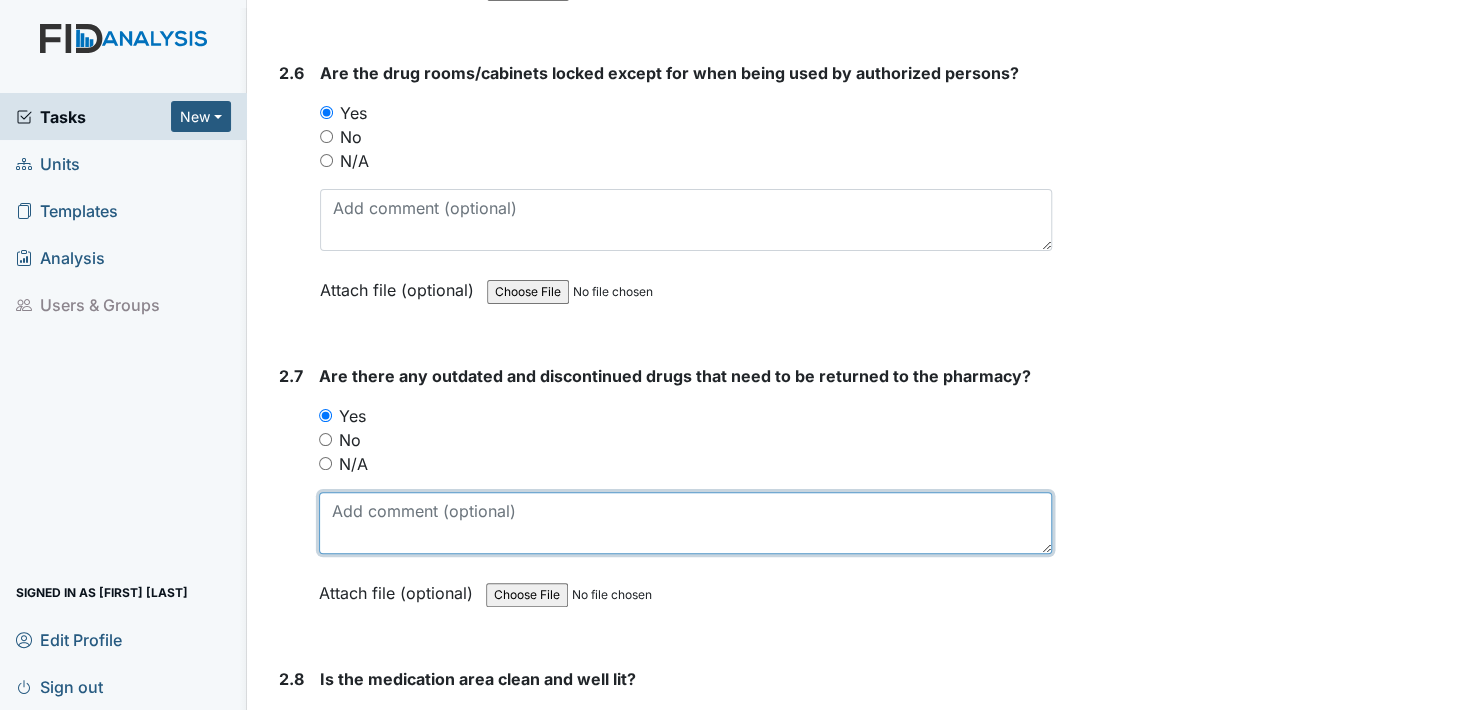 click at bounding box center (685, 523) 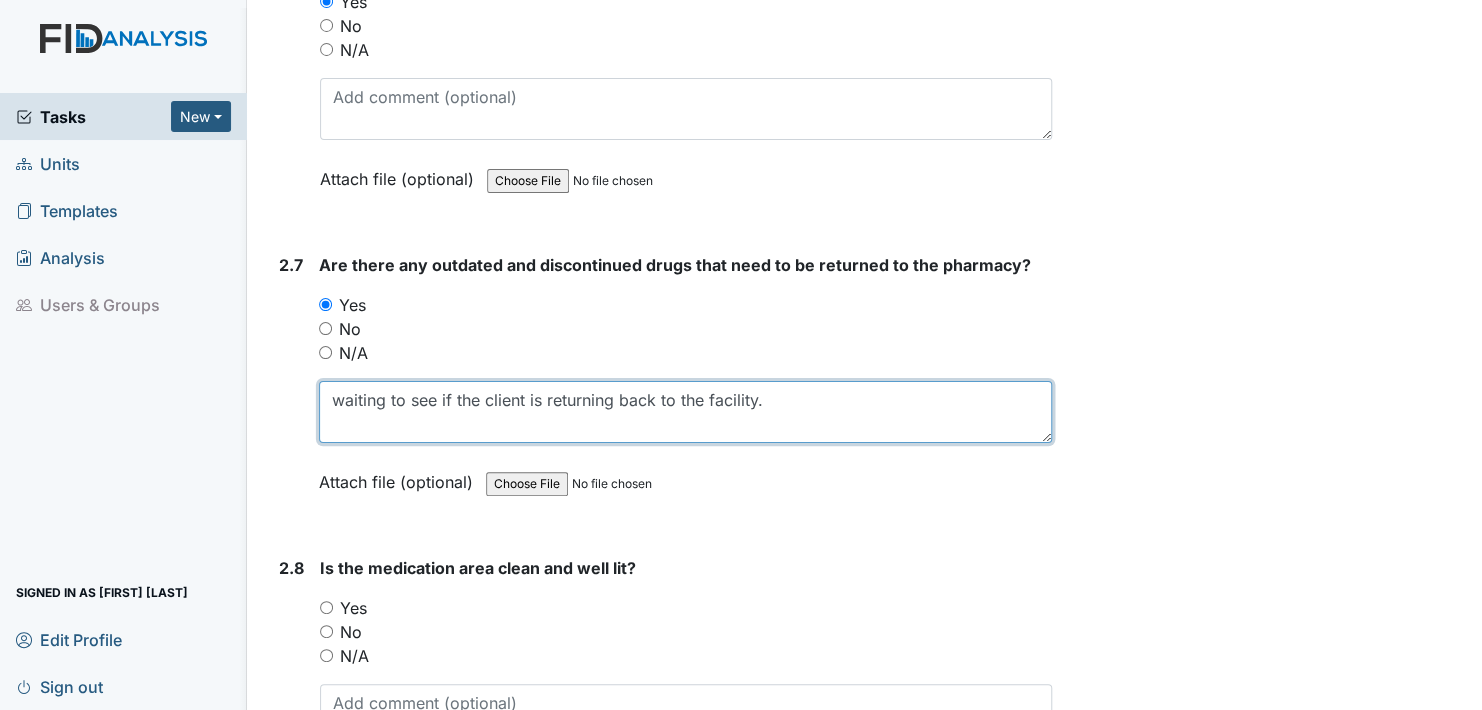 scroll, scrollTop: 7000, scrollLeft: 0, axis: vertical 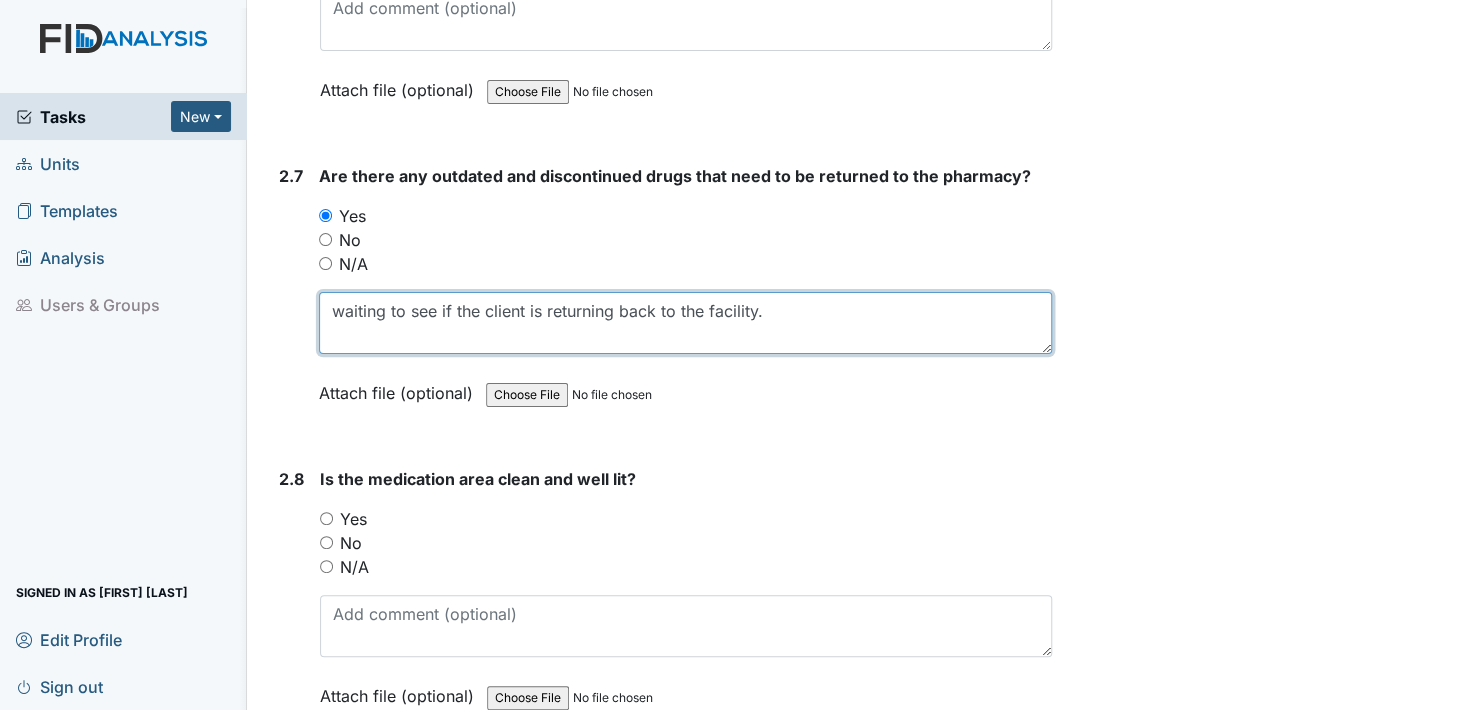 type on "waiting to see if the client is returning back to the facility." 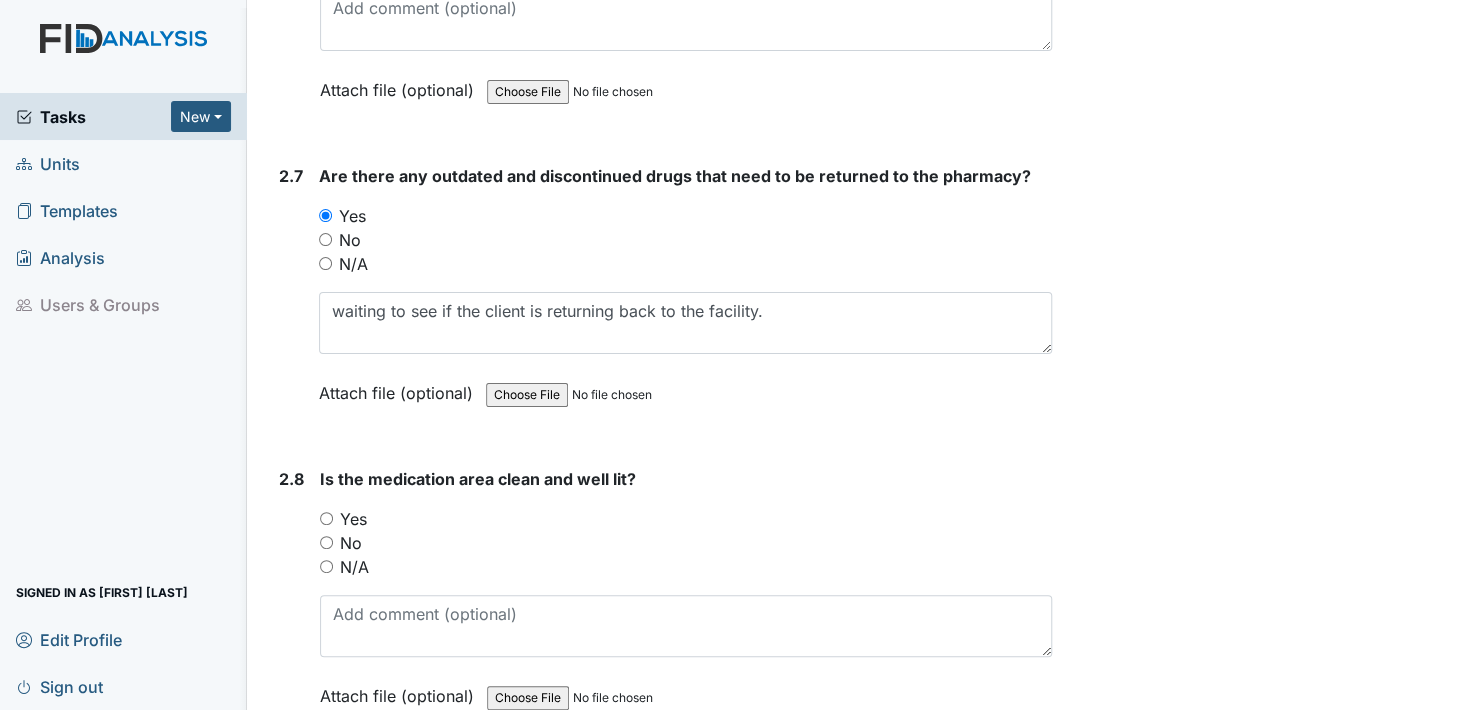 click on "Attach file (optional)" at bounding box center [400, 387] 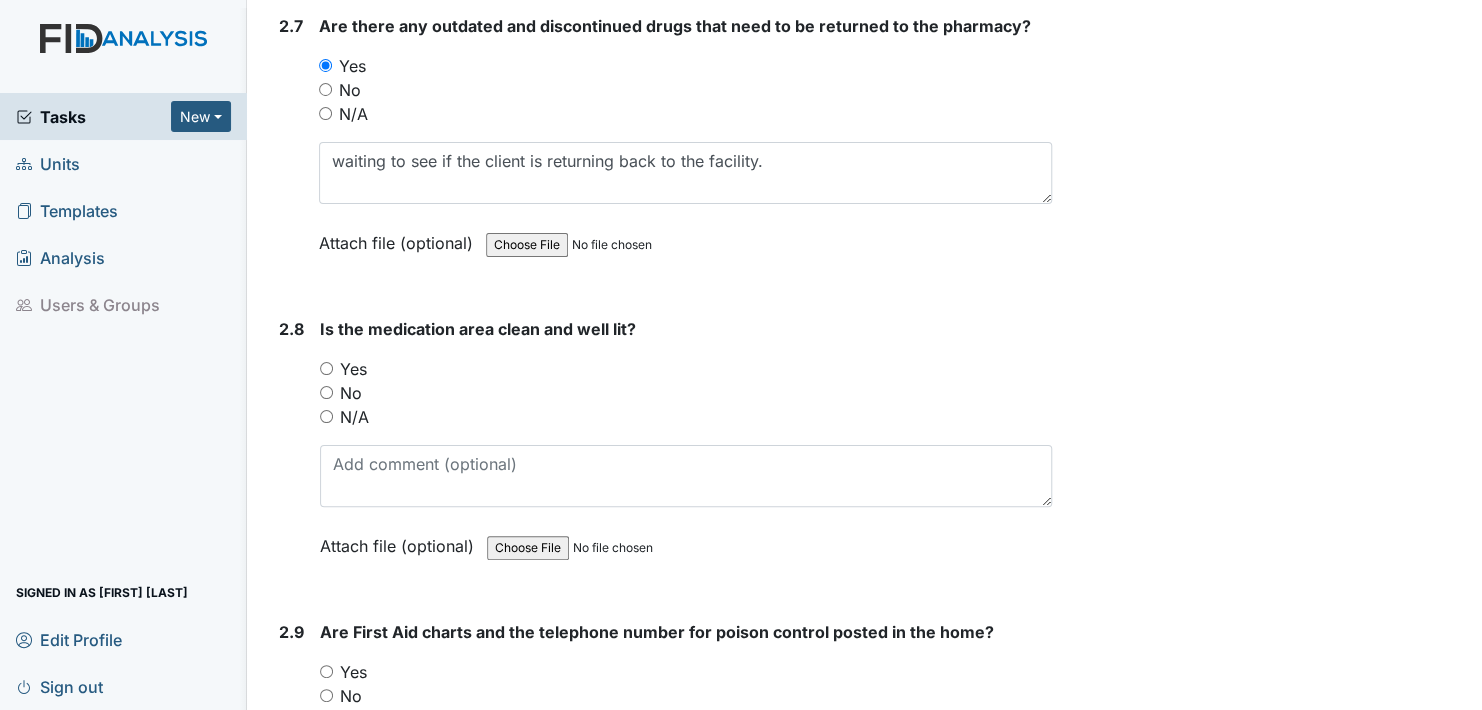scroll, scrollTop: 7200, scrollLeft: 0, axis: vertical 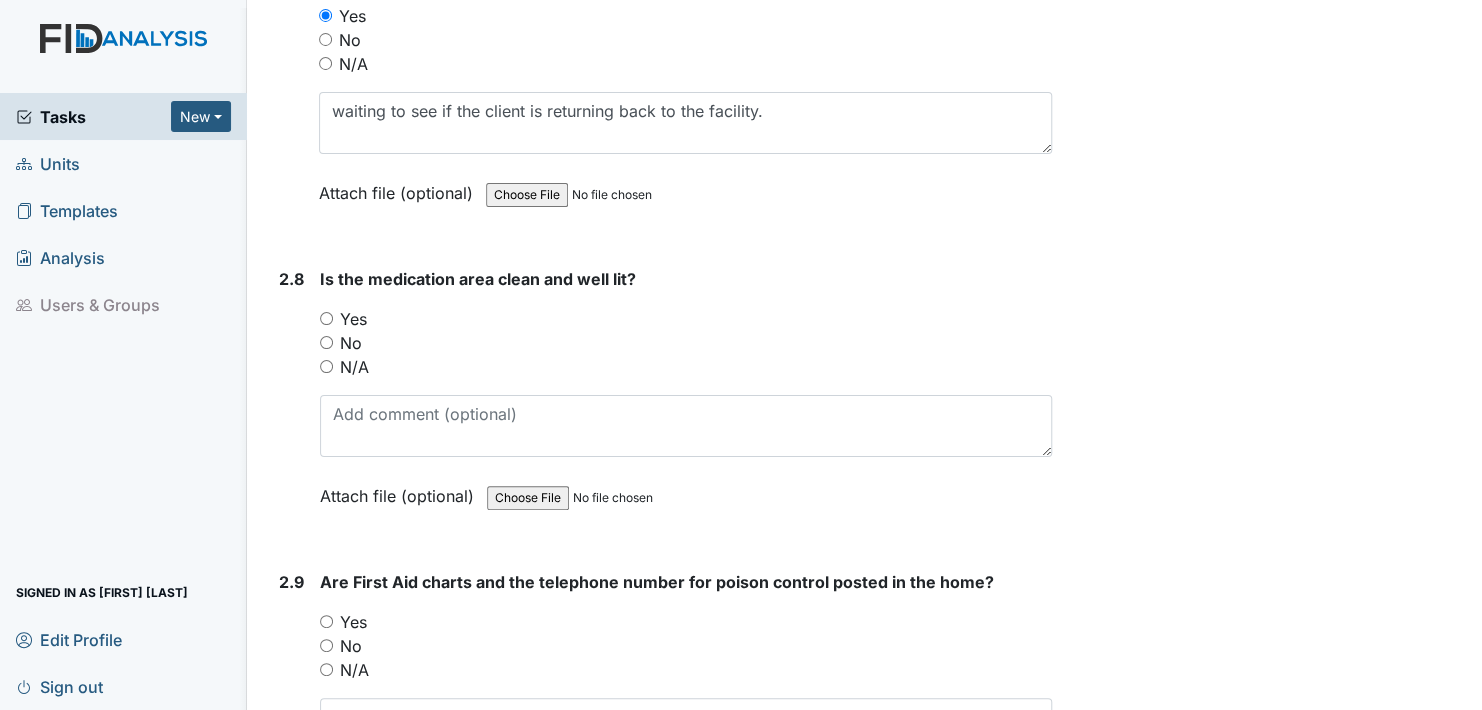 click on "Yes" at bounding box center [326, 318] 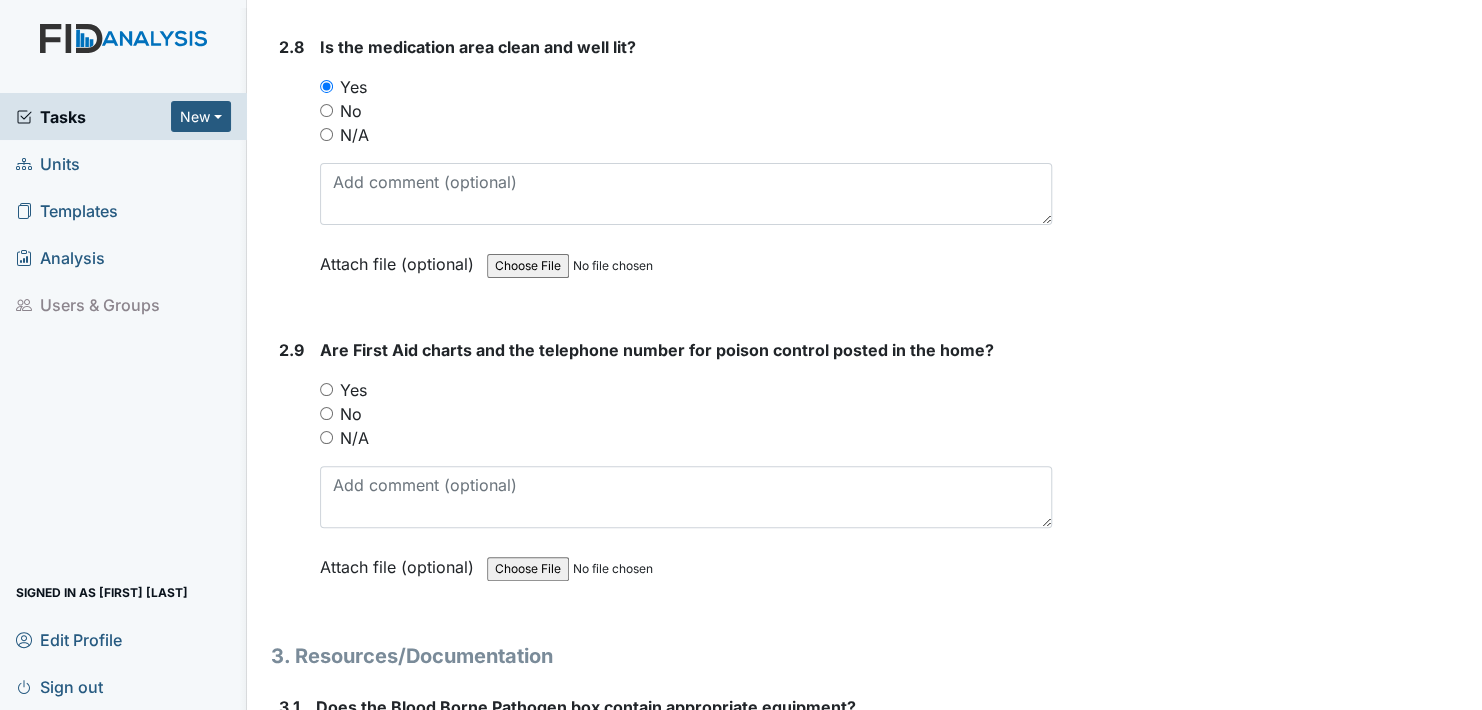 scroll, scrollTop: 7500, scrollLeft: 0, axis: vertical 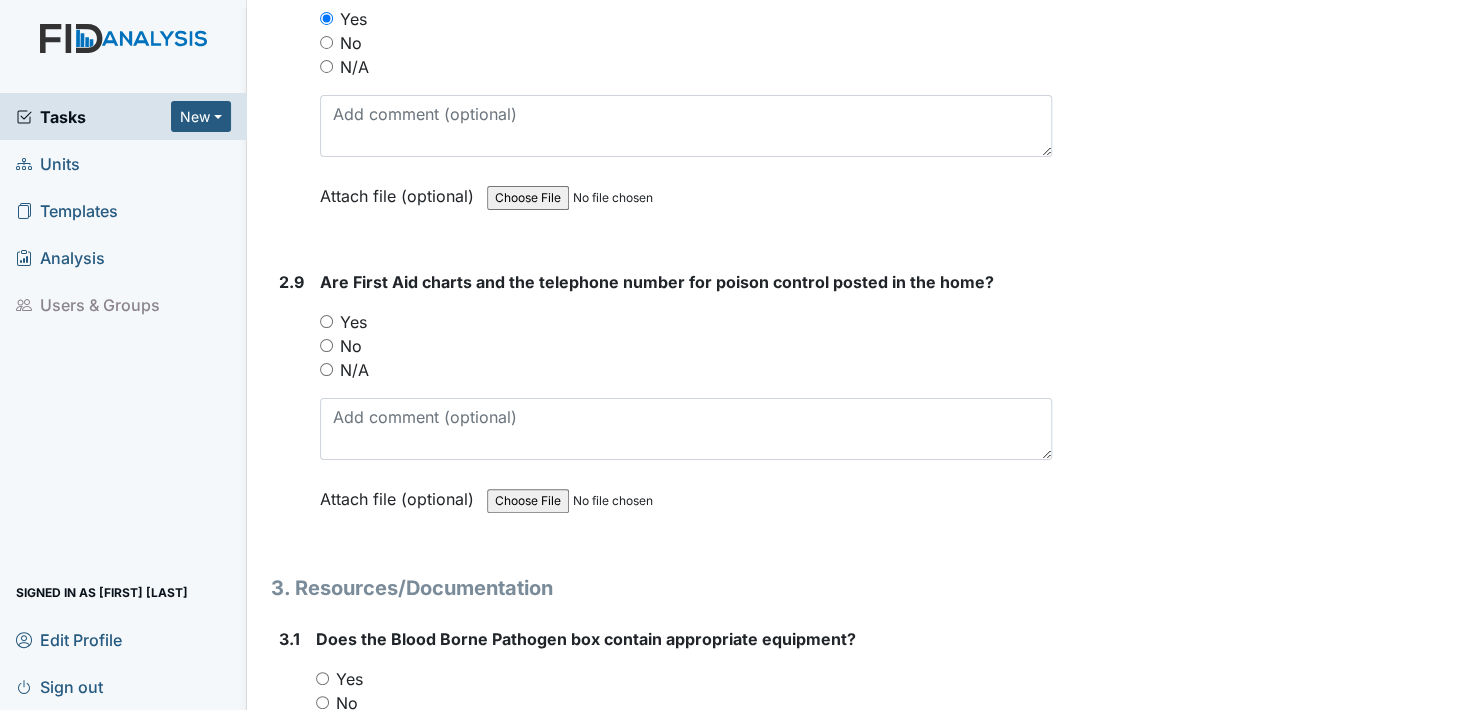 click on "Yes" at bounding box center (326, 321) 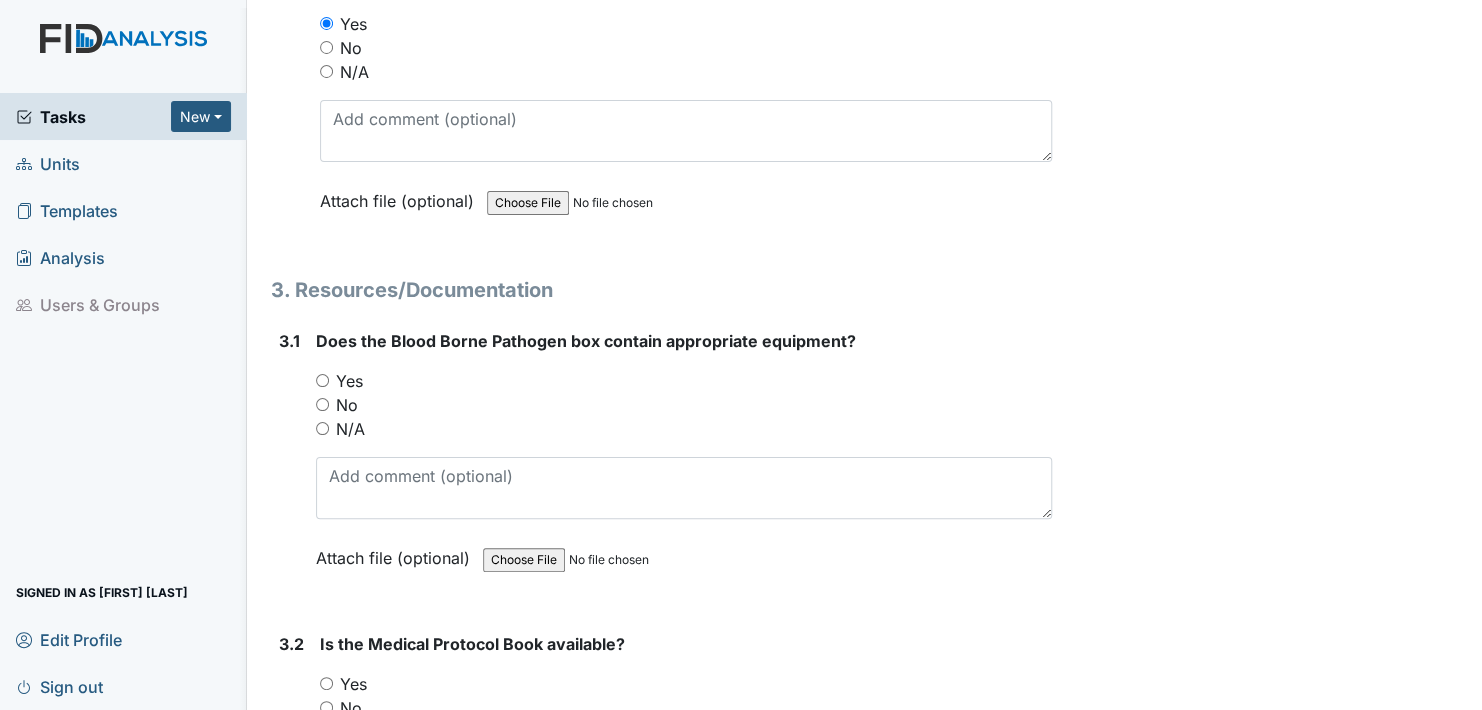 scroll, scrollTop: 7800, scrollLeft: 0, axis: vertical 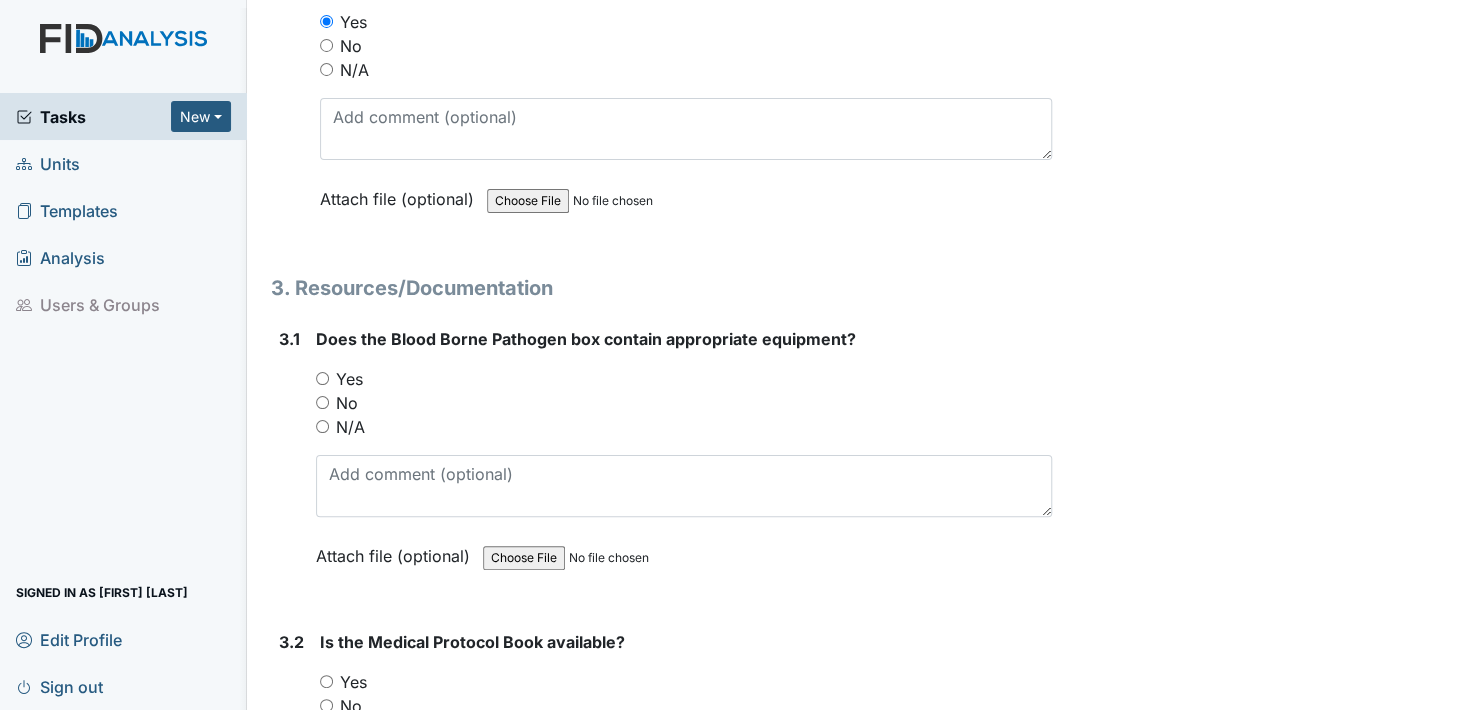 click on "Yes" at bounding box center [322, 378] 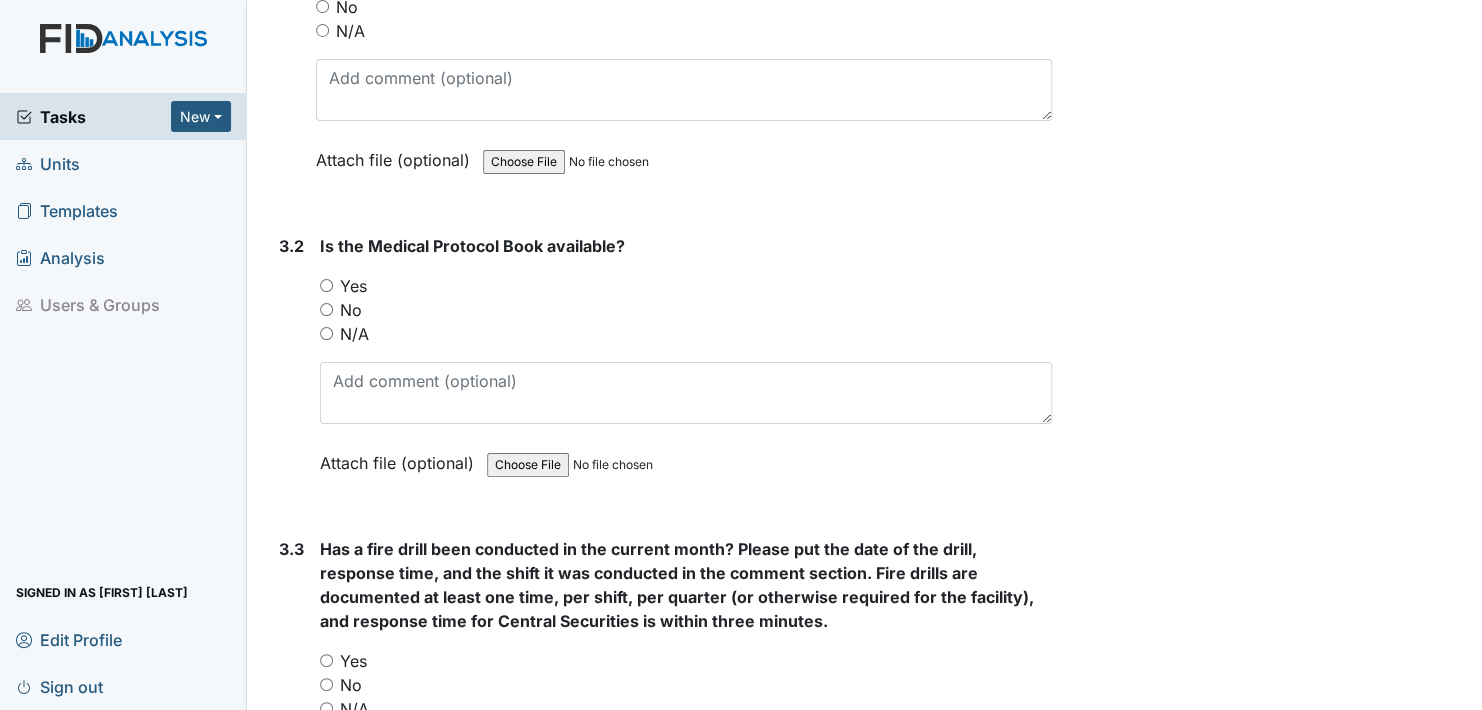 scroll, scrollTop: 8200, scrollLeft: 0, axis: vertical 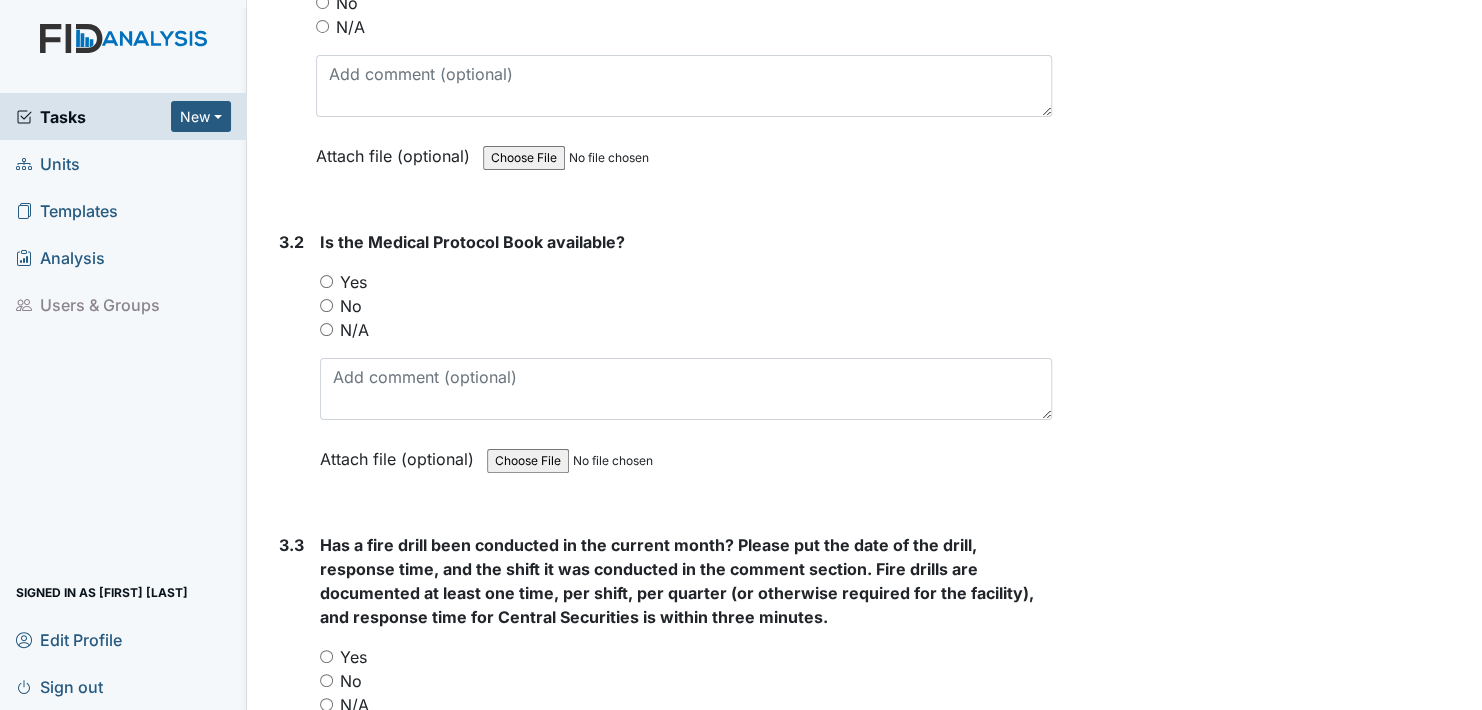 click on "Yes" at bounding box center [326, 281] 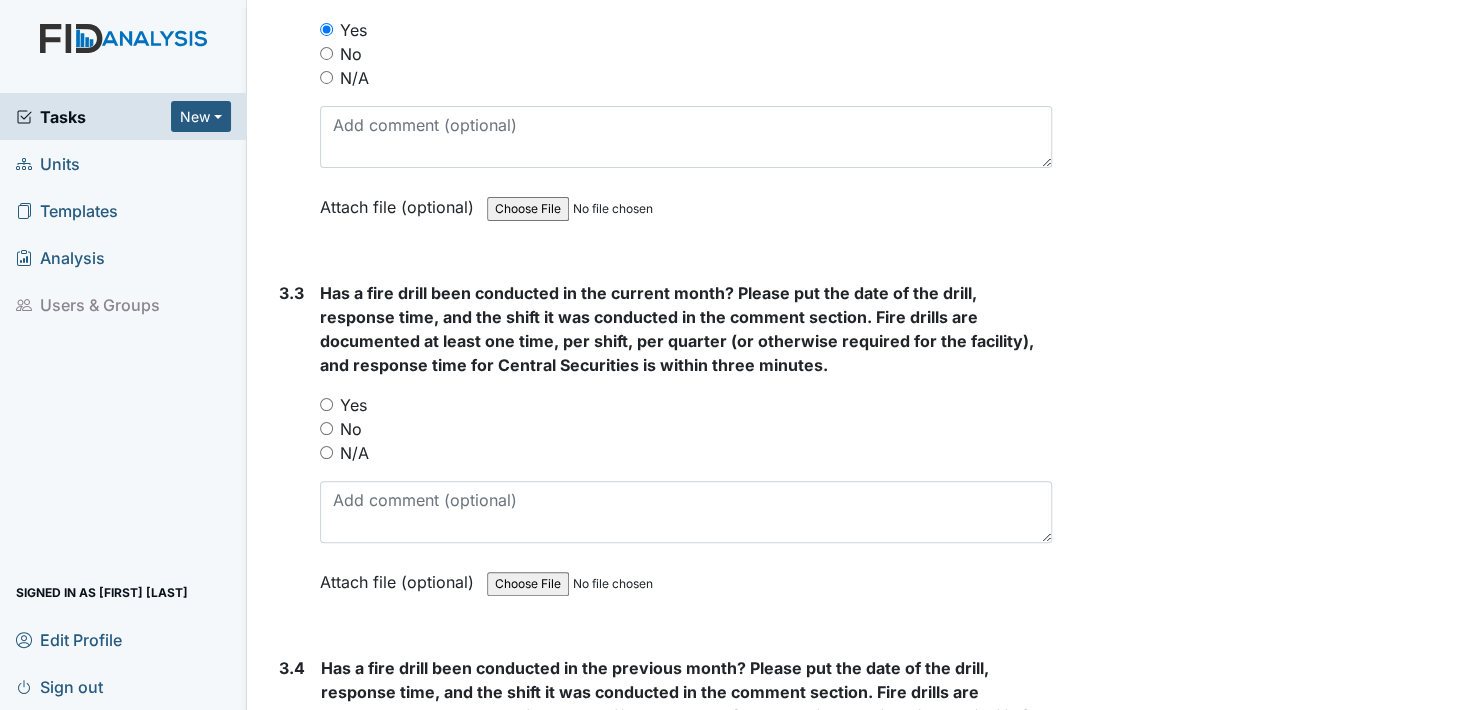 scroll, scrollTop: 8500, scrollLeft: 0, axis: vertical 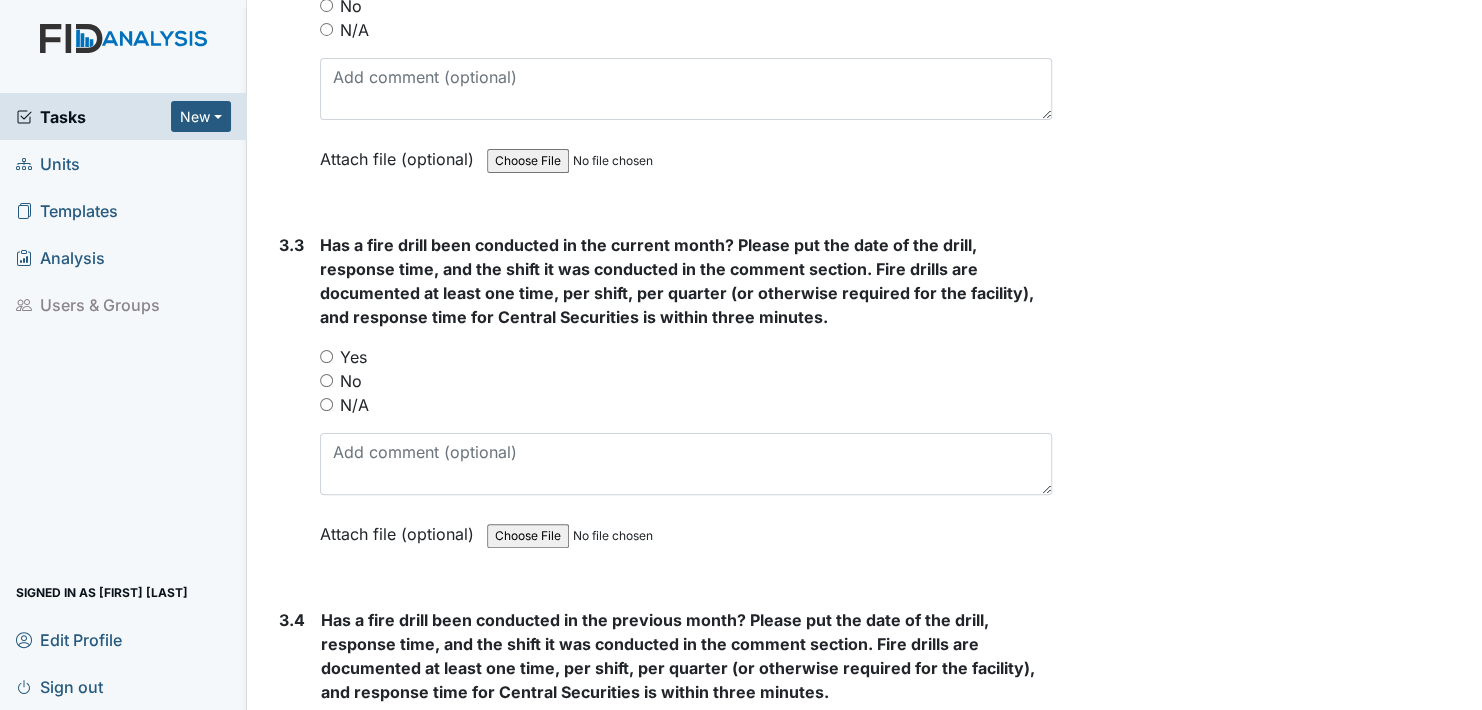 click on "Yes" at bounding box center [326, 356] 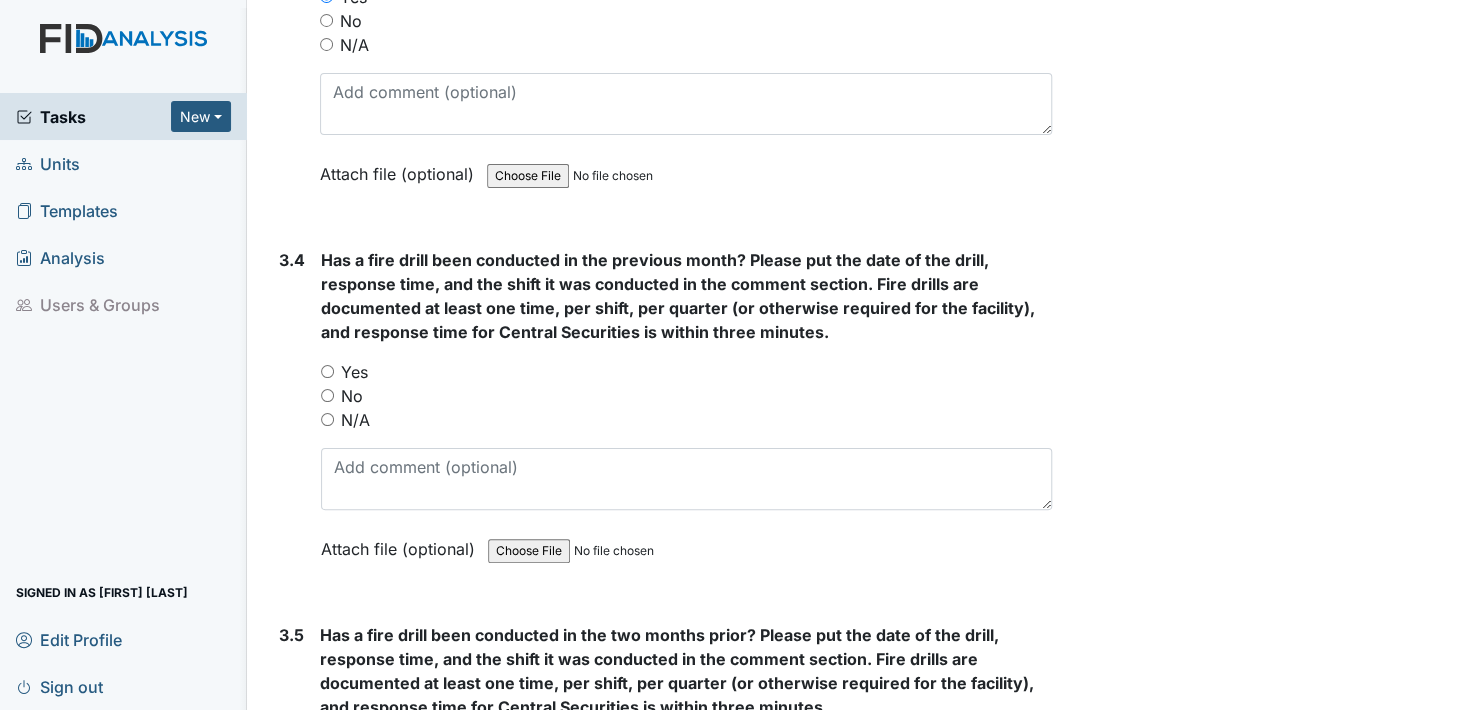 scroll, scrollTop: 8900, scrollLeft: 0, axis: vertical 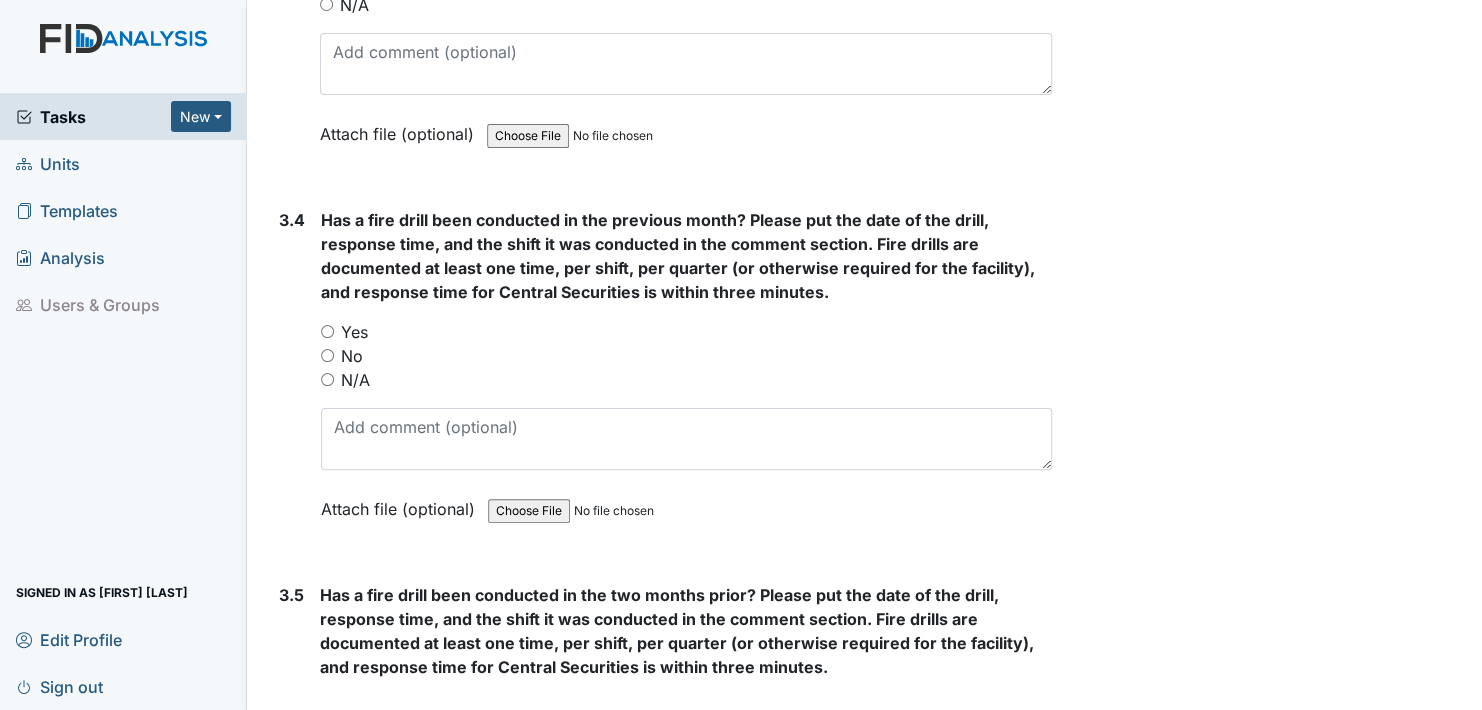 drag, startPoint x: 325, startPoint y: 300, endPoint x: 330, endPoint y: 318, distance: 18.681541 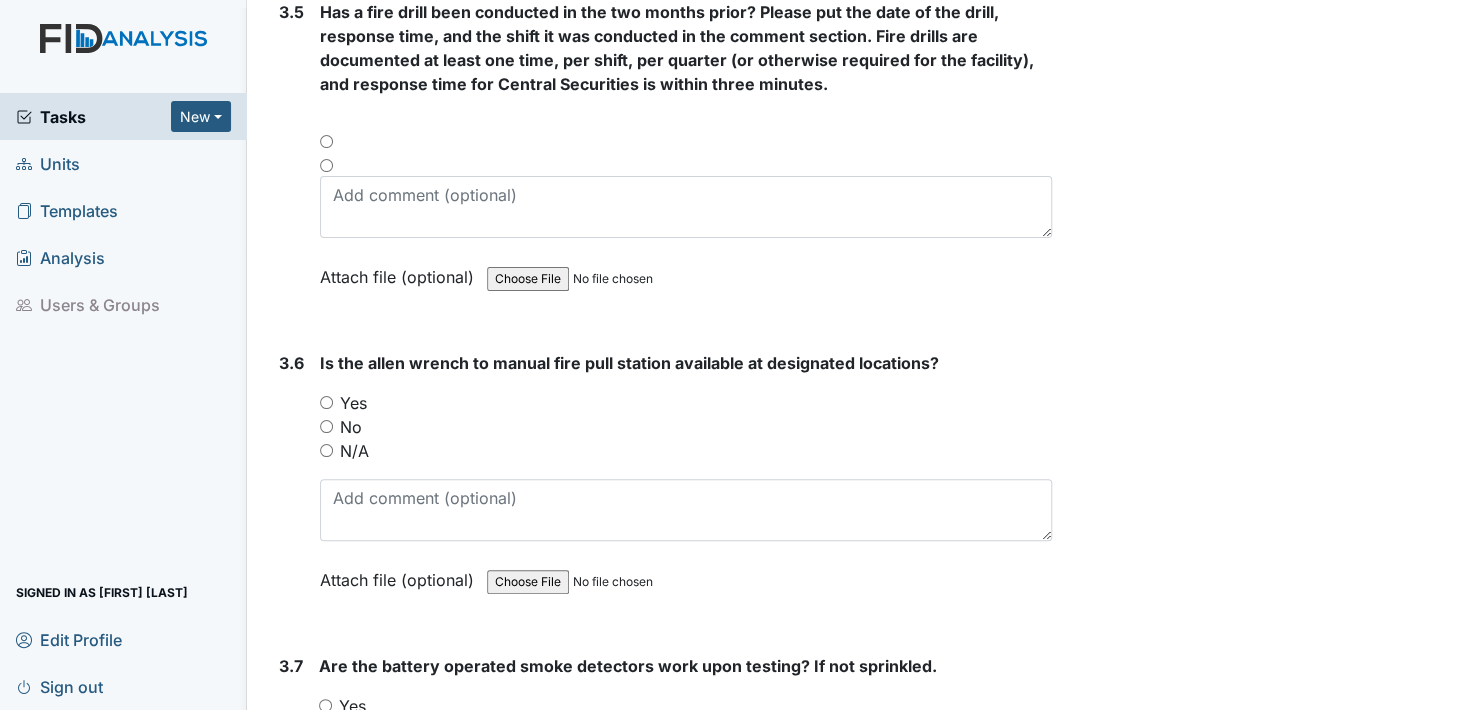 scroll, scrollTop: 9500, scrollLeft: 0, axis: vertical 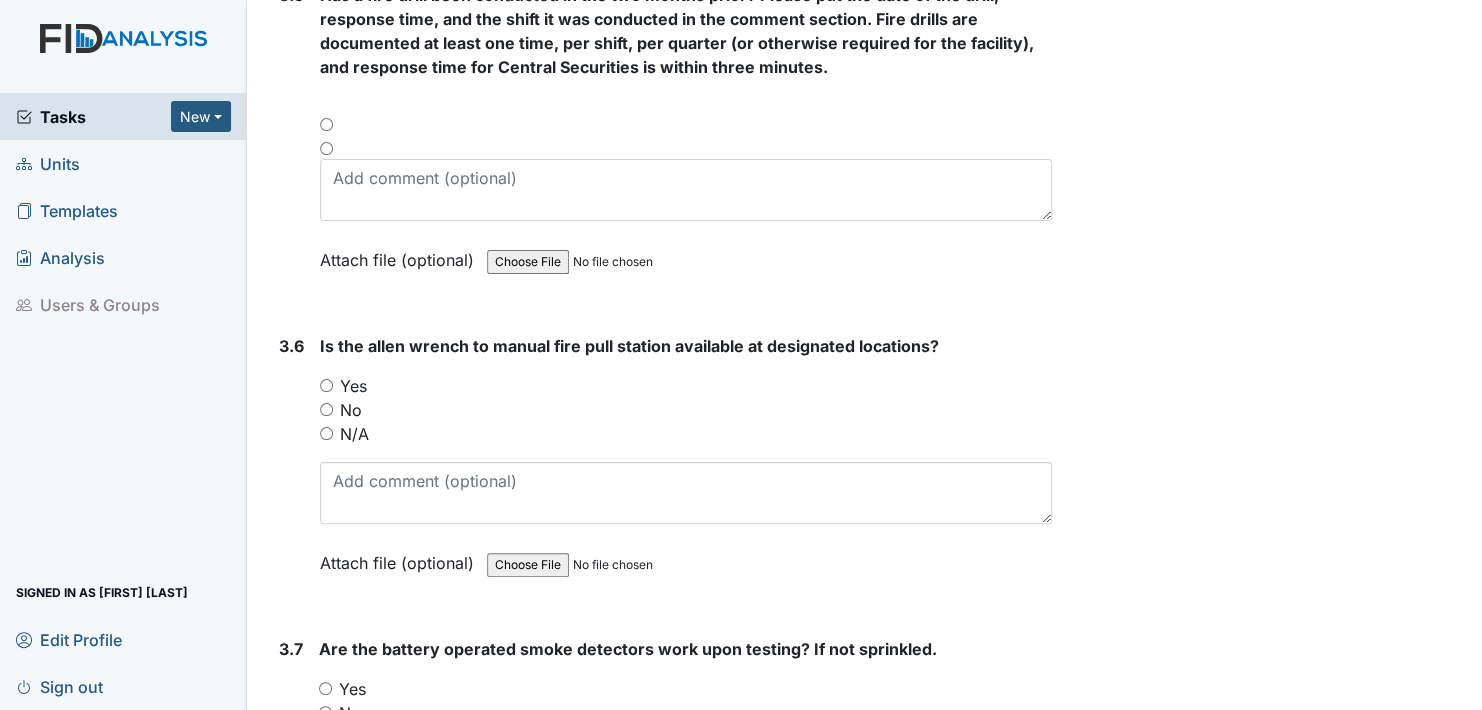 drag, startPoint x: 325, startPoint y: 351, endPoint x: 337, endPoint y: 380, distance: 31.38471 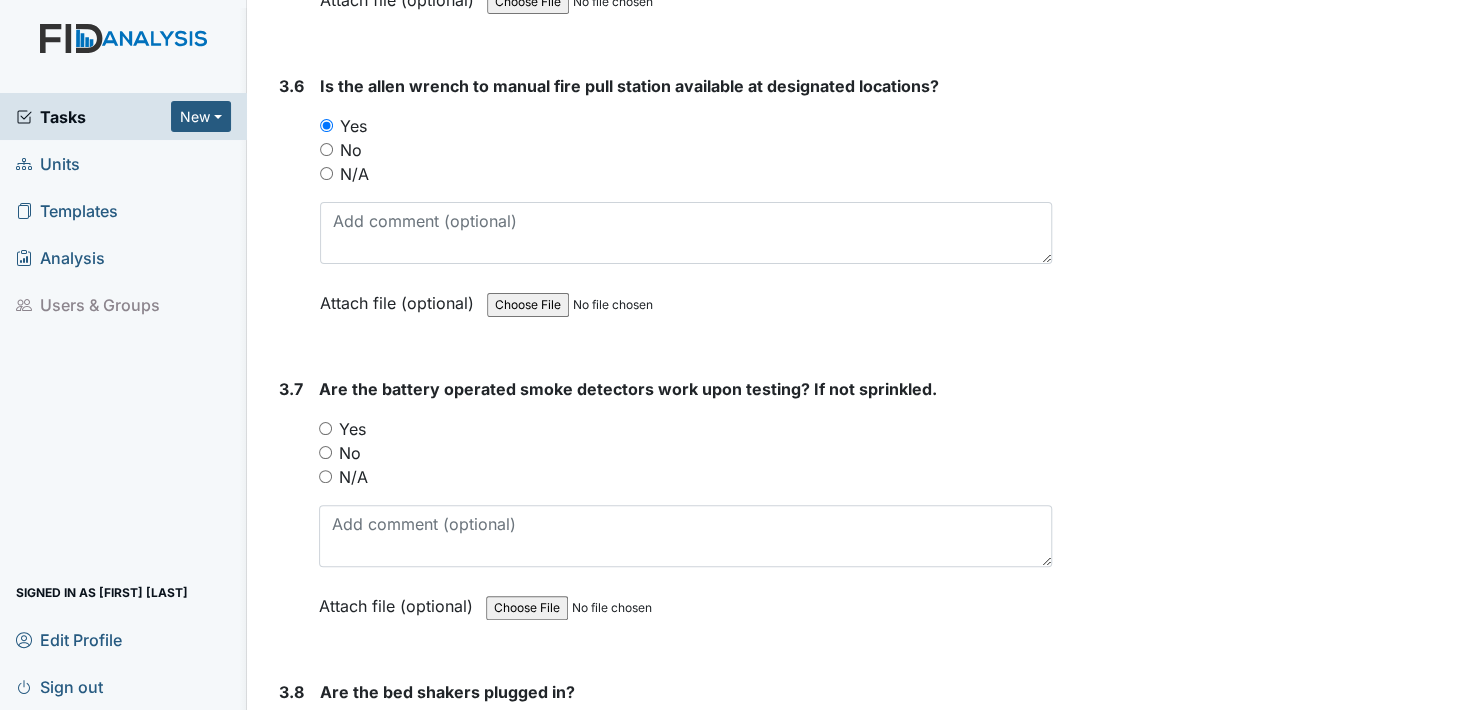 scroll, scrollTop: 9800, scrollLeft: 0, axis: vertical 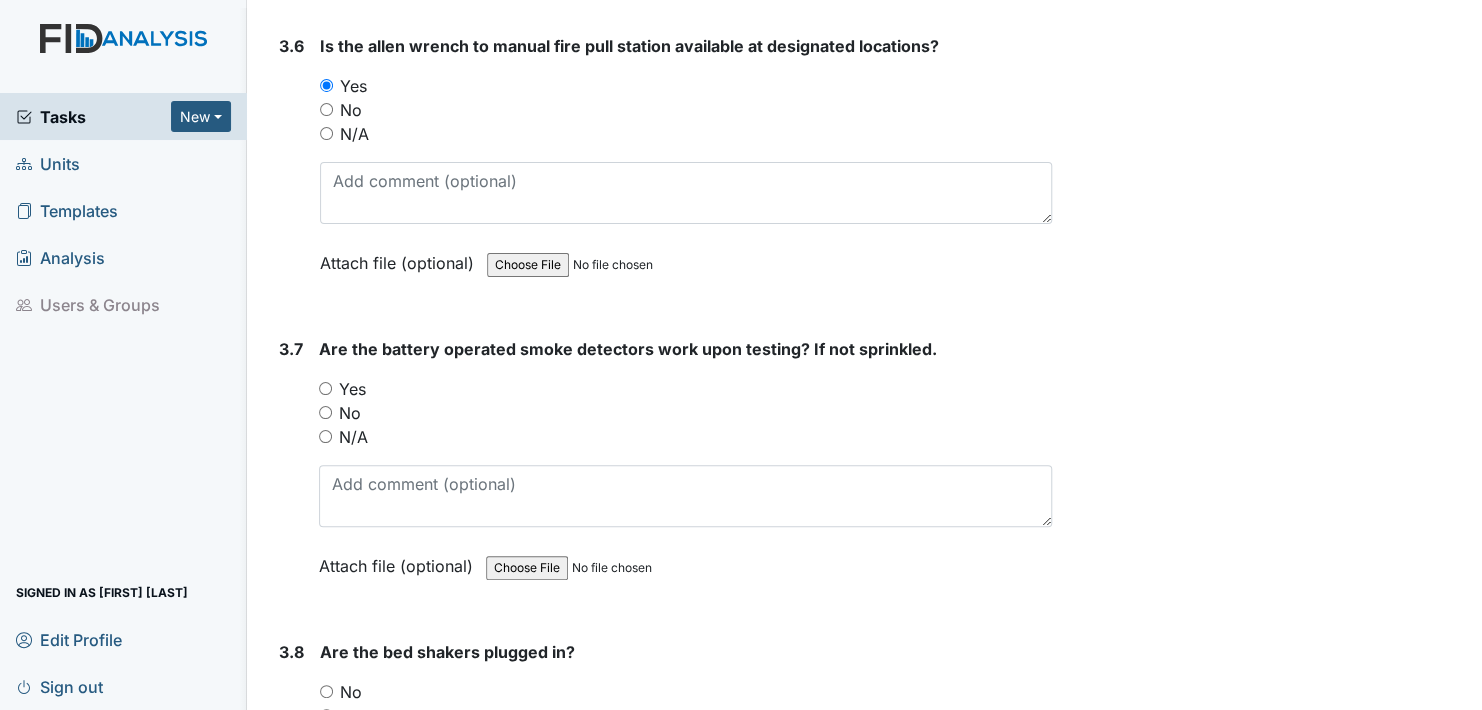 click on "Yes" at bounding box center [325, 388] 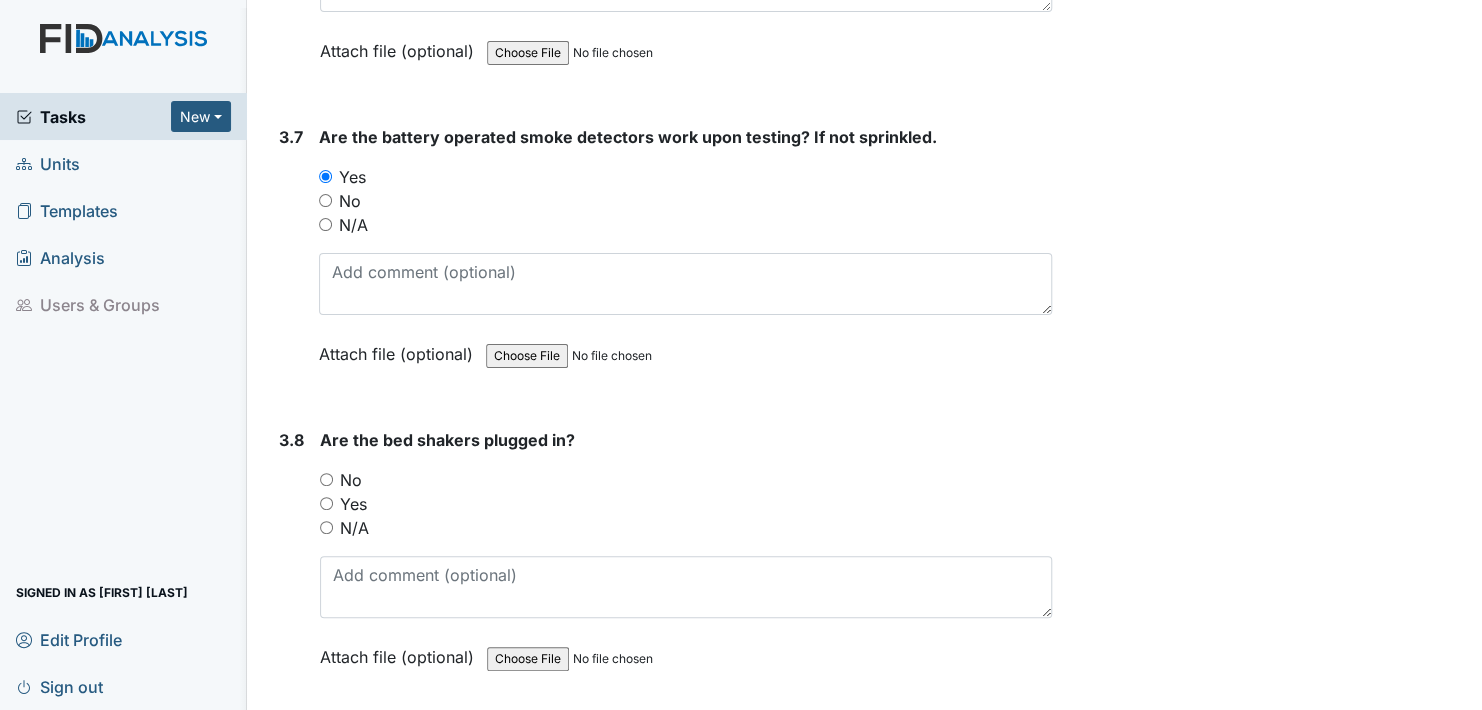 scroll, scrollTop: 10100, scrollLeft: 0, axis: vertical 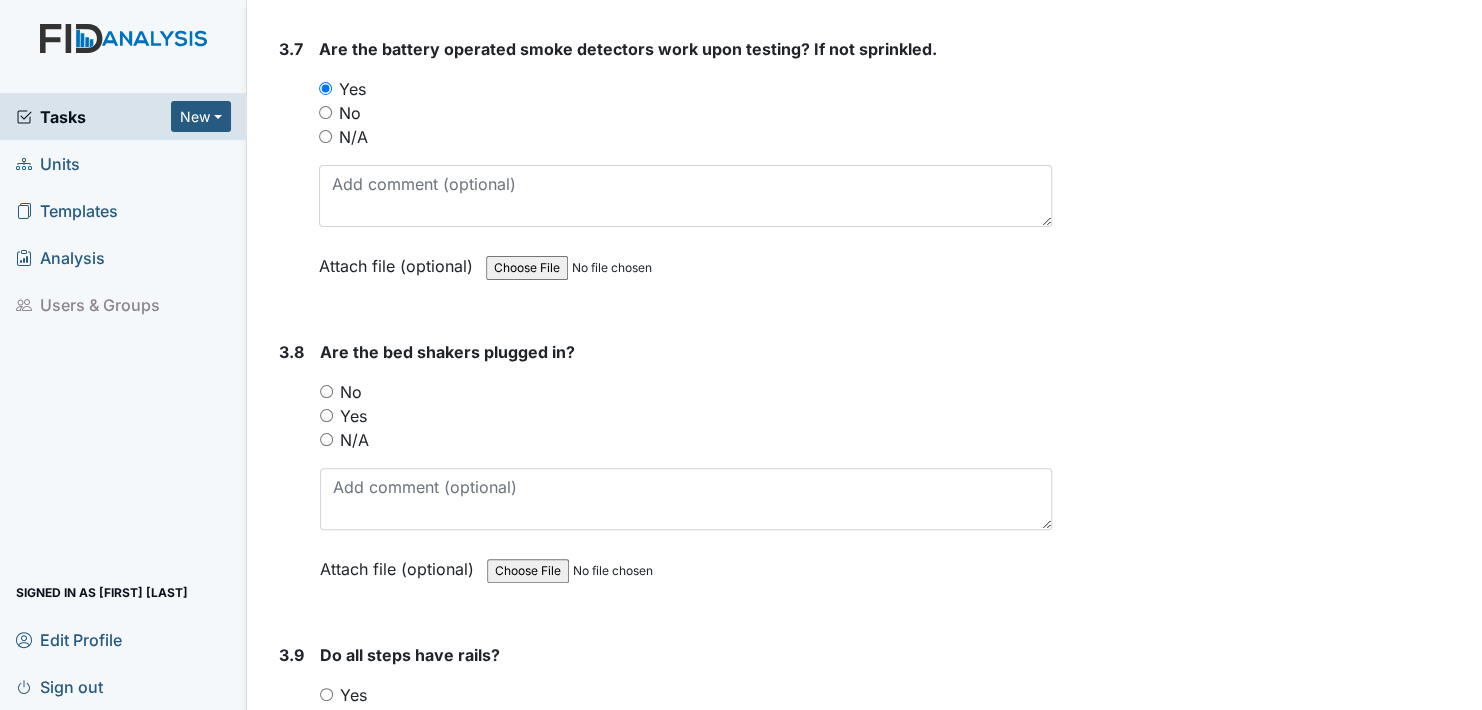 drag, startPoint x: 323, startPoint y: 404, endPoint x: 343, endPoint y: 434, distance: 36.05551 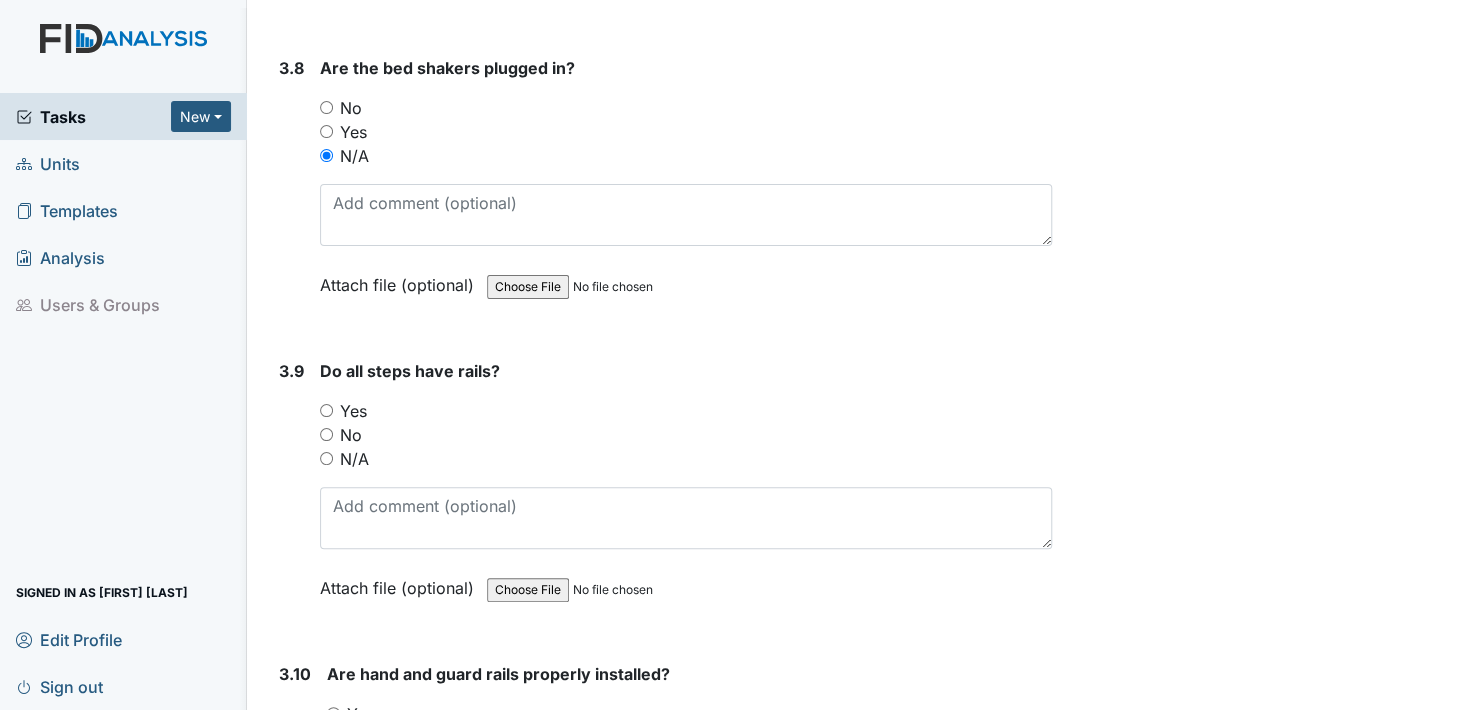 scroll, scrollTop: 10400, scrollLeft: 0, axis: vertical 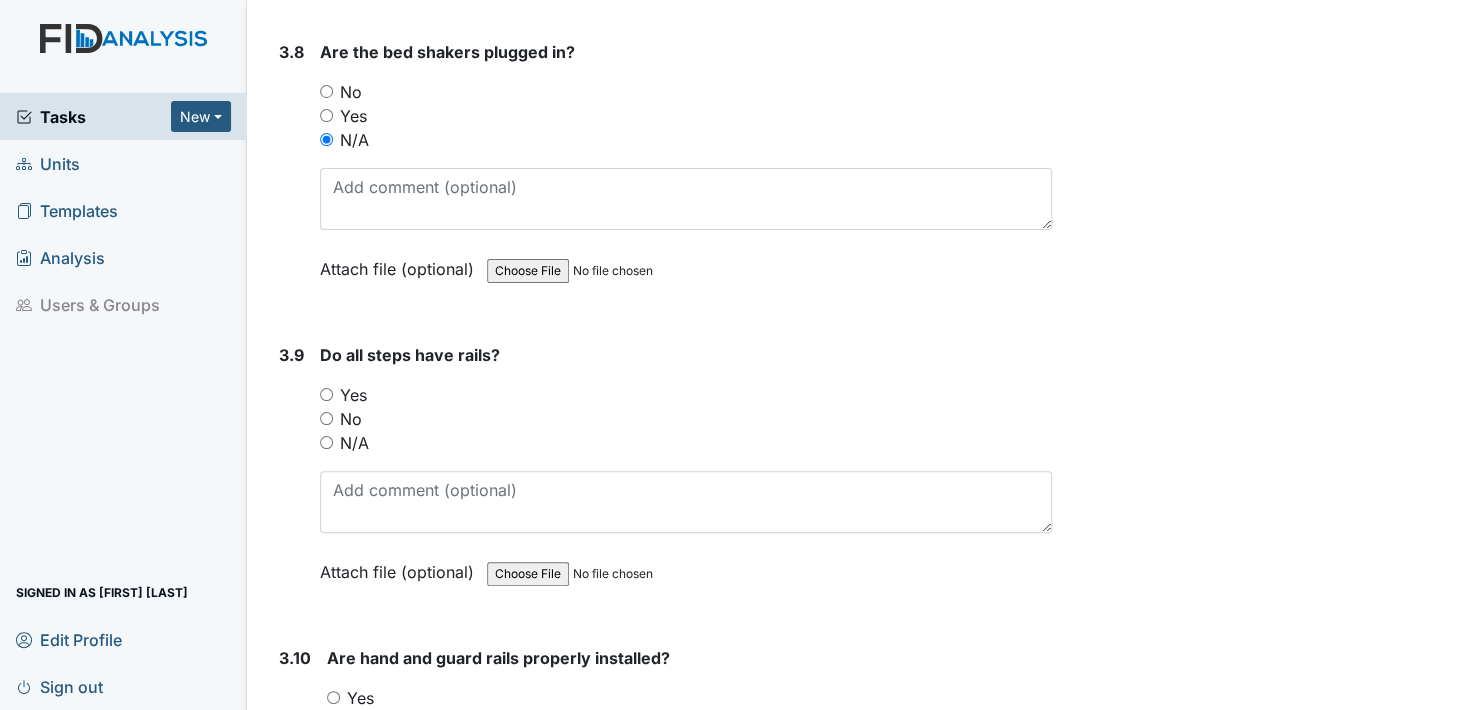 click on "Yes" at bounding box center [326, 394] 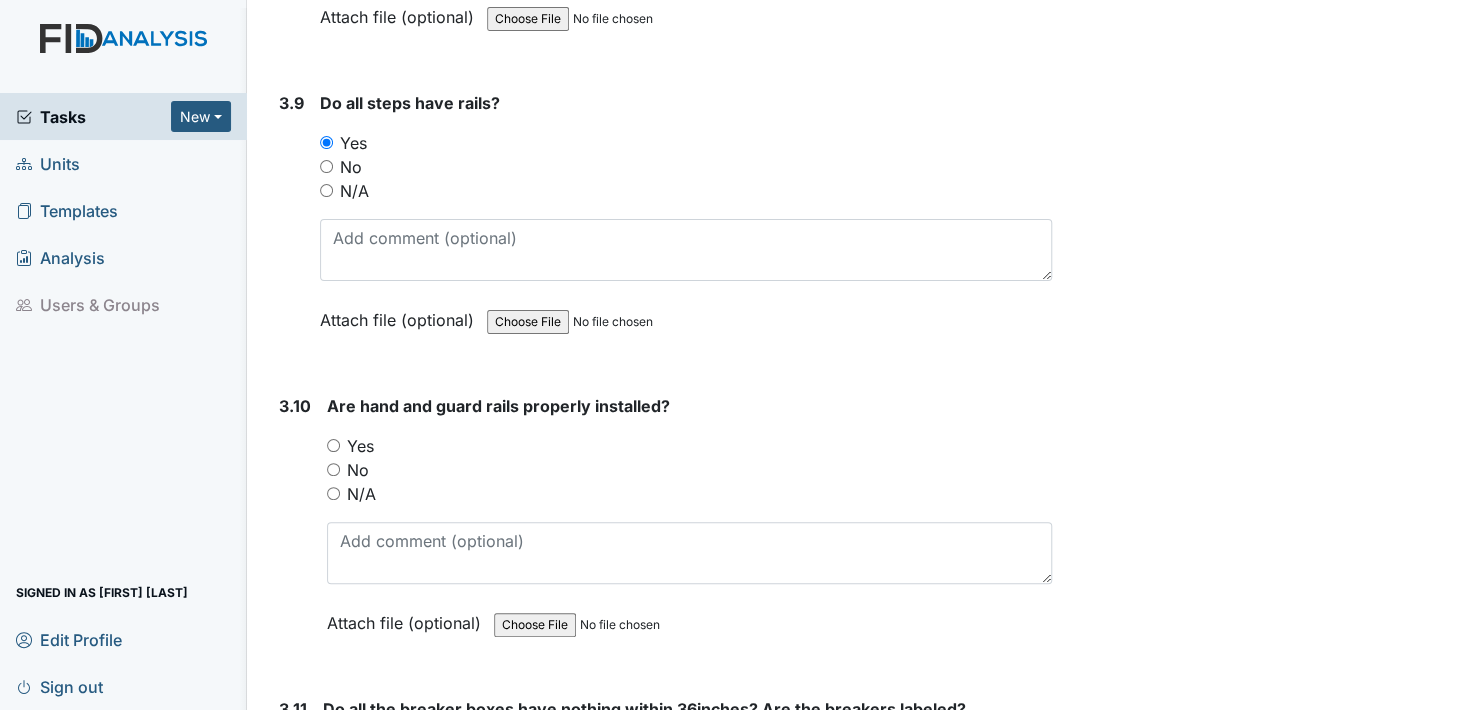scroll, scrollTop: 10700, scrollLeft: 0, axis: vertical 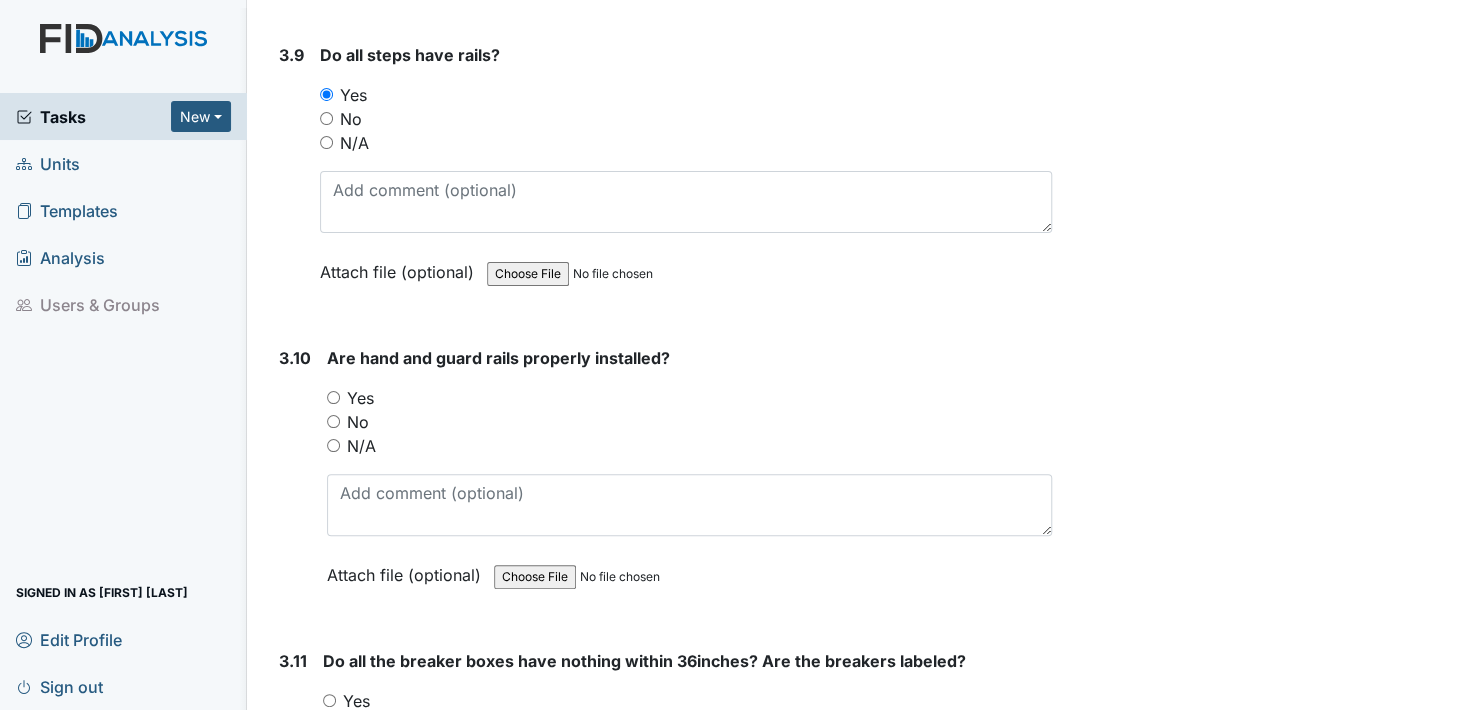 click on "Yes" at bounding box center (333, 397) 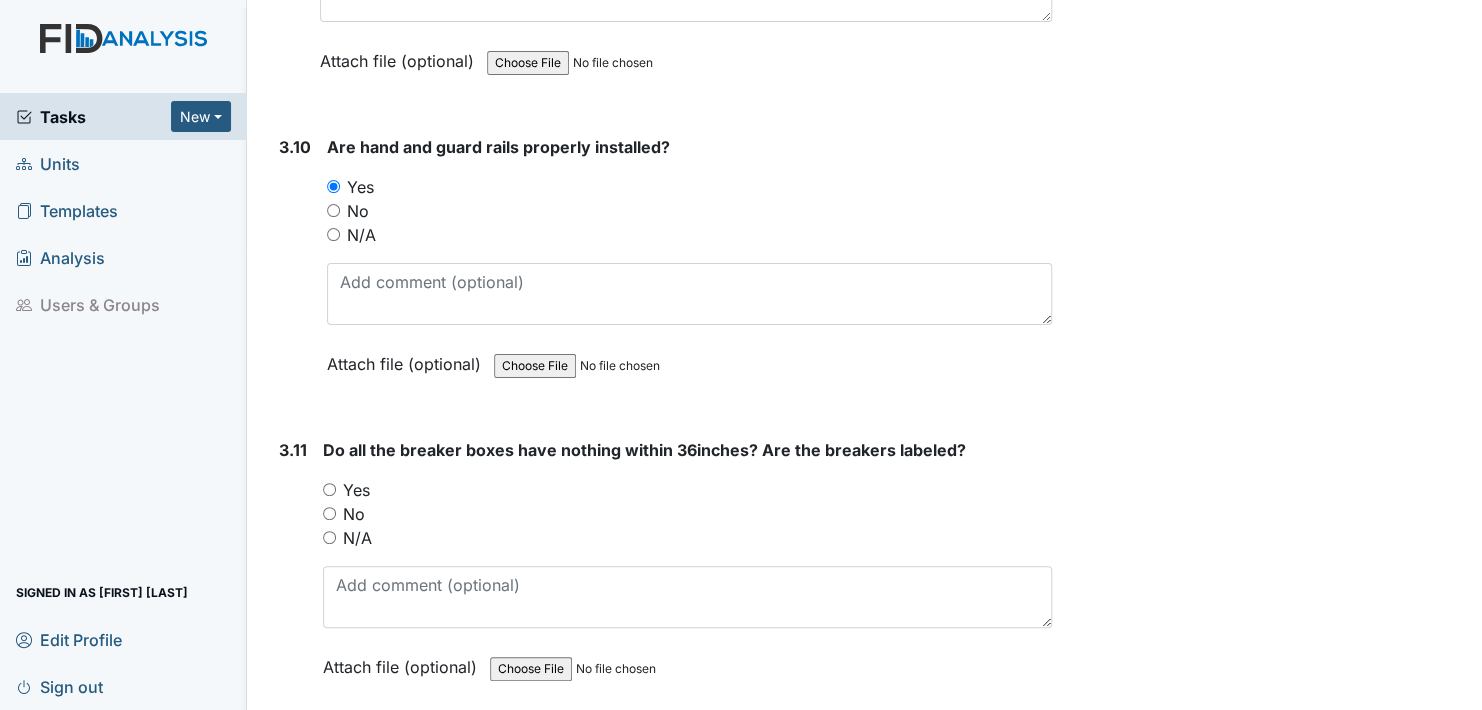 scroll, scrollTop: 11000, scrollLeft: 0, axis: vertical 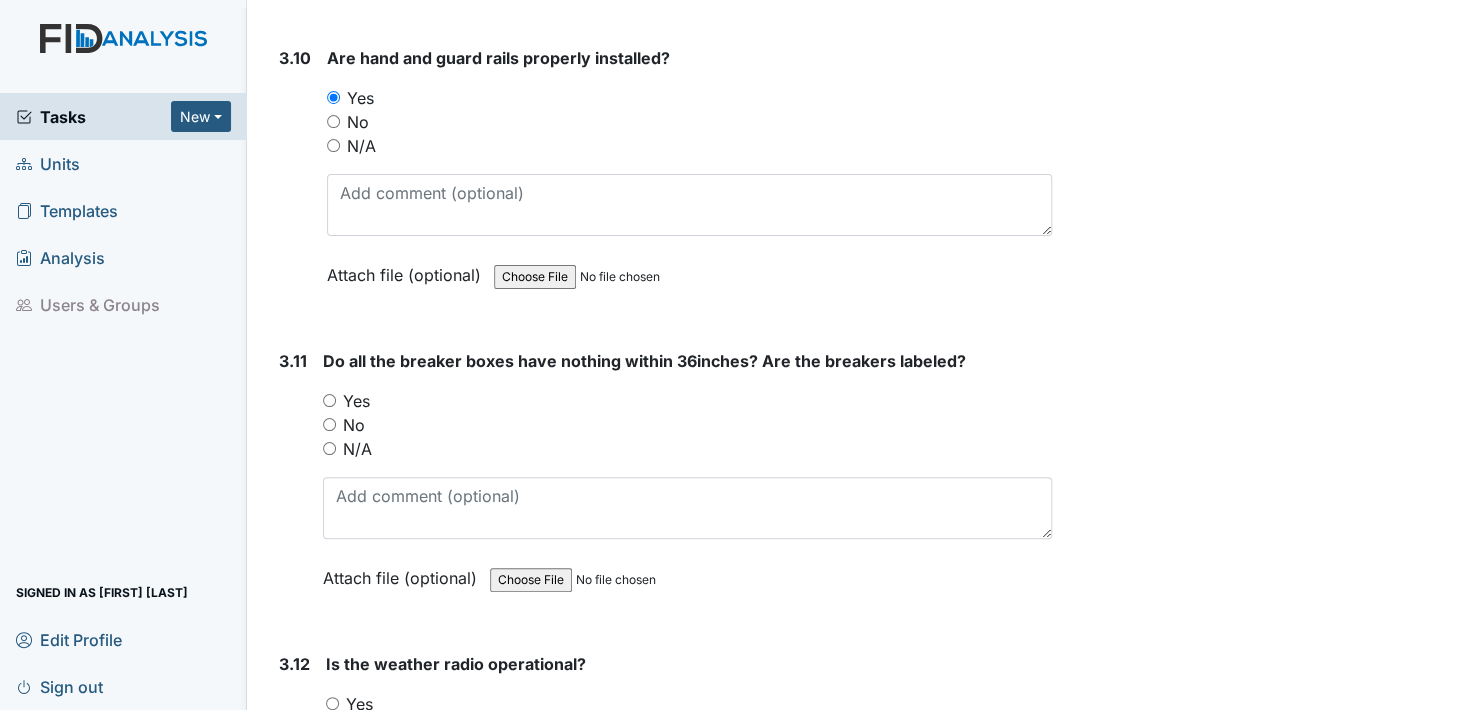 click on "Yes" at bounding box center [329, 400] 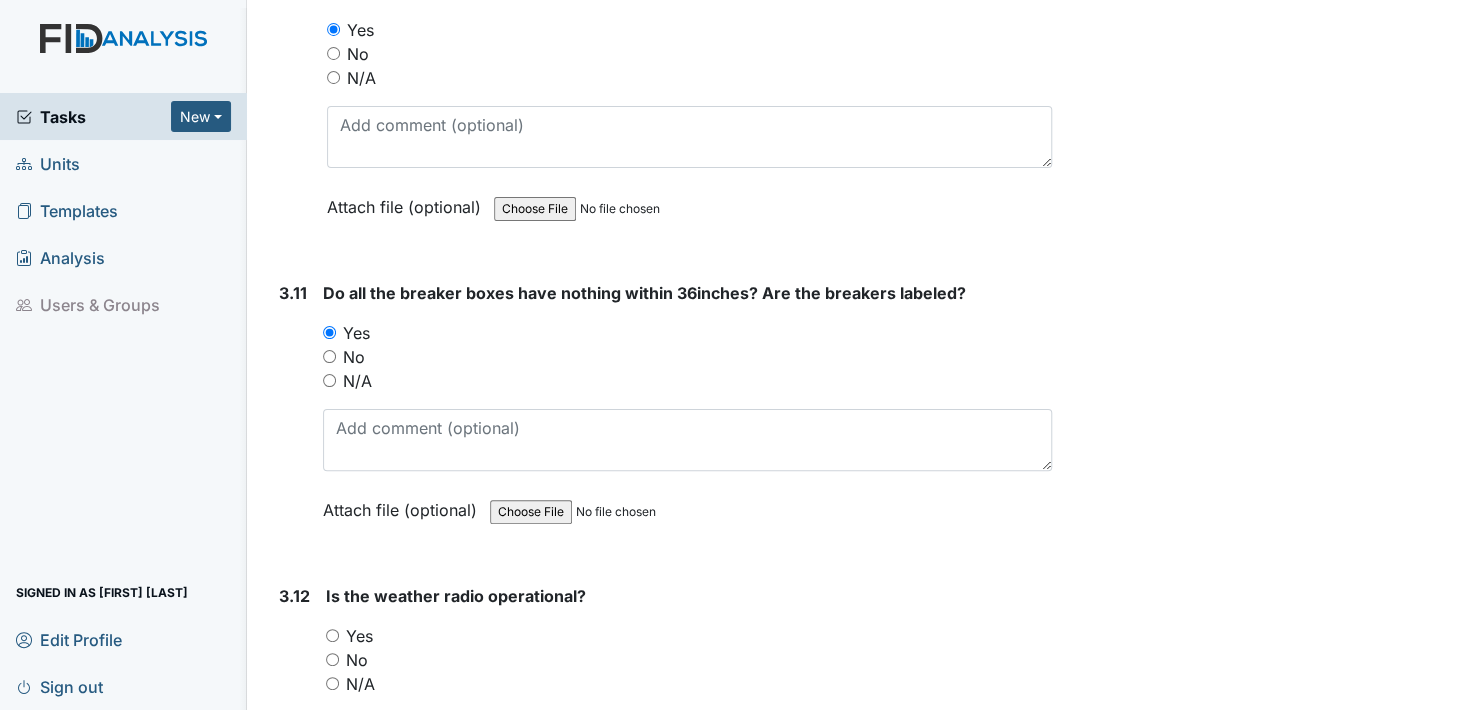 scroll, scrollTop: 11400, scrollLeft: 0, axis: vertical 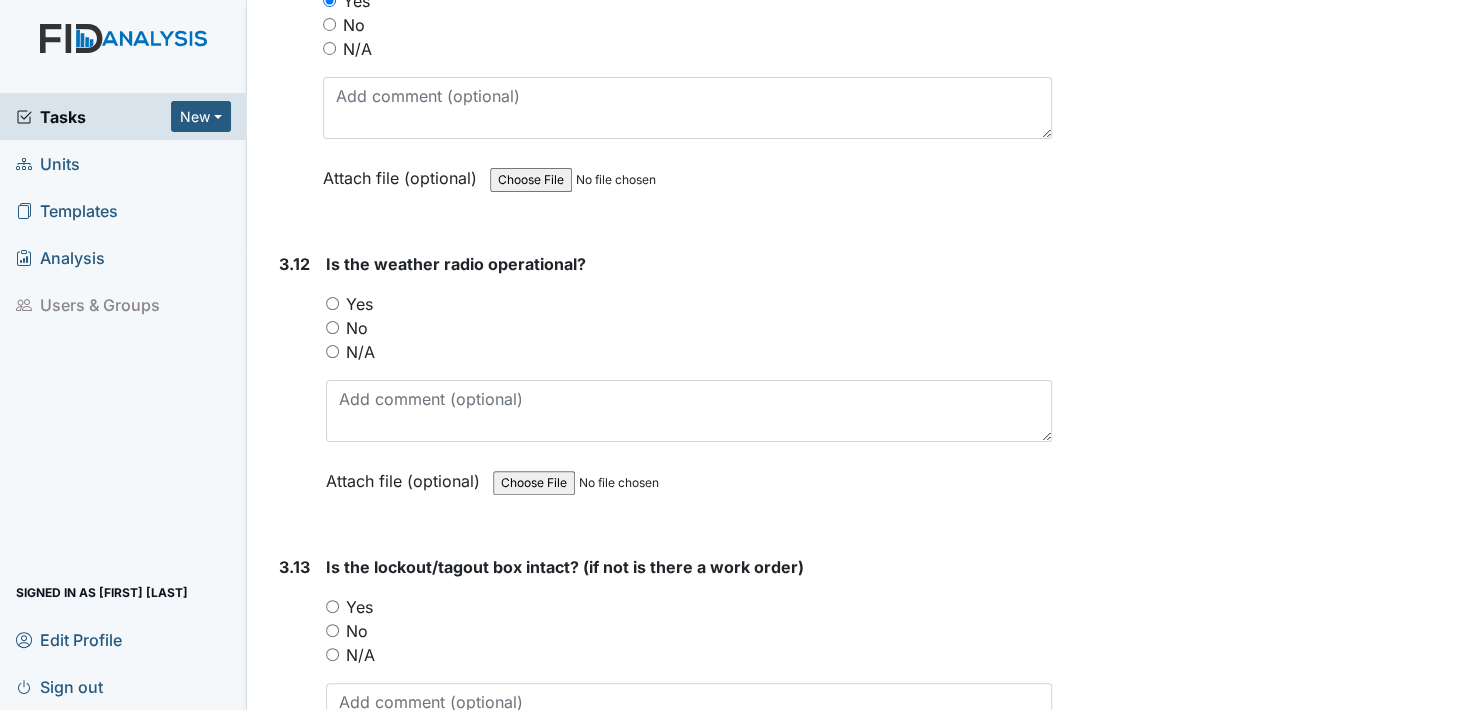 click on "Yes" at bounding box center [332, 303] 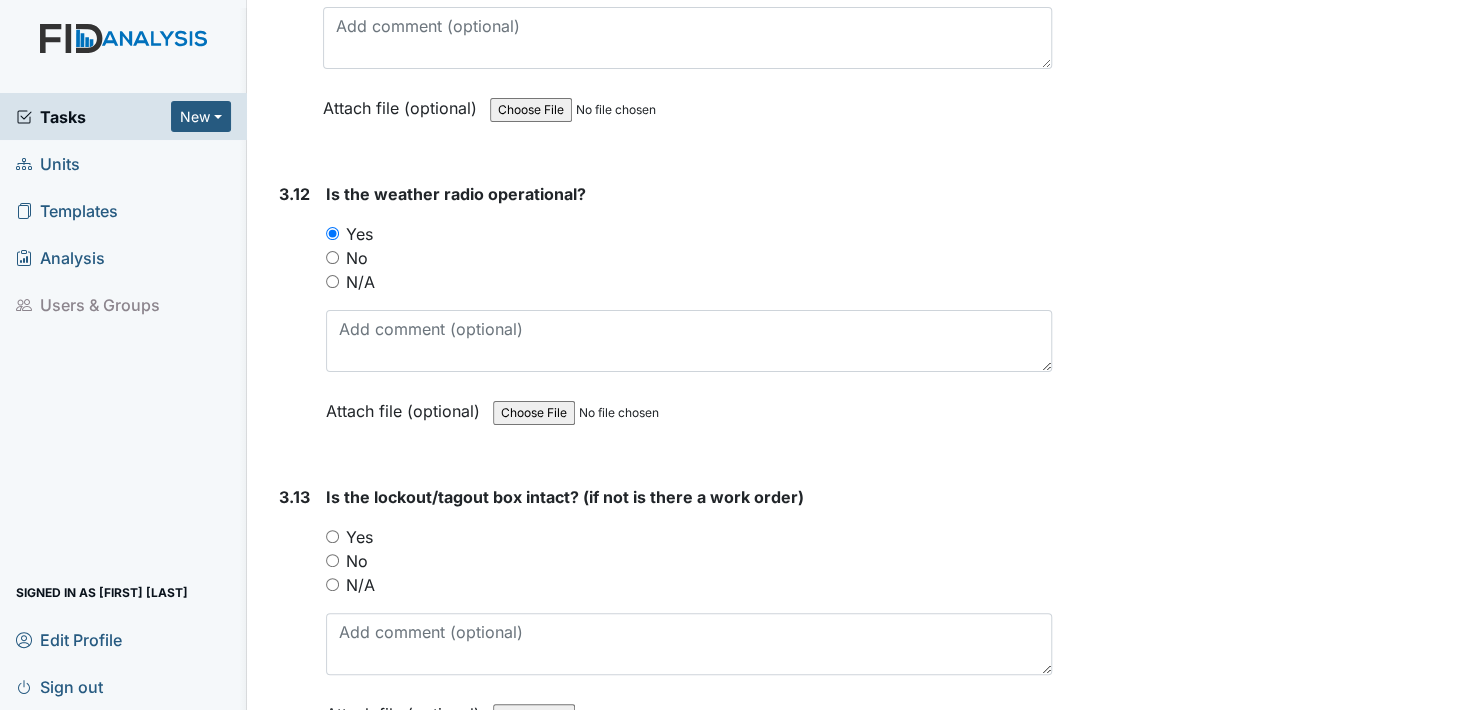 scroll, scrollTop: 11500, scrollLeft: 0, axis: vertical 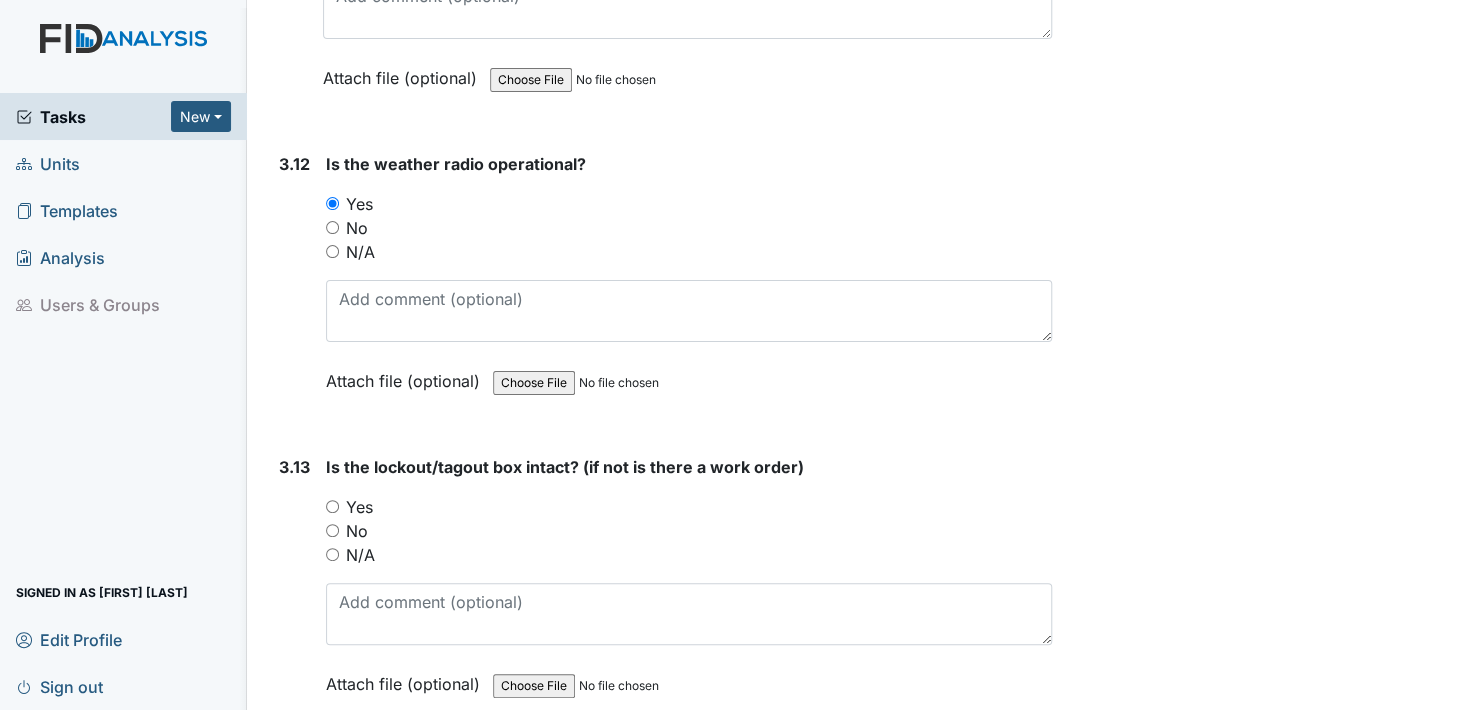 click on "Yes" at bounding box center (332, 506) 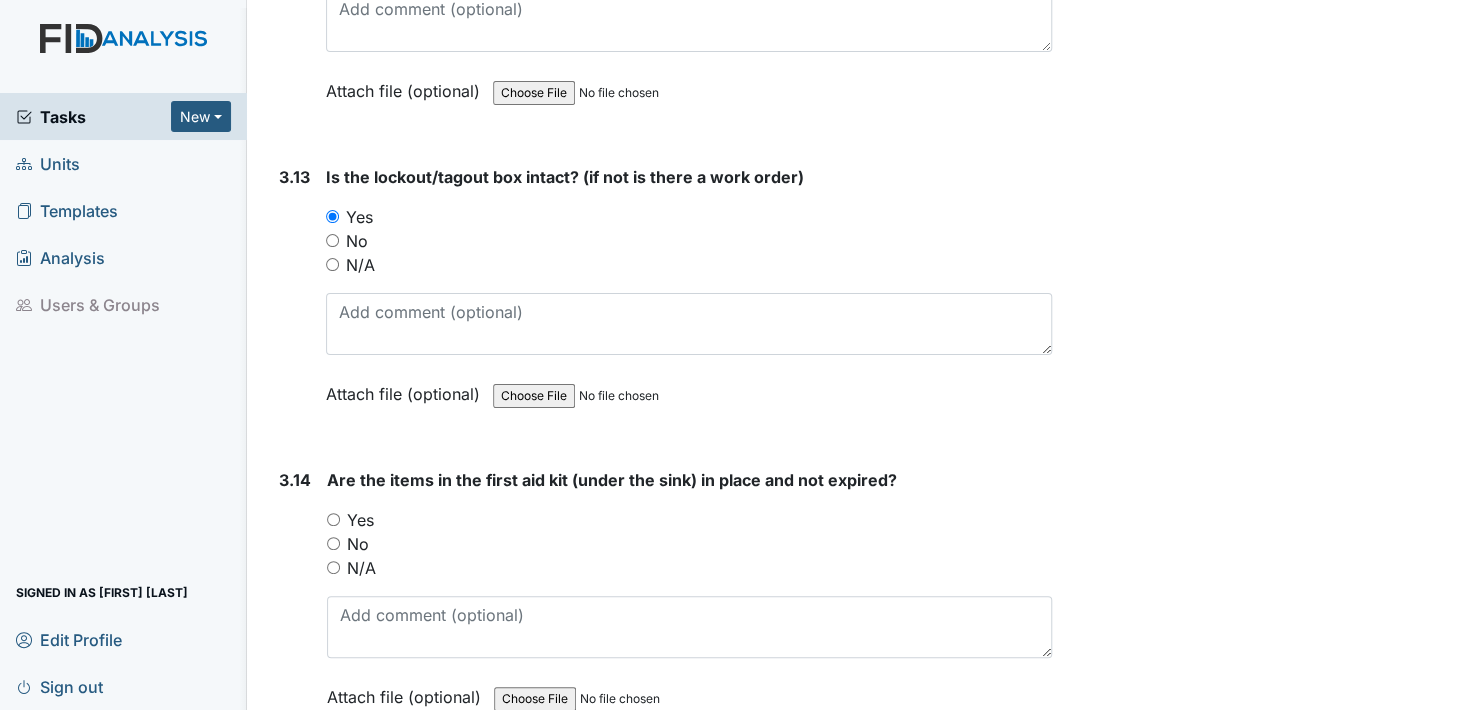 scroll, scrollTop: 11800, scrollLeft: 0, axis: vertical 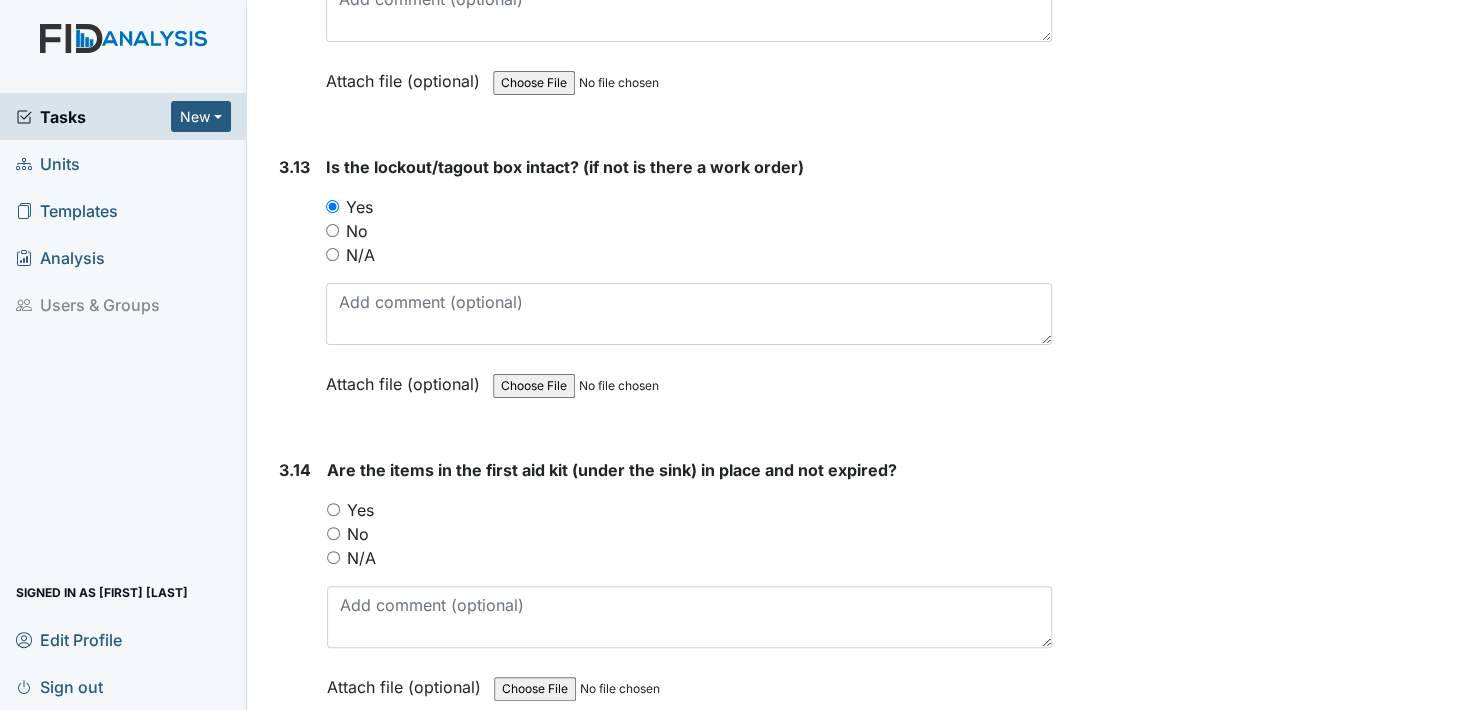 click on "Yes" at bounding box center [333, 509] 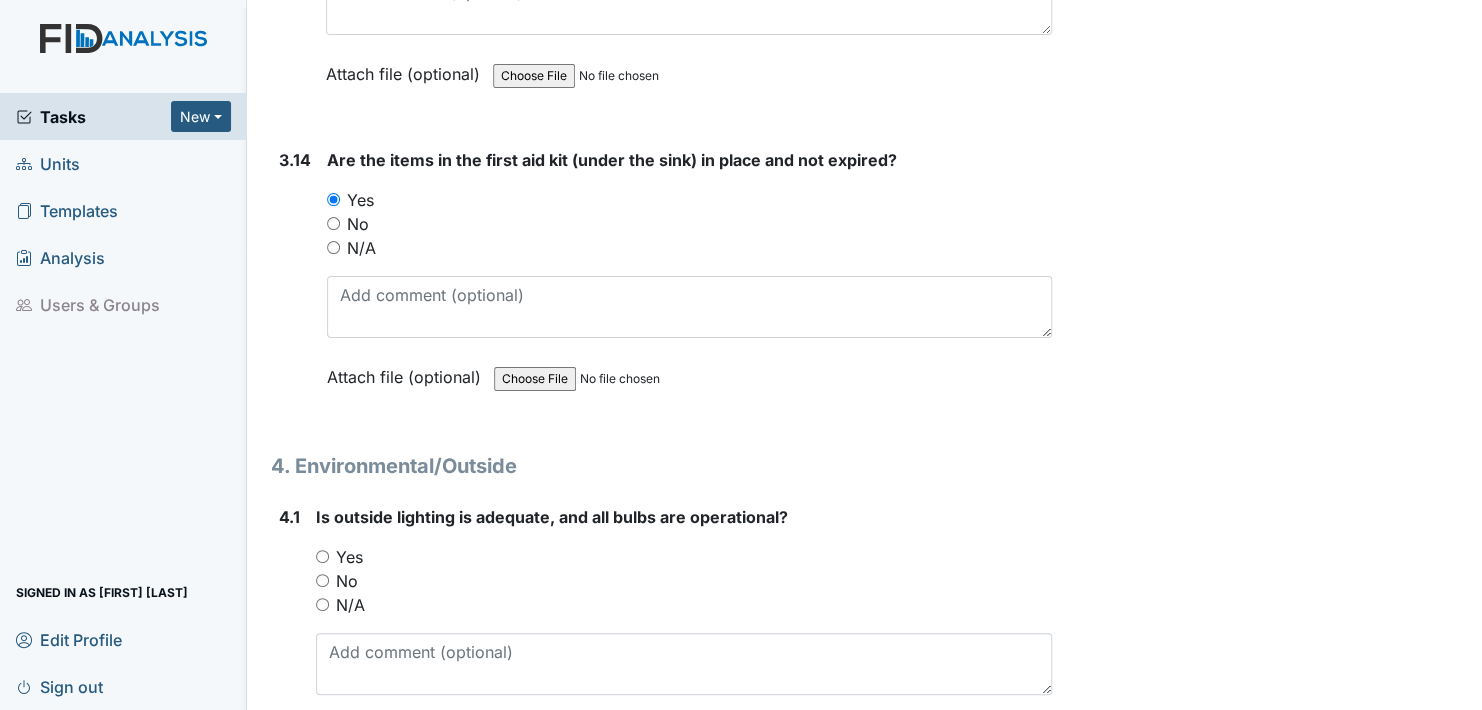 scroll, scrollTop: 12200, scrollLeft: 0, axis: vertical 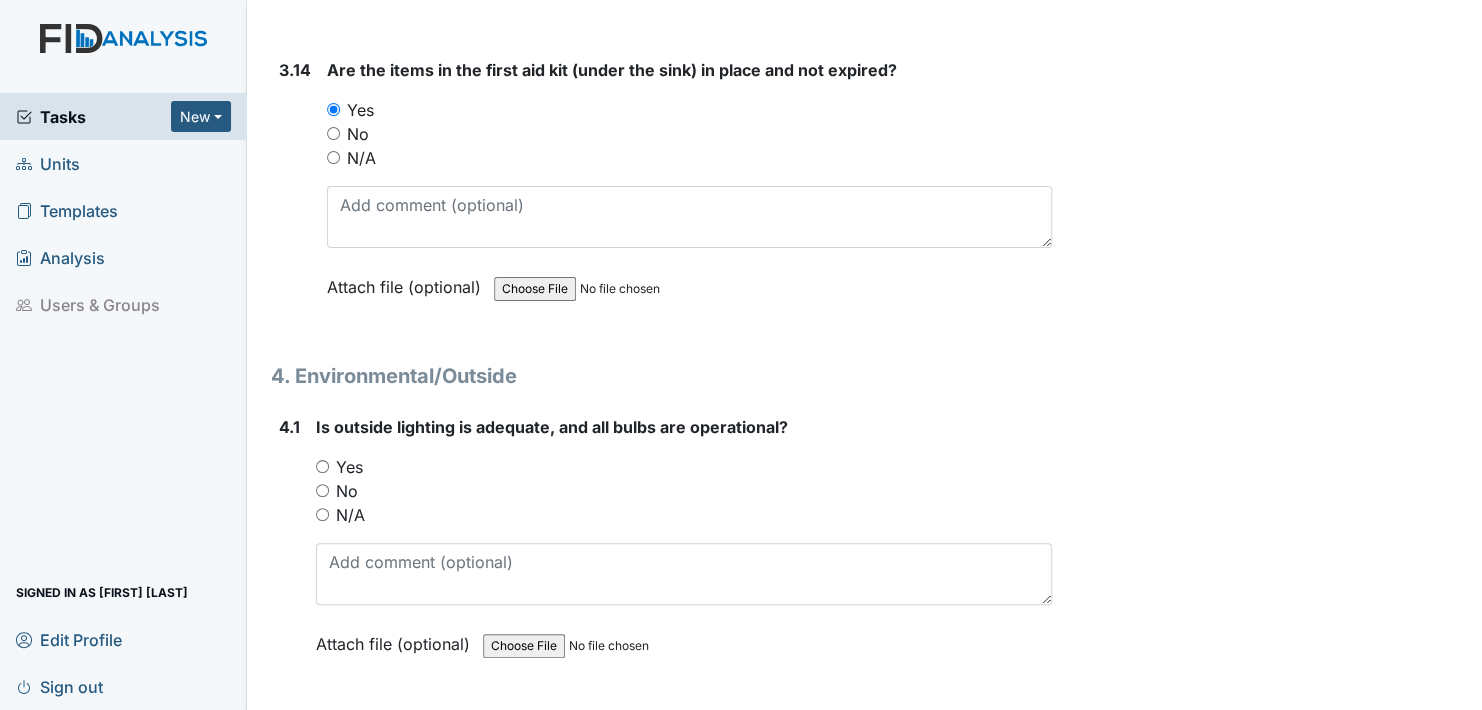 click on "Yes" at bounding box center (322, 466) 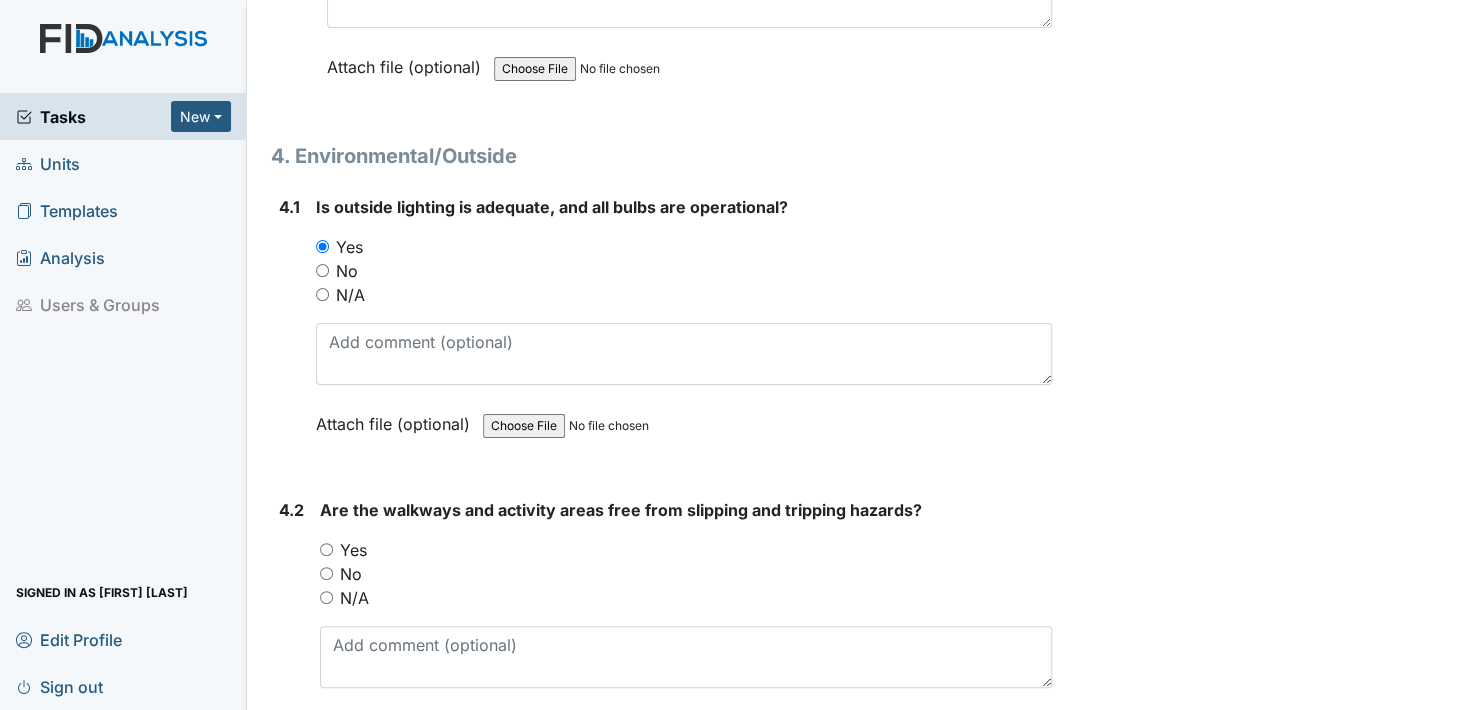 scroll, scrollTop: 12500, scrollLeft: 0, axis: vertical 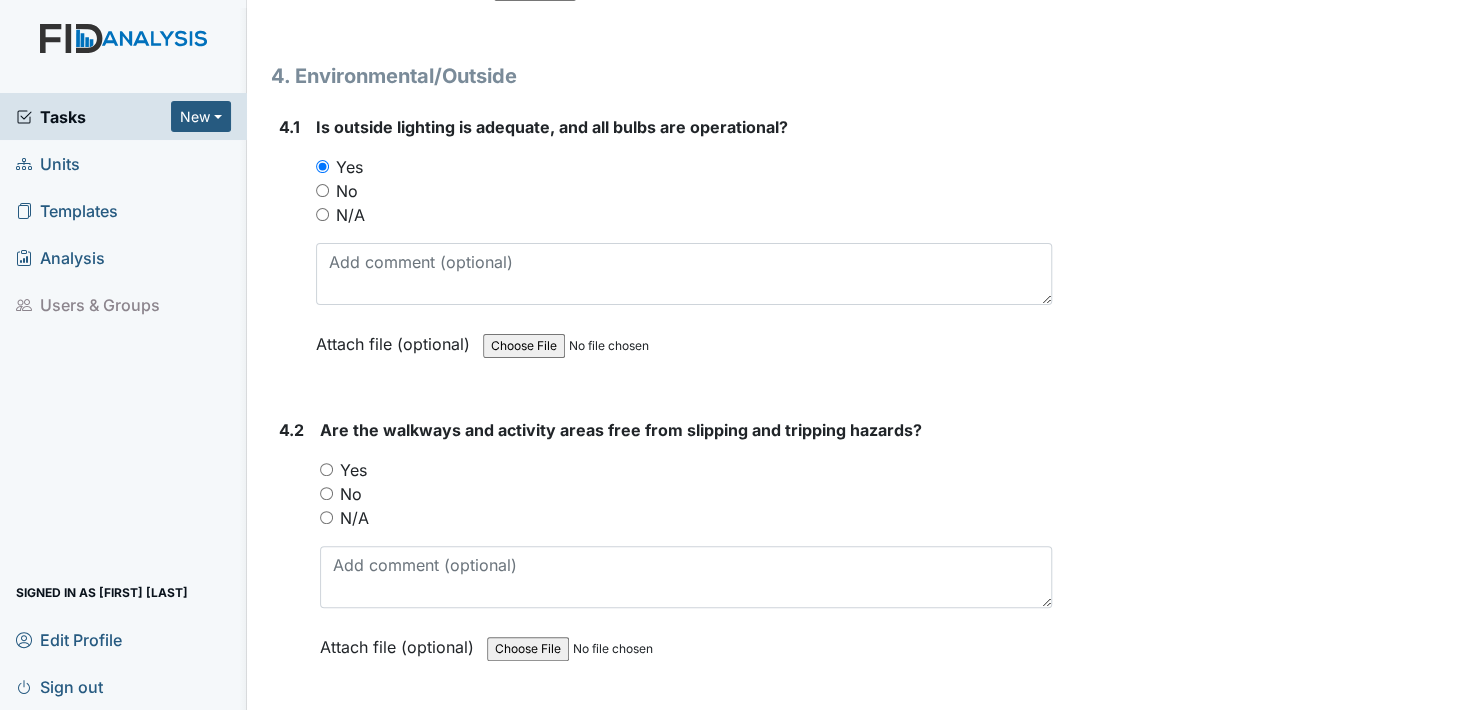click on "Yes" at bounding box center (326, 469) 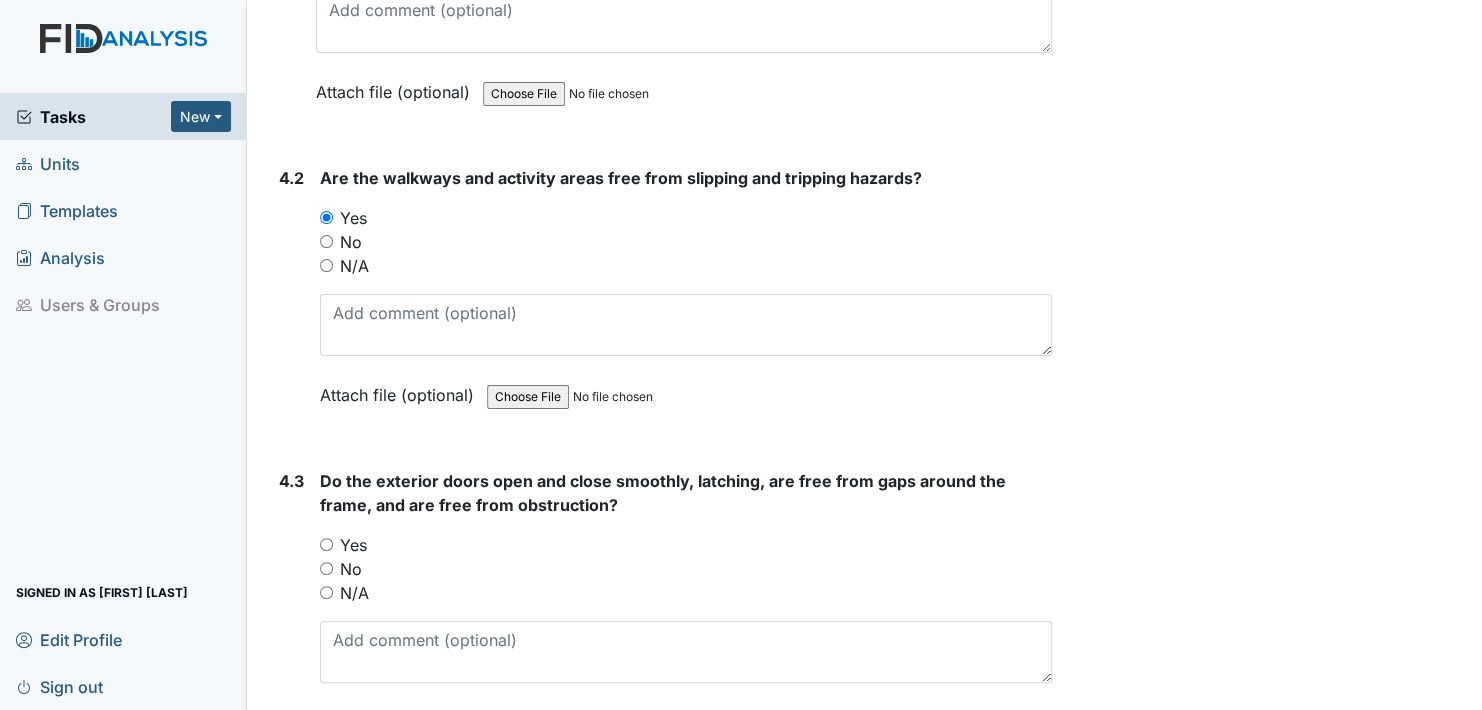 scroll, scrollTop: 12800, scrollLeft: 0, axis: vertical 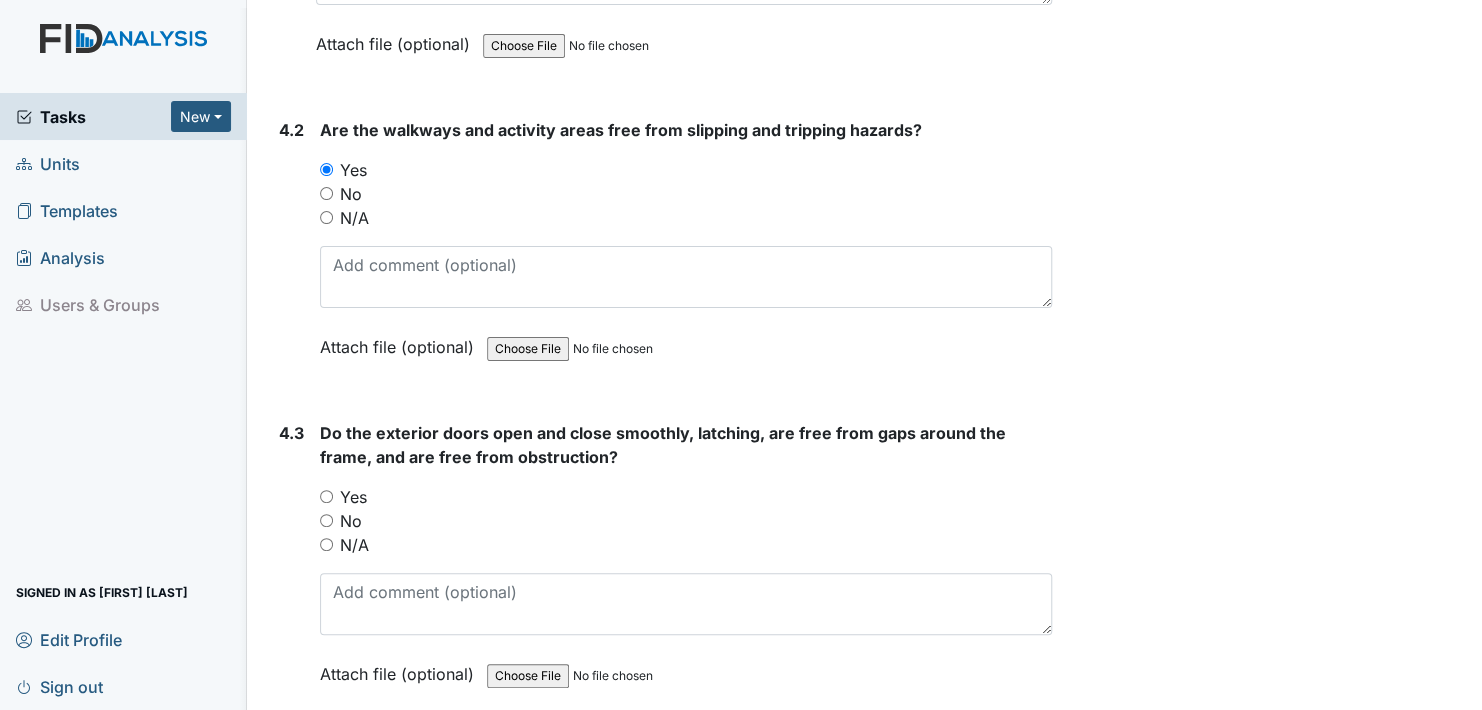 click on "Yes" at bounding box center (326, 496) 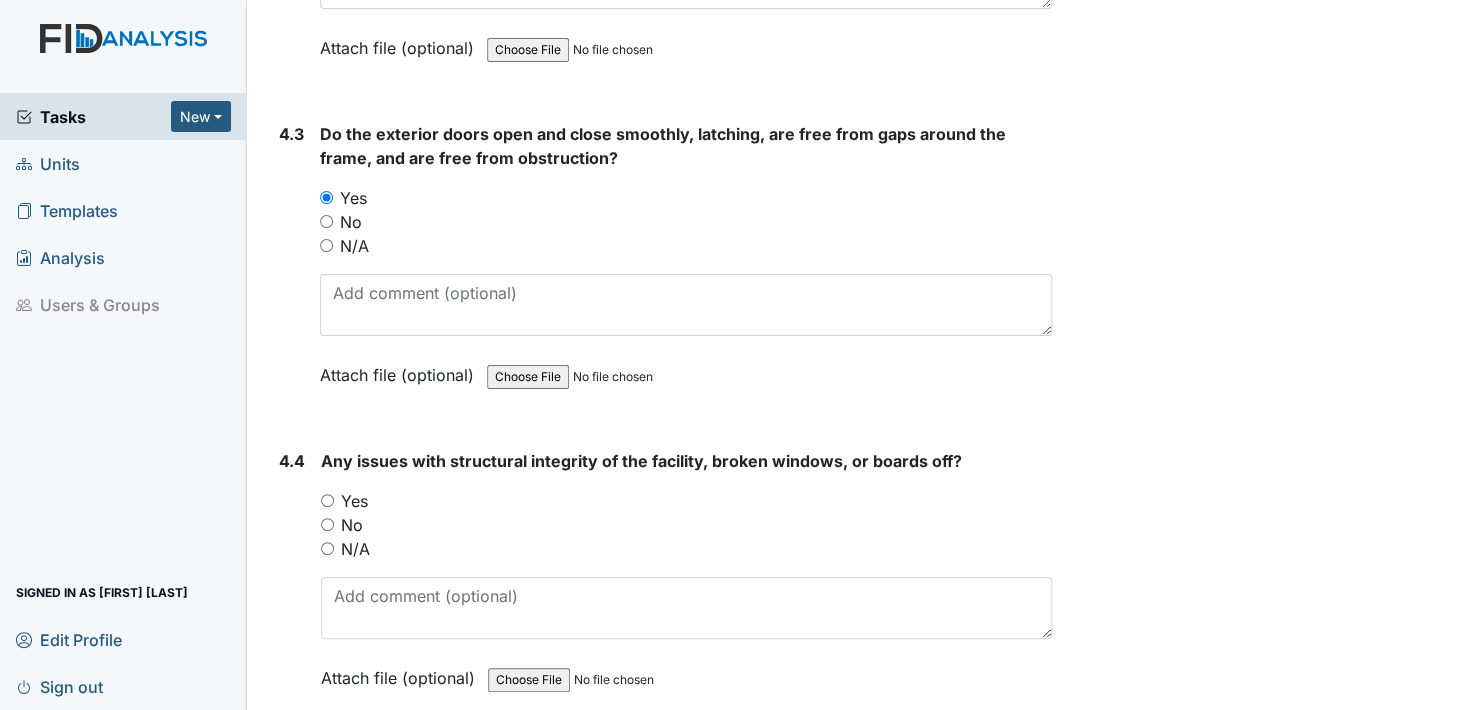 scroll, scrollTop: 13100, scrollLeft: 0, axis: vertical 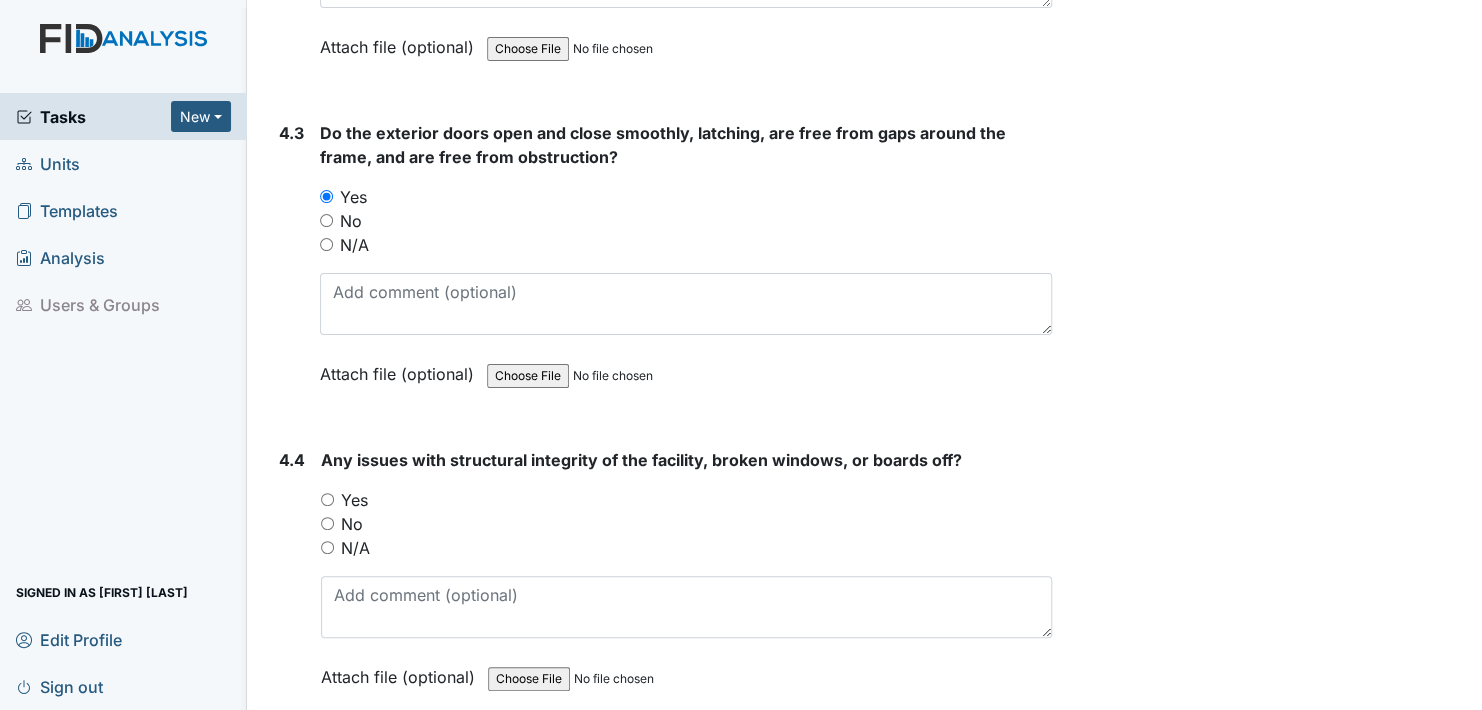 click on "No" at bounding box center (327, 523) 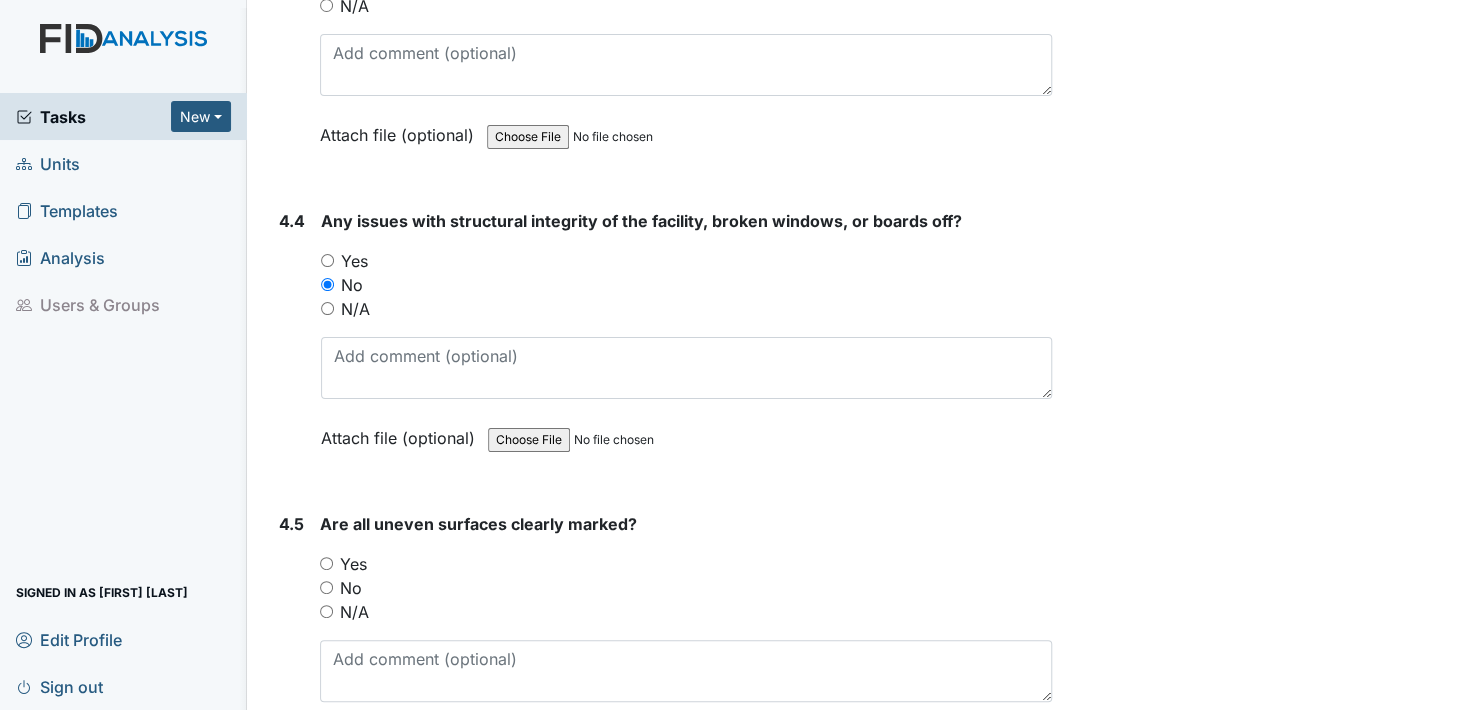 scroll, scrollTop: 13400, scrollLeft: 0, axis: vertical 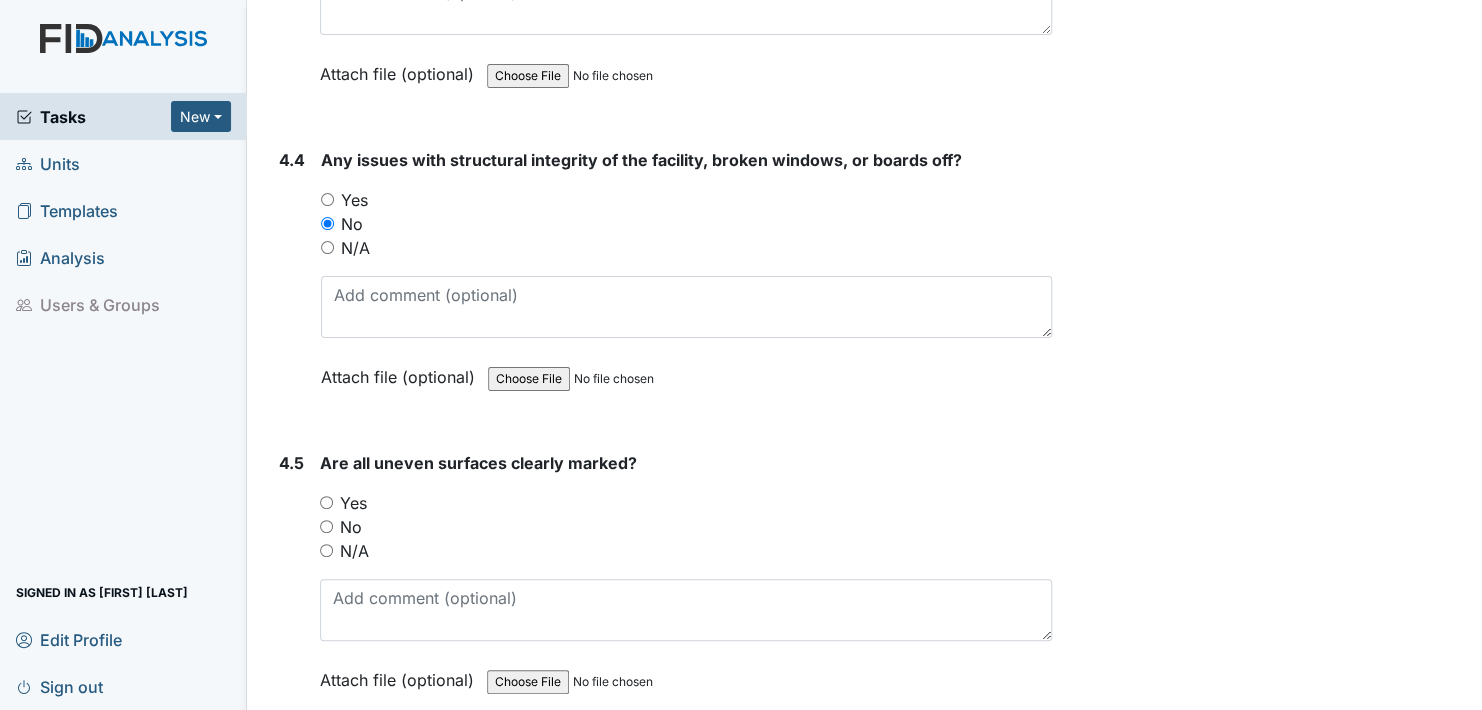 drag, startPoint x: 325, startPoint y: 456, endPoint x: 333, endPoint y: 466, distance: 12.806249 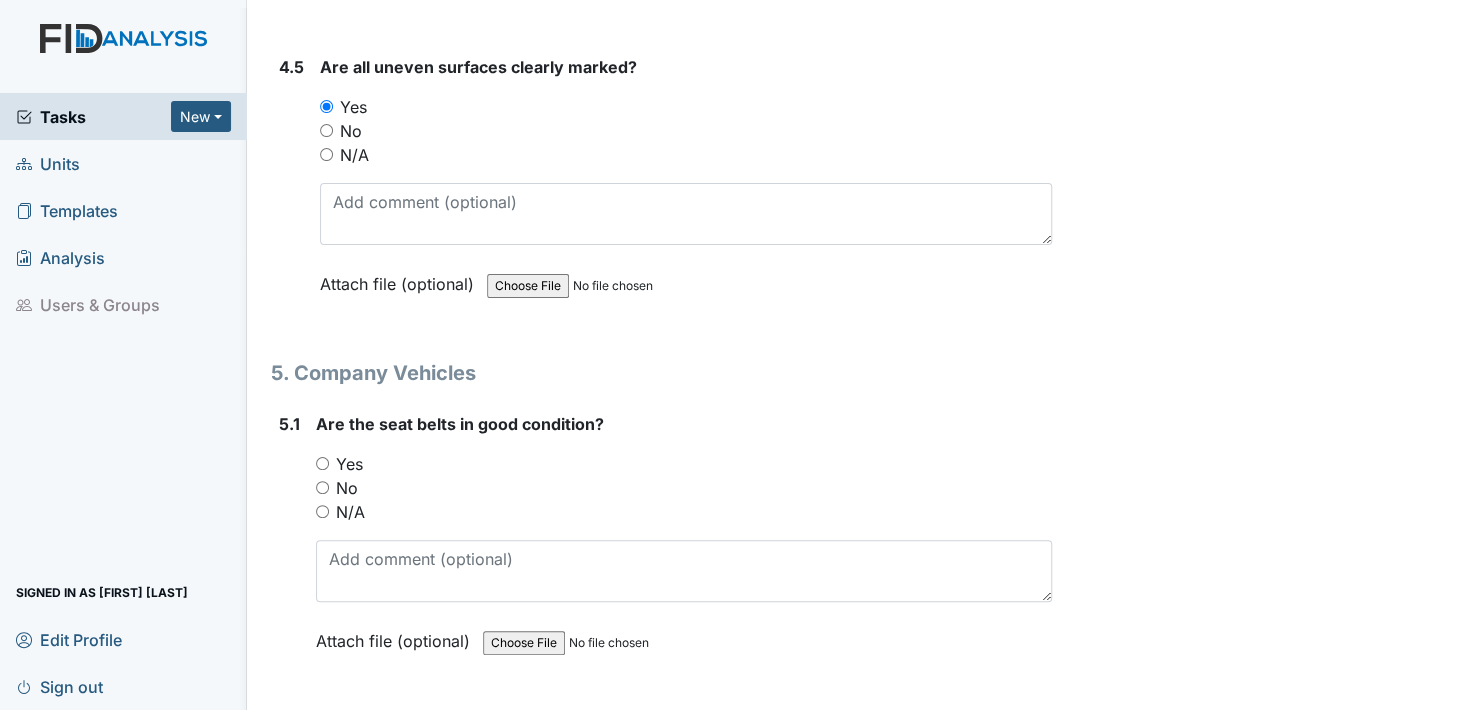 scroll, scrollTop: 13800, scrollLeft: 0, axis: vertical 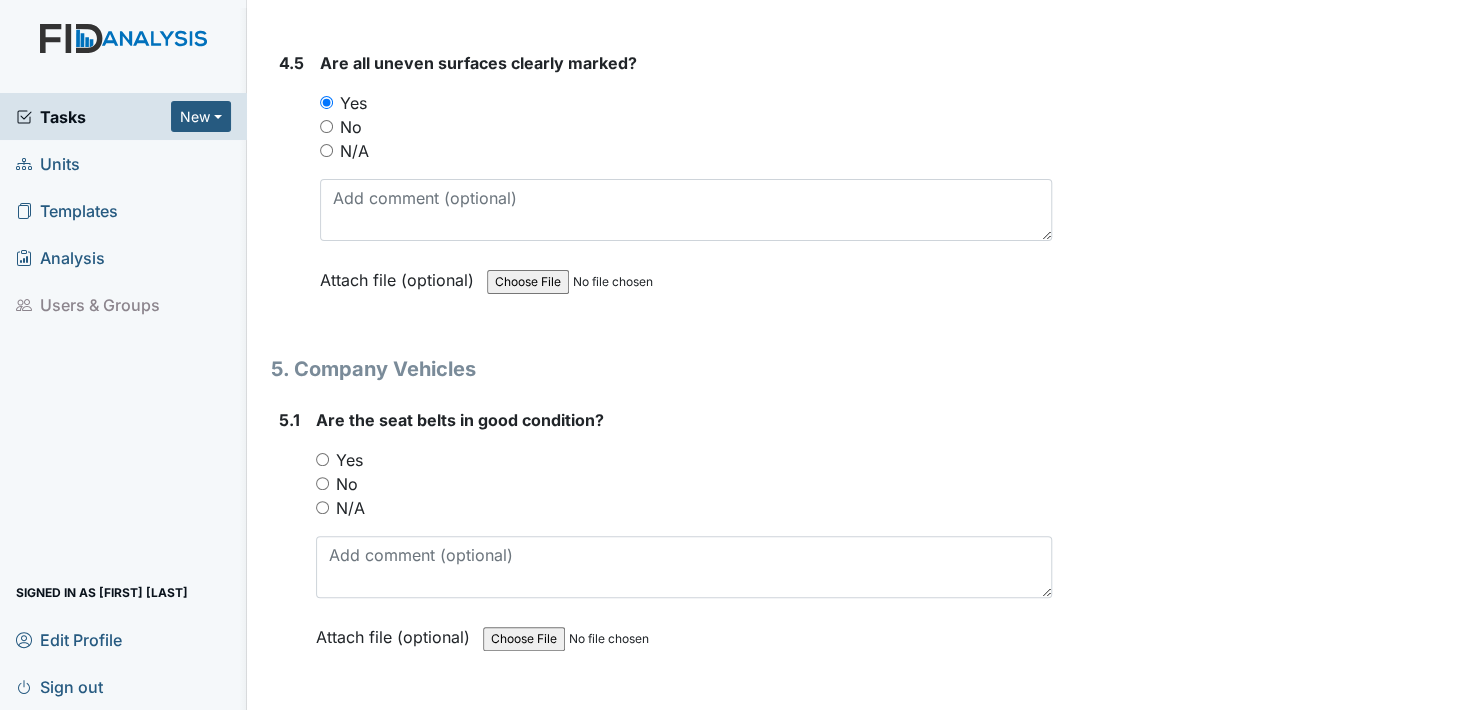 drag, startPoint x: 322, startPoint y: 412, endPoint x: 325, endPoint y: 466, distance: 54.08327 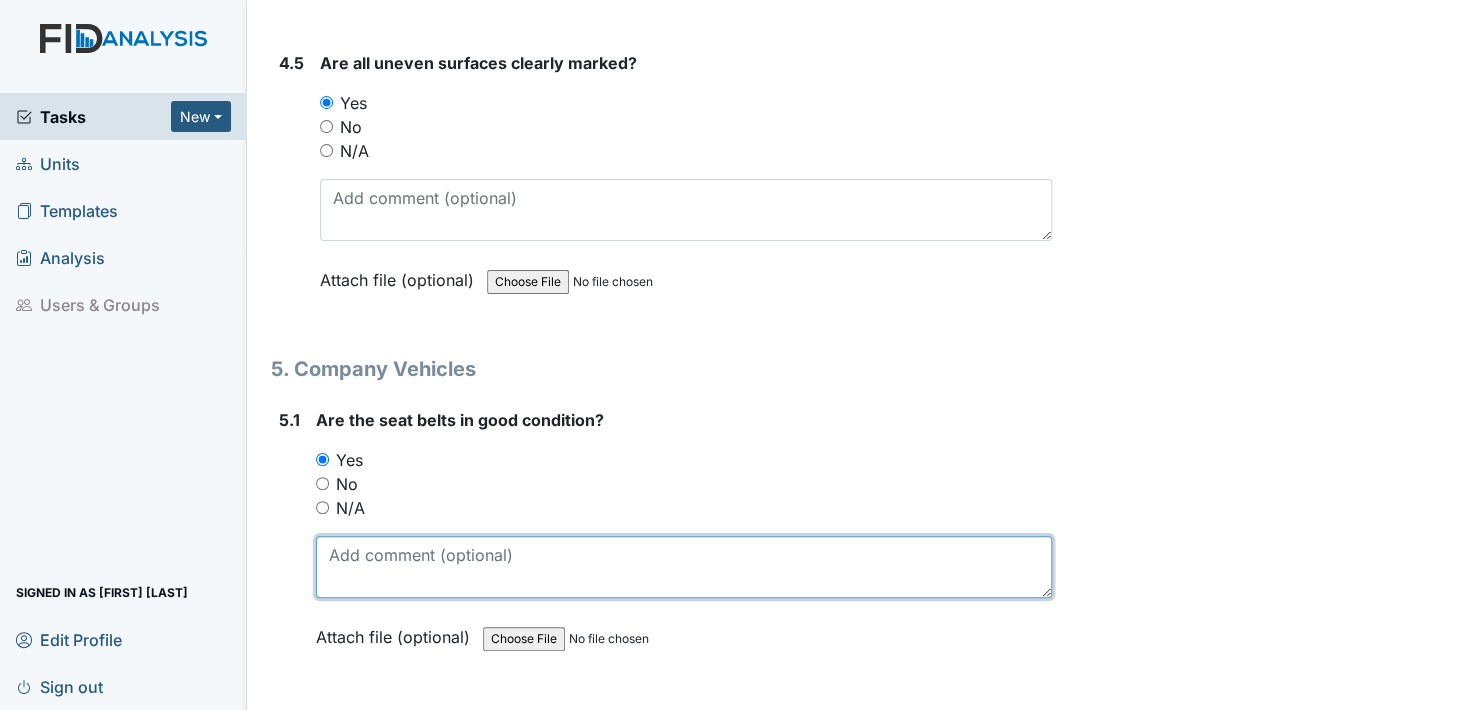 click at bounding box center (684, 567) 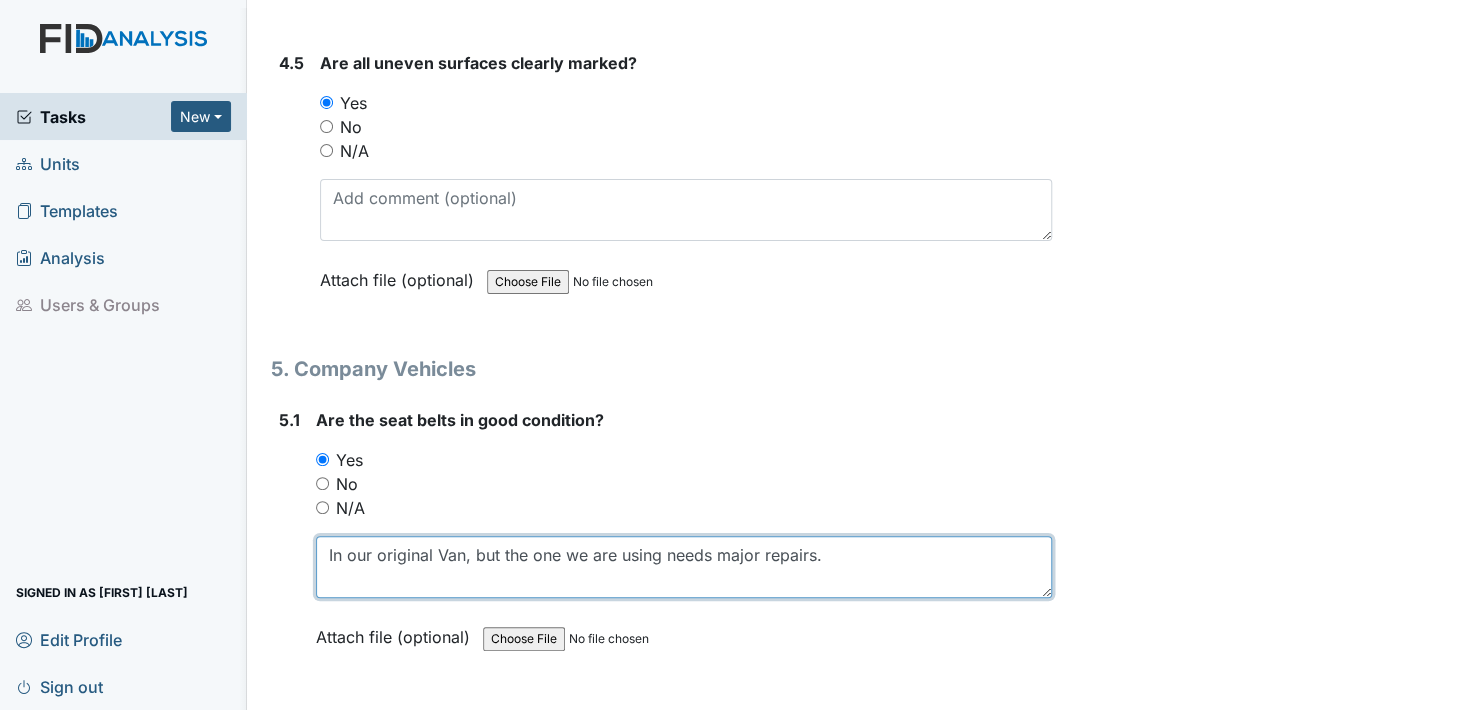 scroll, scrollTop: 13900, scrollLeft: 0, axis: vertical 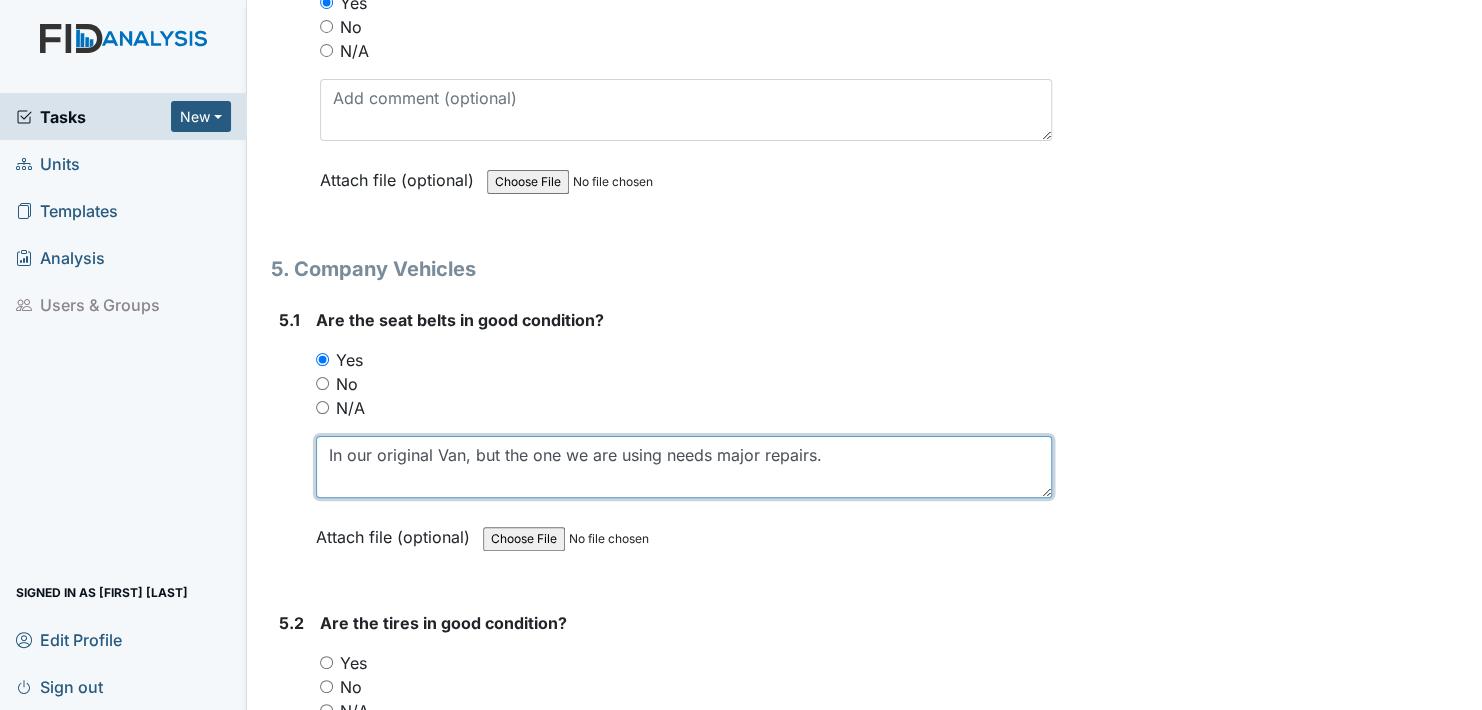 type on "In our original Van, but the one we are using needs major repairs." 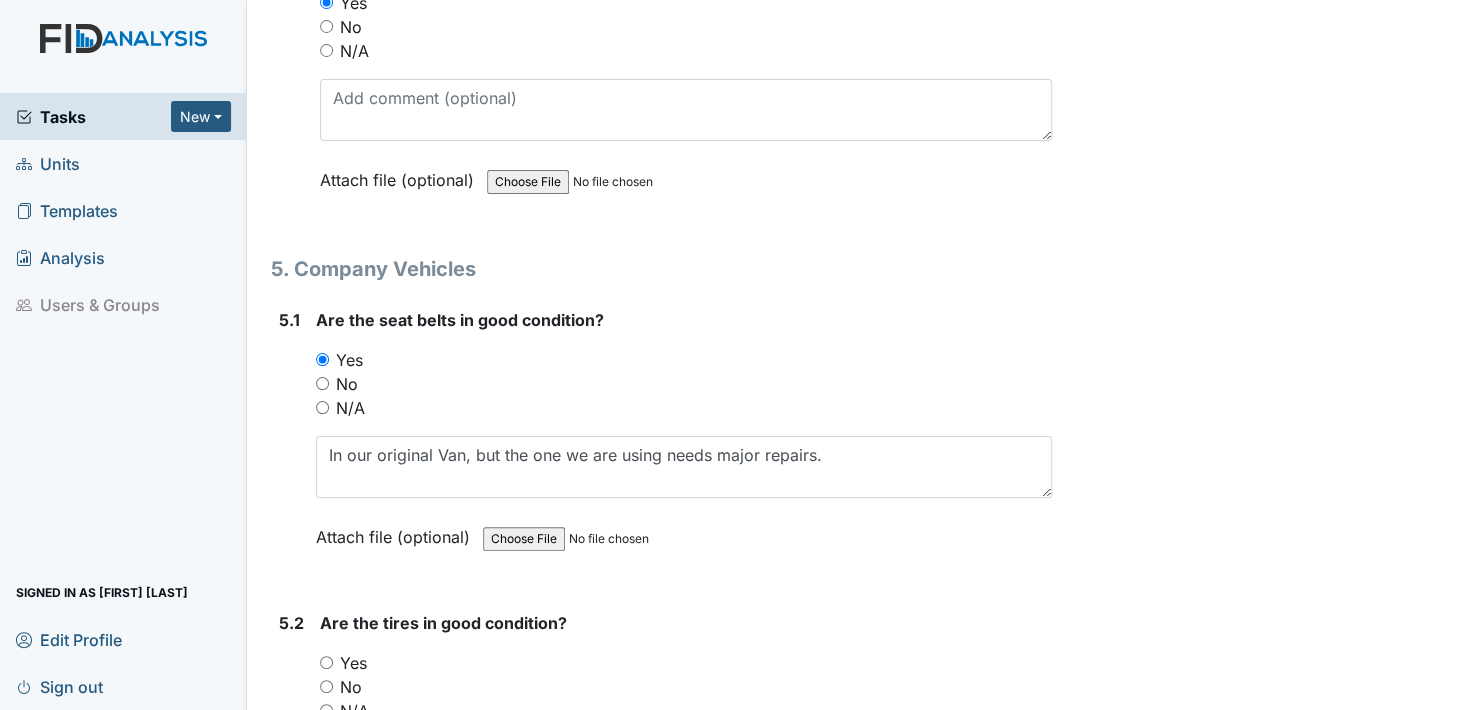 click on "Attach file (optional)" at bounding box center (397, 531) 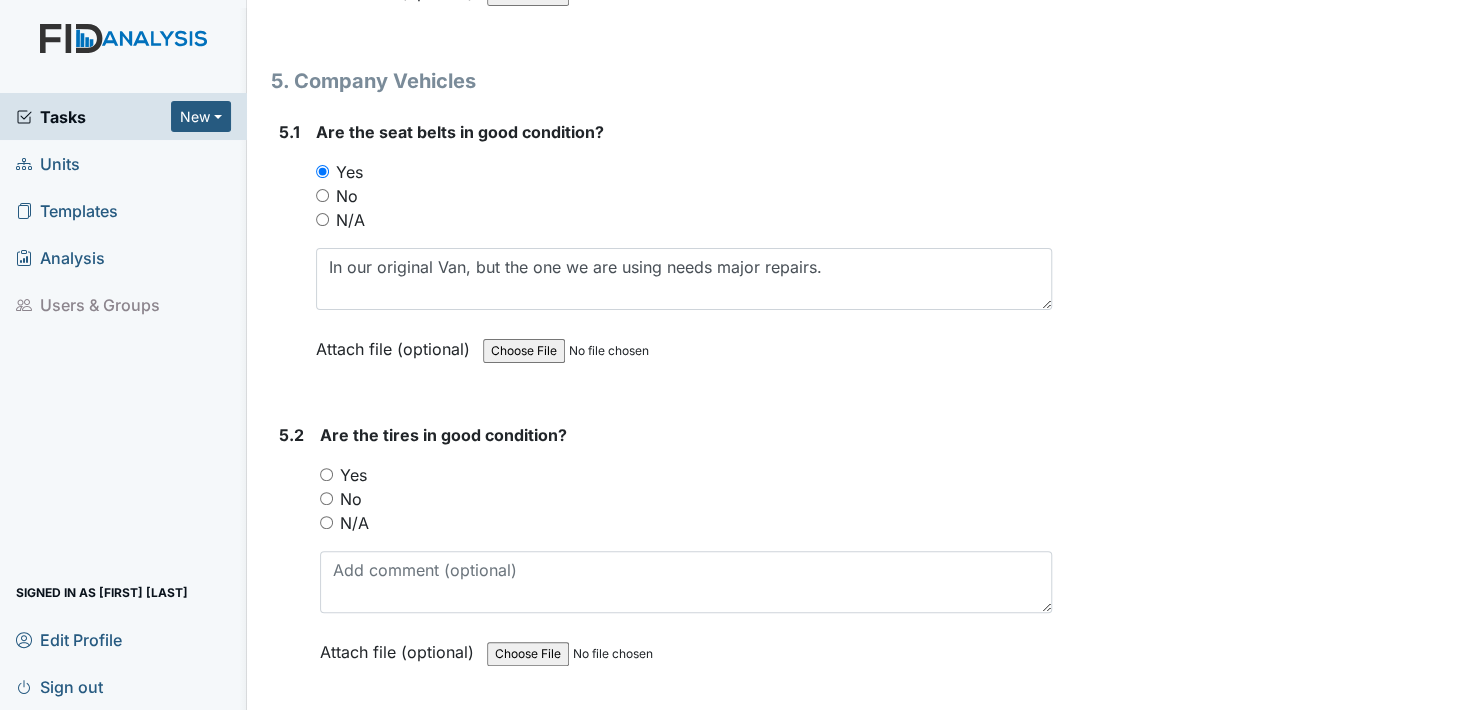 scroll, scrollTop: 14100, scrollLeft: 0, axis: vertical 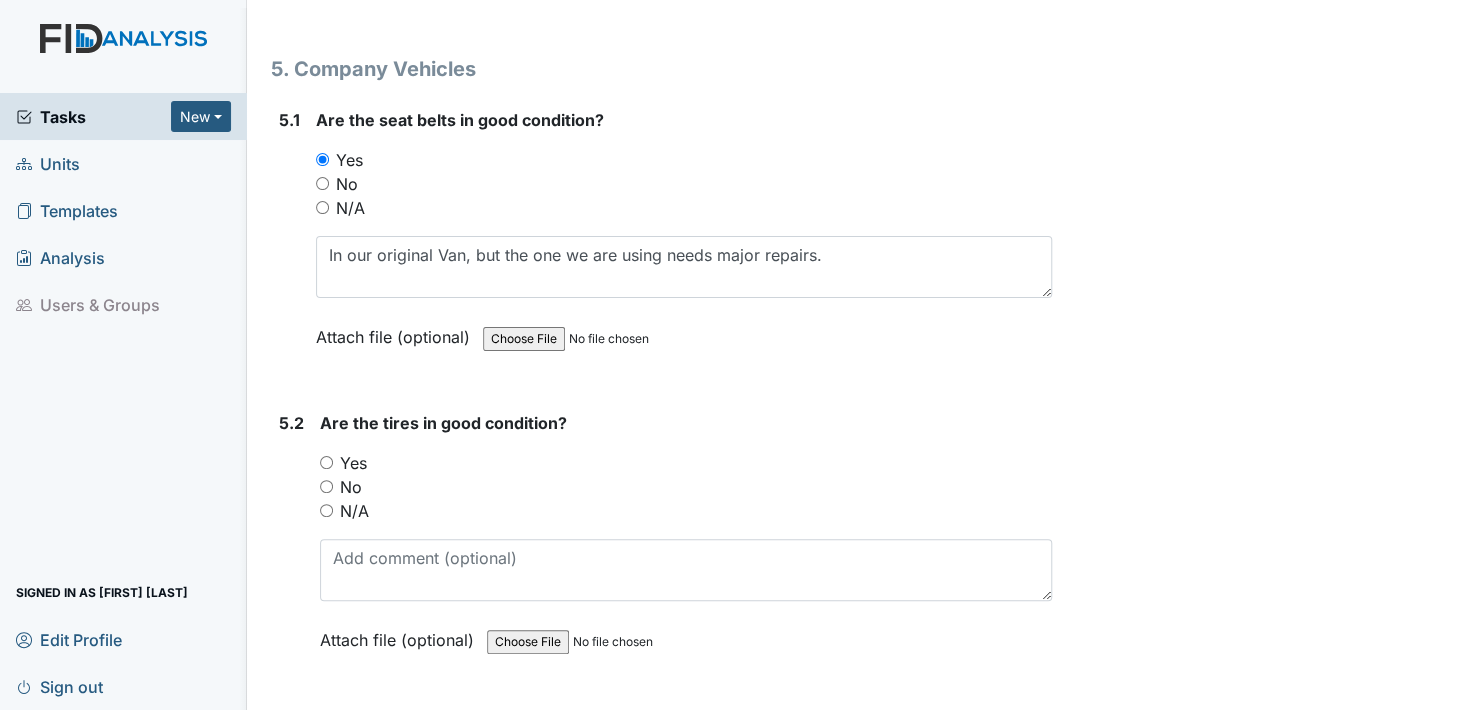 drag, startPoint x: 325, startPoint y: 413, endPoint x: 351, endPoint y: 544, distance: 133.55524 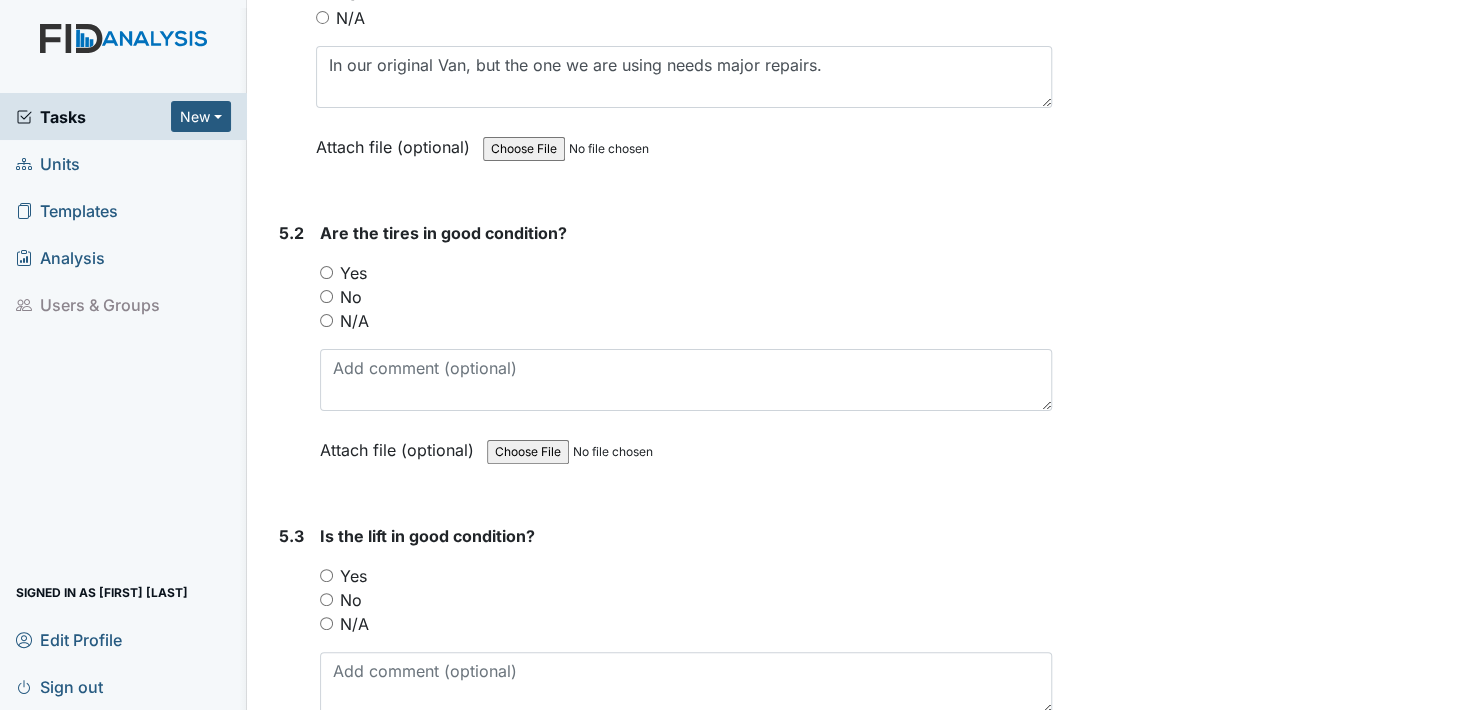 scroll, scrollTop: 14300, scrollLeft: 0, axis: vertical 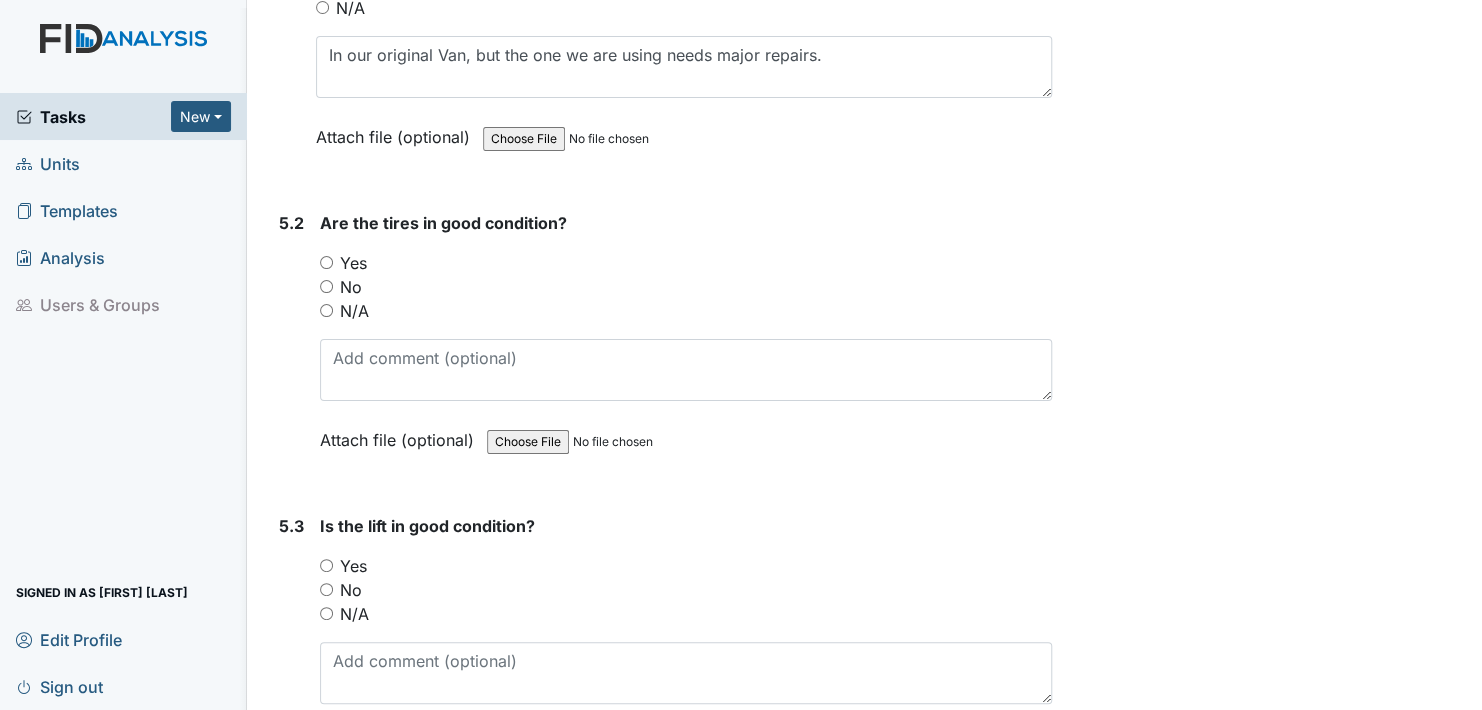click on "N/A" at bounding box center (326, 613) 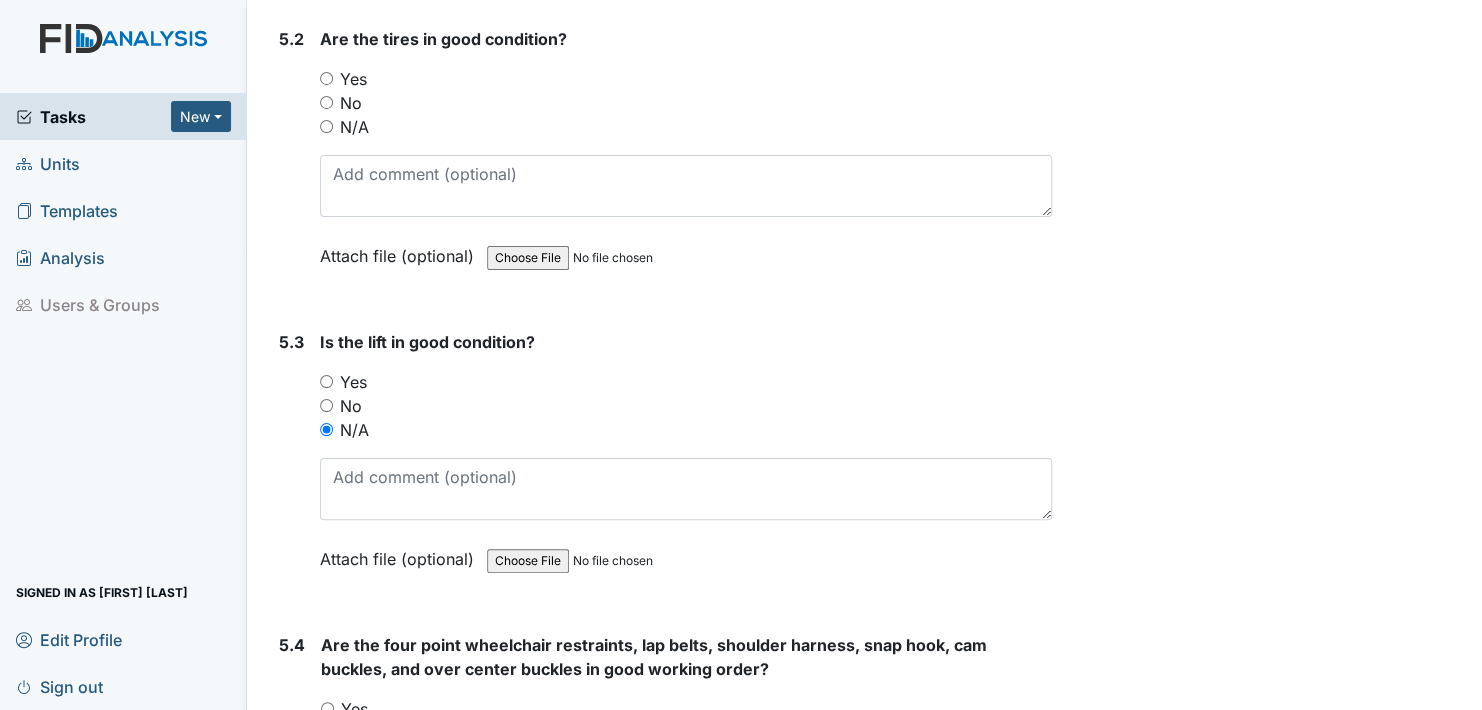 scroll, scrollTop: 14500, scrollLeft: 0, axis: vertical 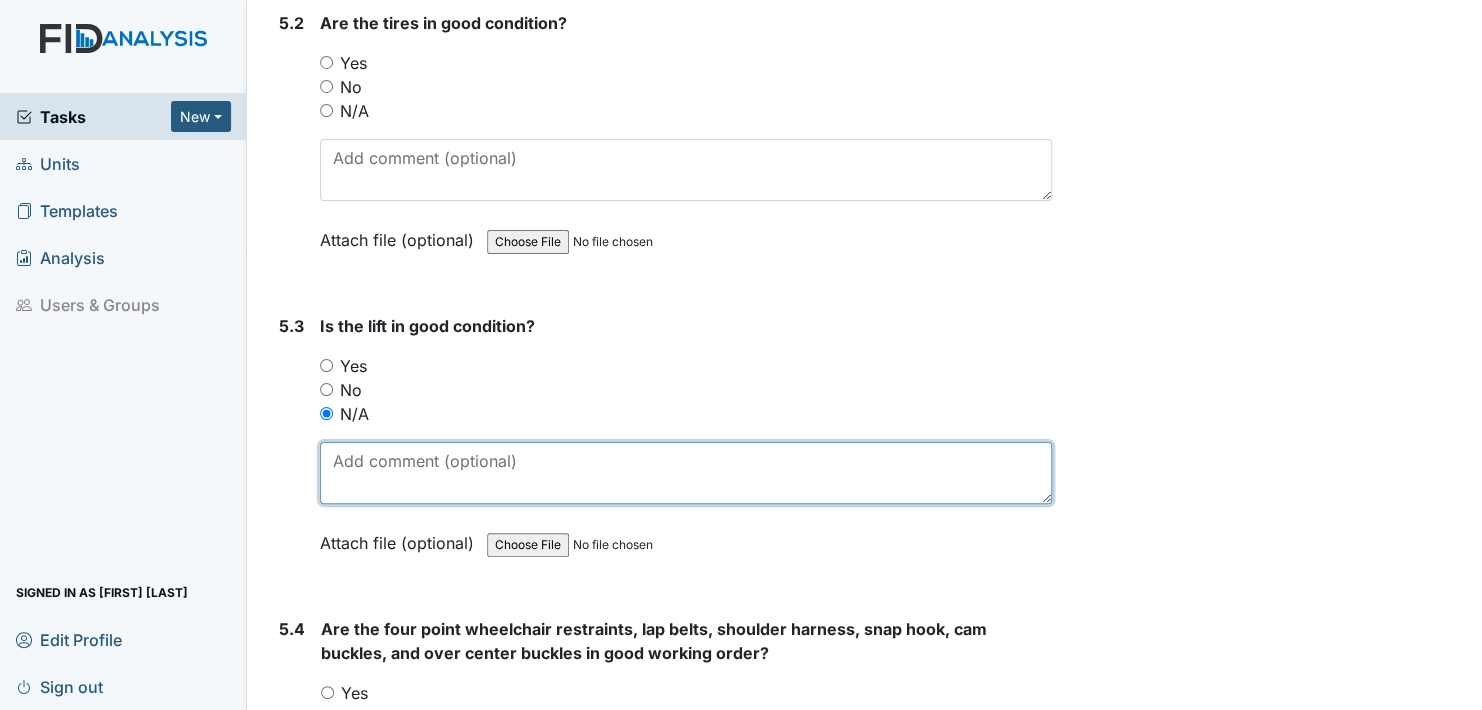 click at bounding box center (686, 473) 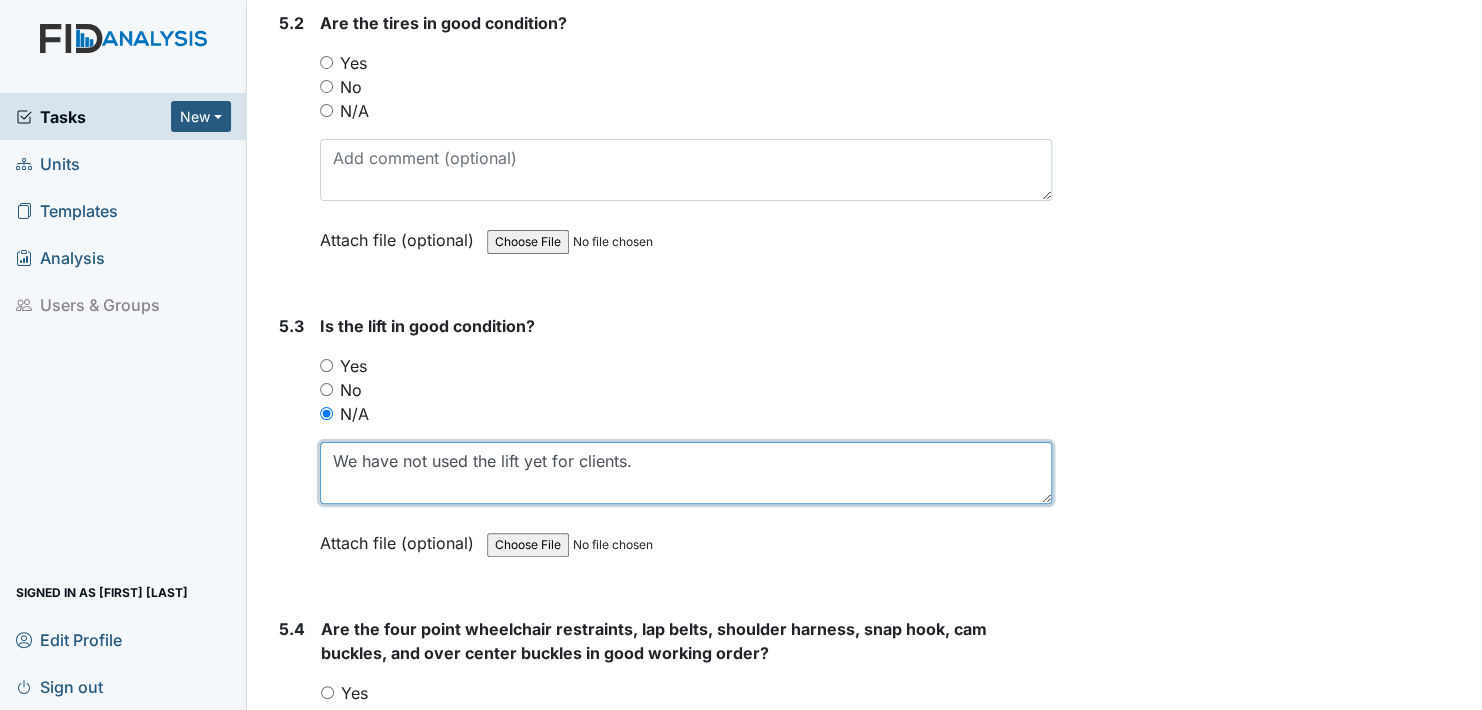 type on "We have not used the lift yet for clients." 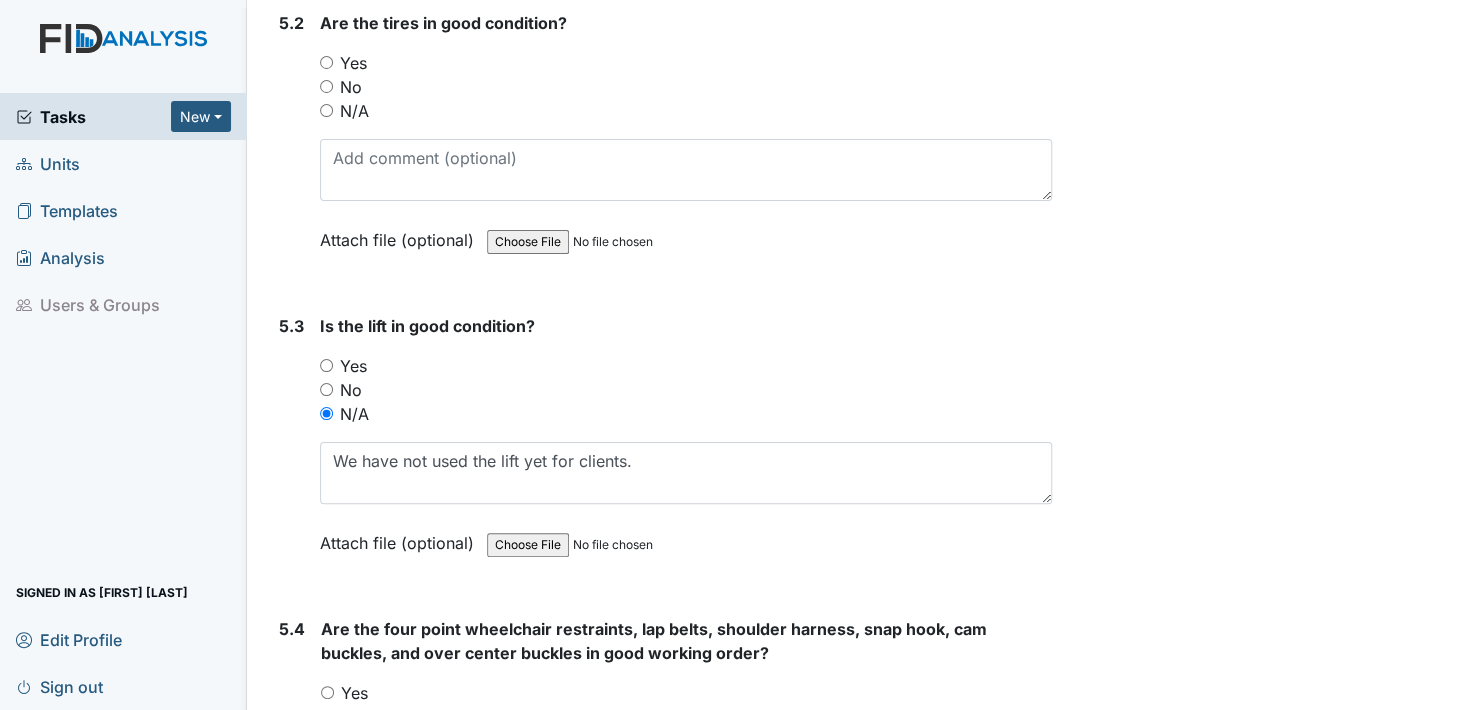 click on "Attach file (optional)" at bounding box center [401, 537] 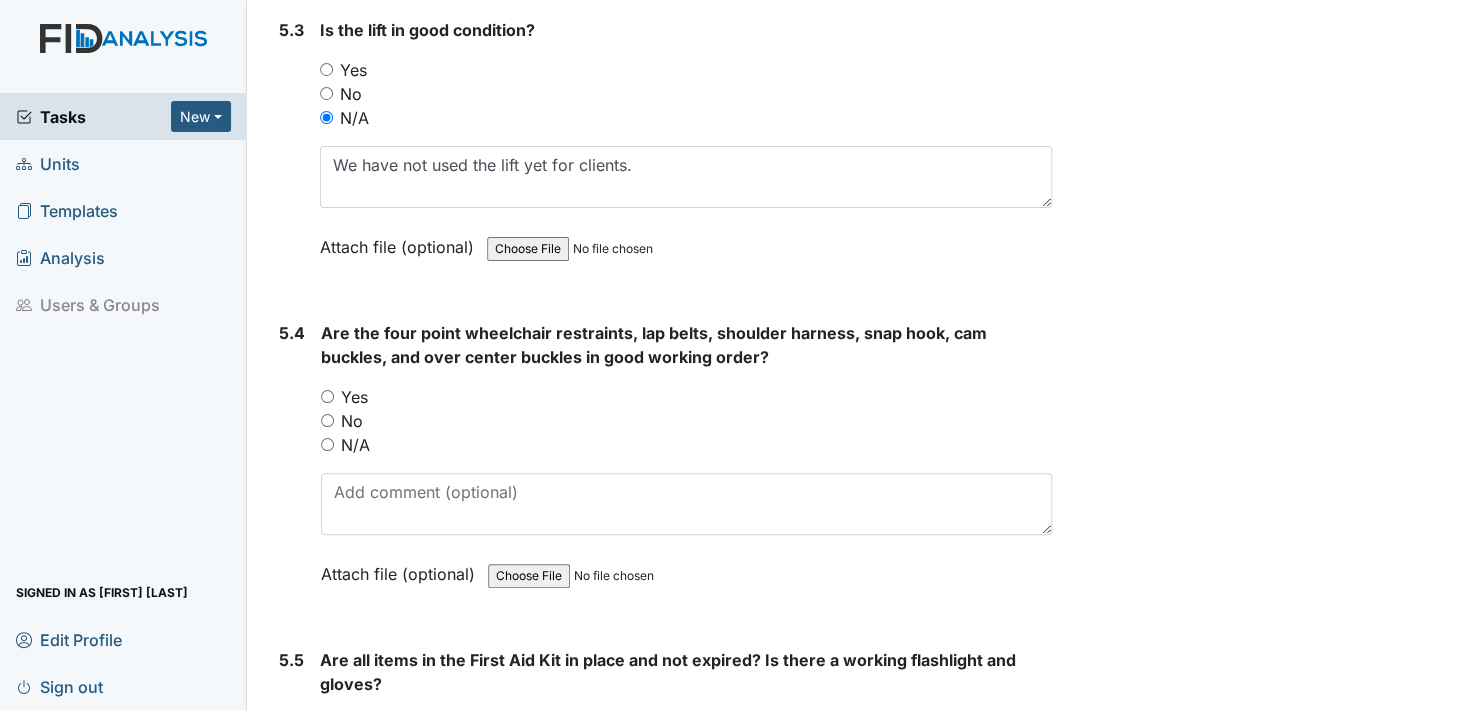 scroll, scrollTop: 14800, scrollLeft: 0, axis: vertical 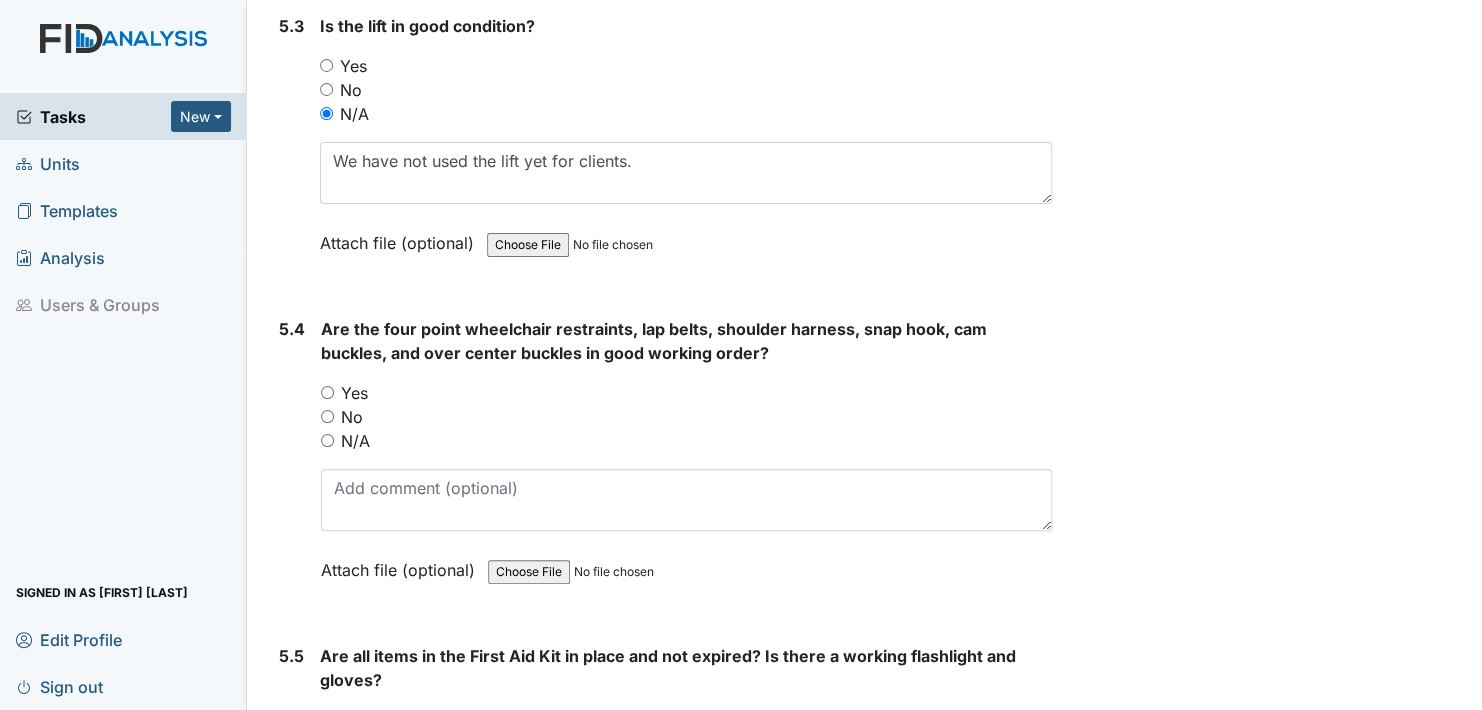 click on "N/A" at bounding box center [327, 440] 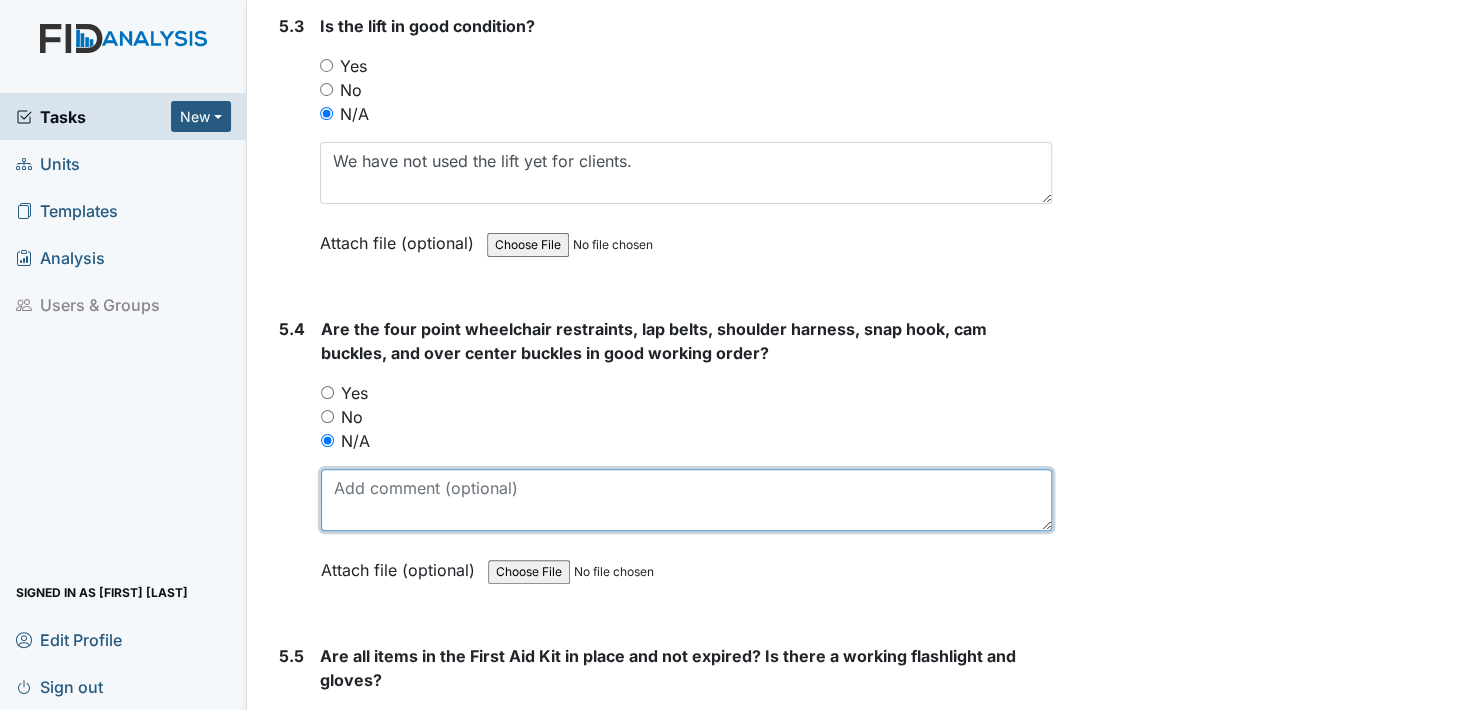 click at bounding box center [686, 500] 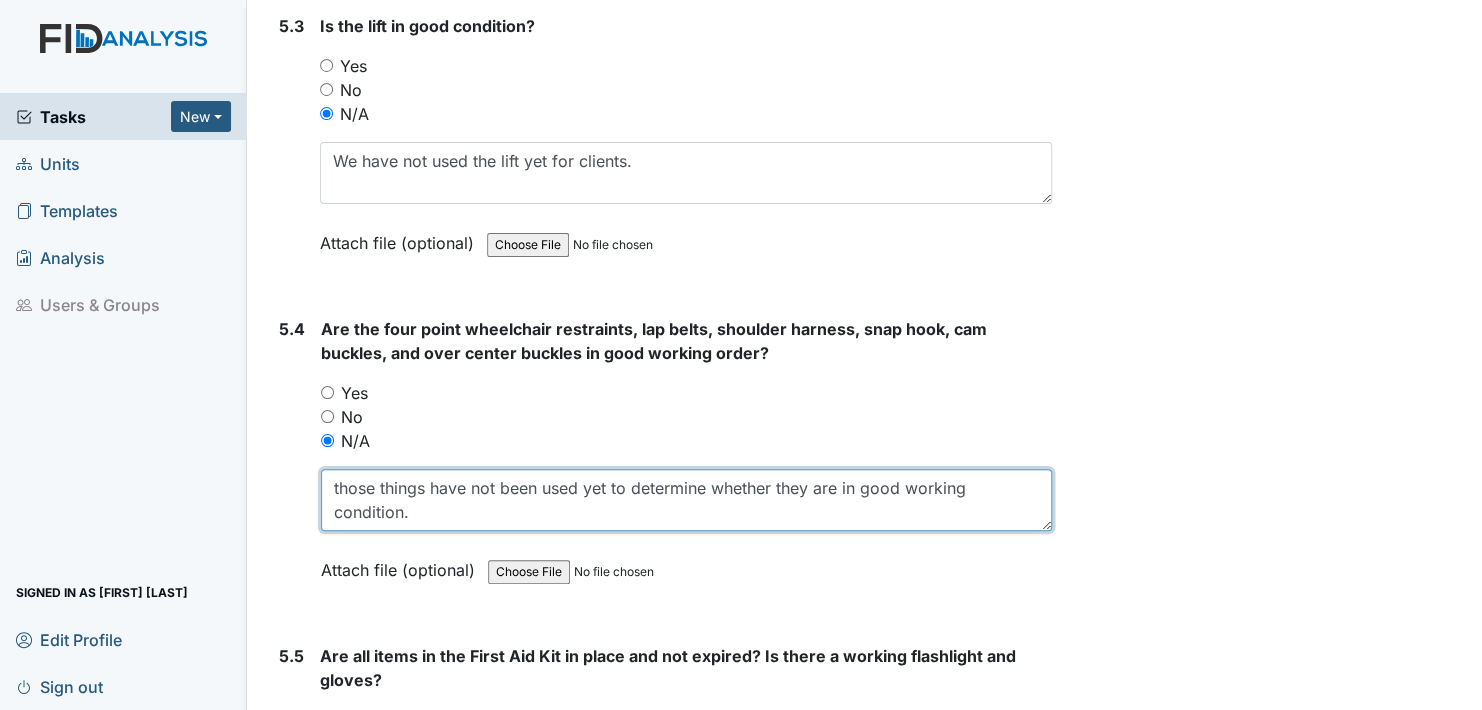 scroll, scrollTop: 14900, scrollLeft: 0, axis: vertical 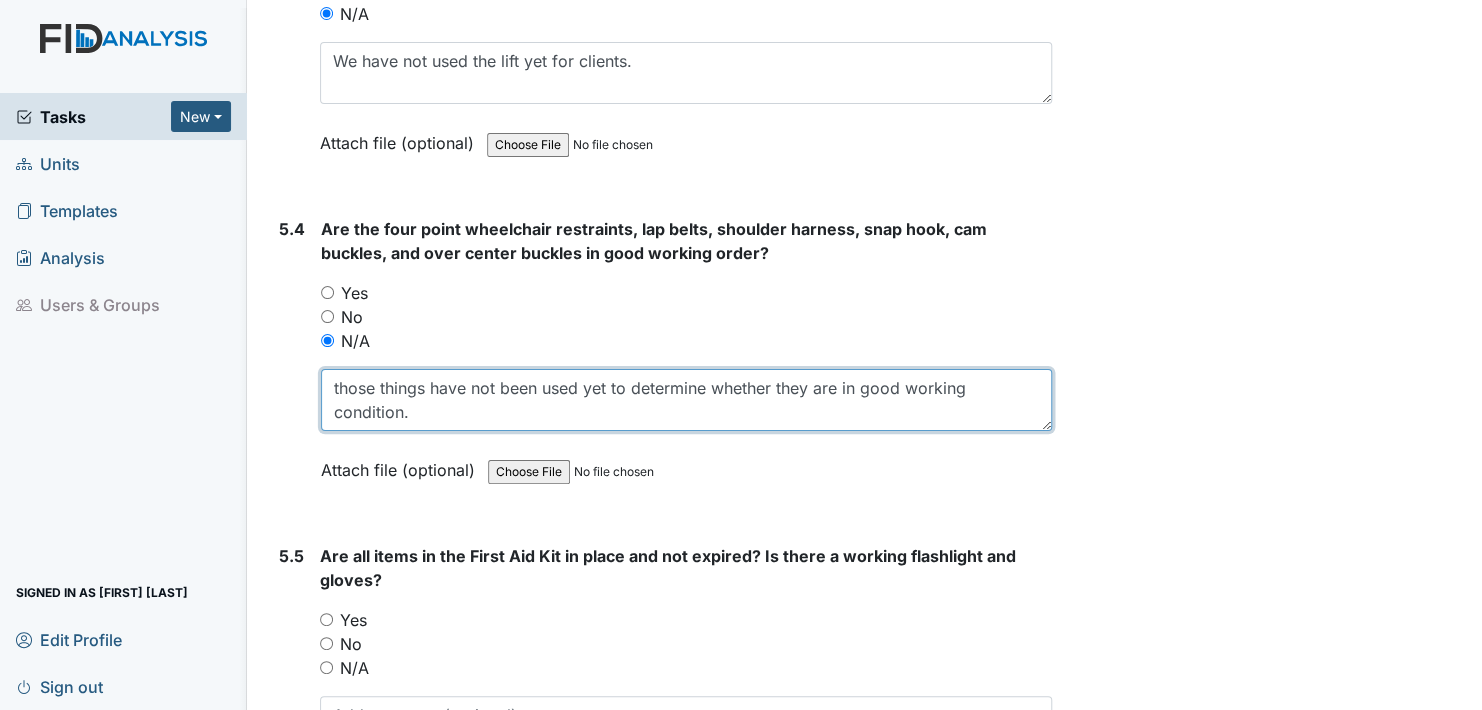 type on "those things have not been used yet to determine whether they are in good working condition." 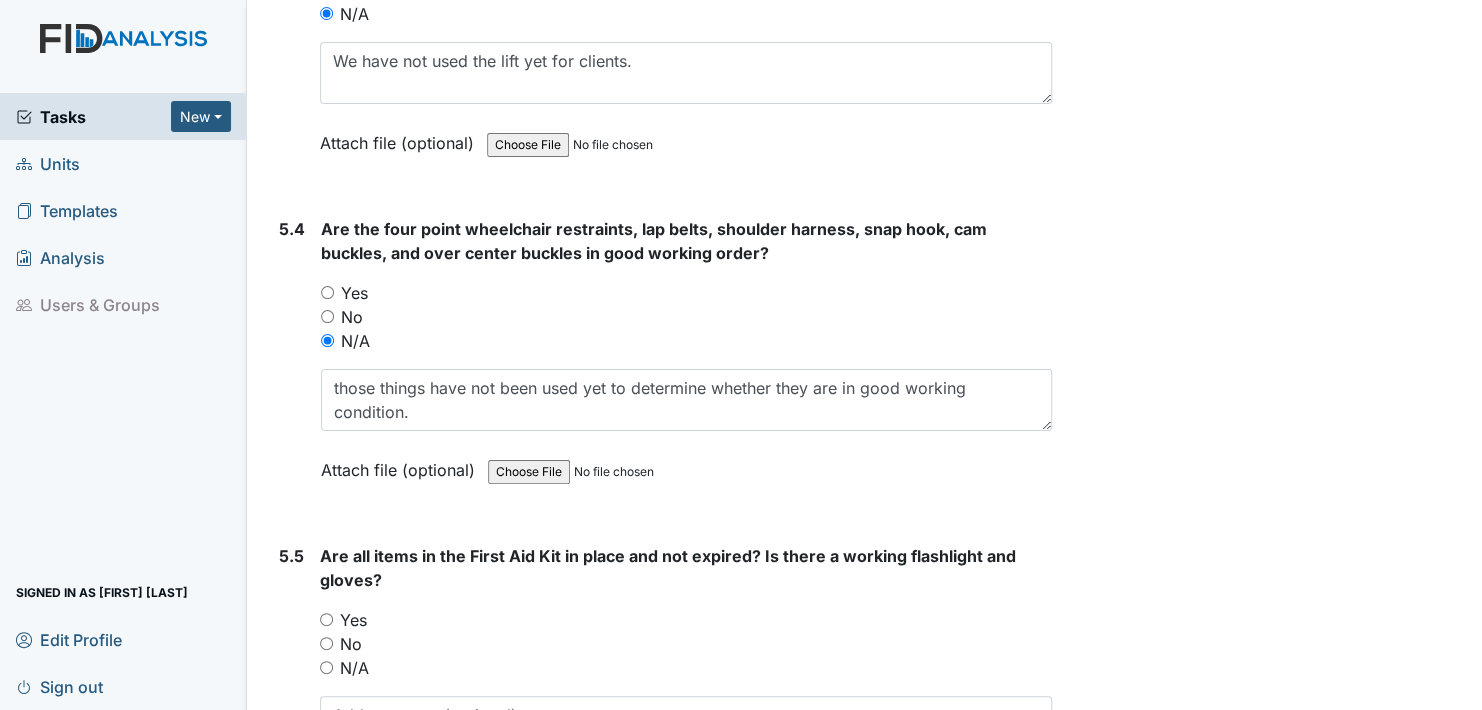 click on "Attach file (optional)" at bounding box center [402, 464] 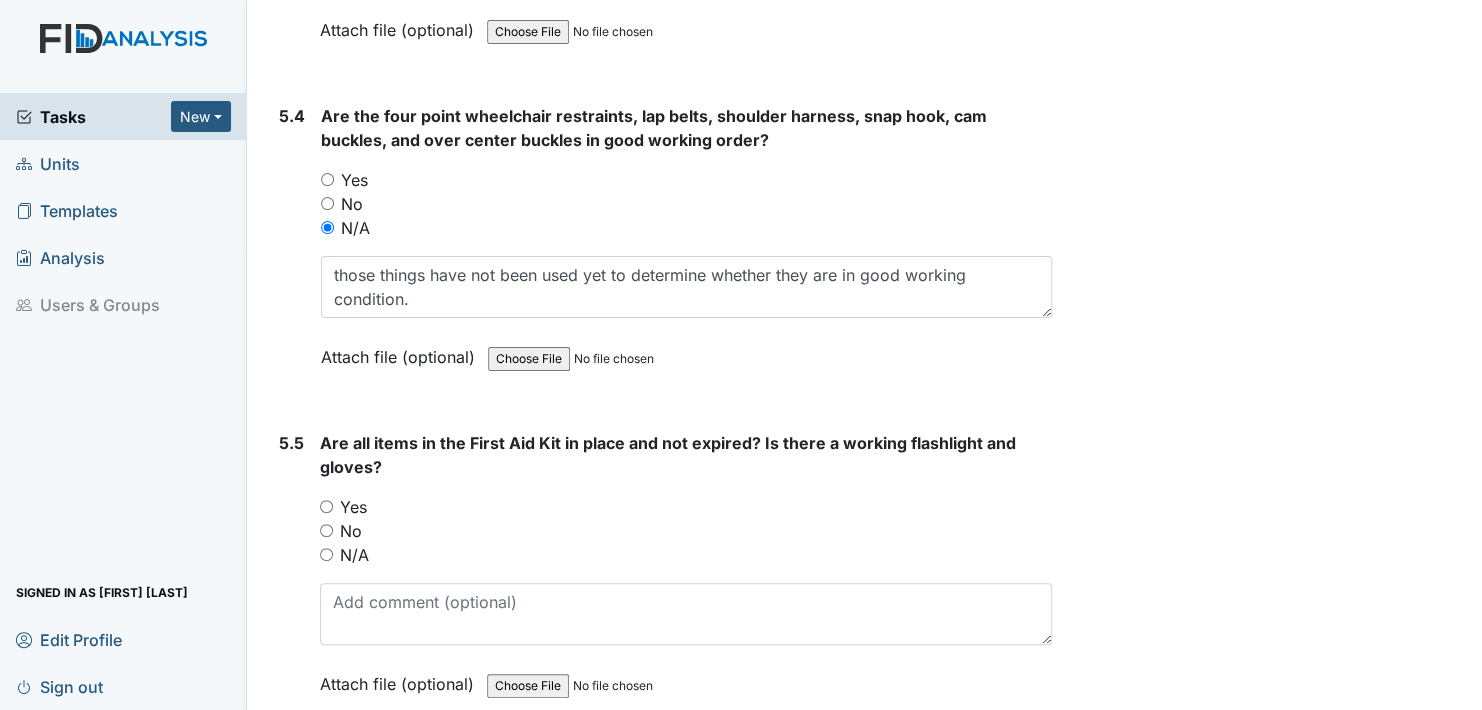 scroll, scrollTop: 15100, scrollLeft: 0, axis: vertical 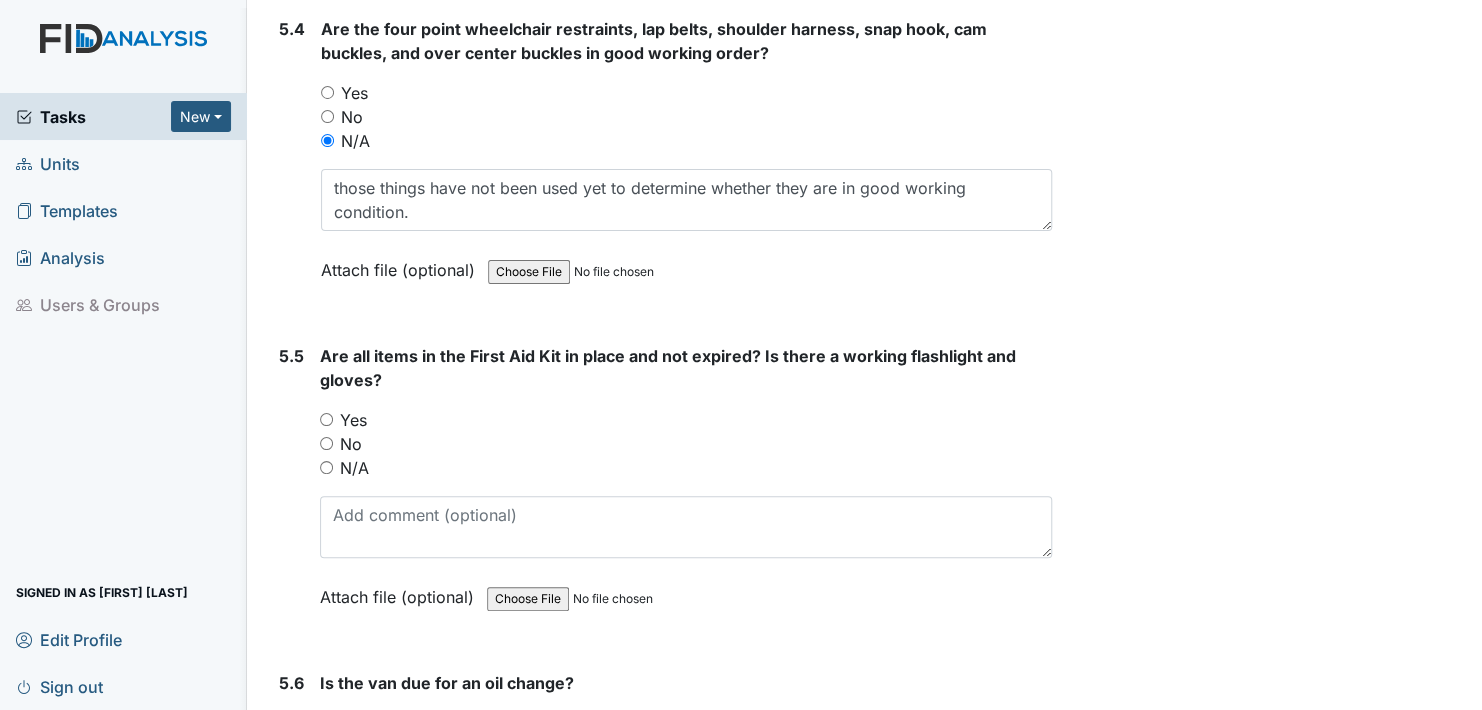 click on "Yes" at bounding box center (326, 419) 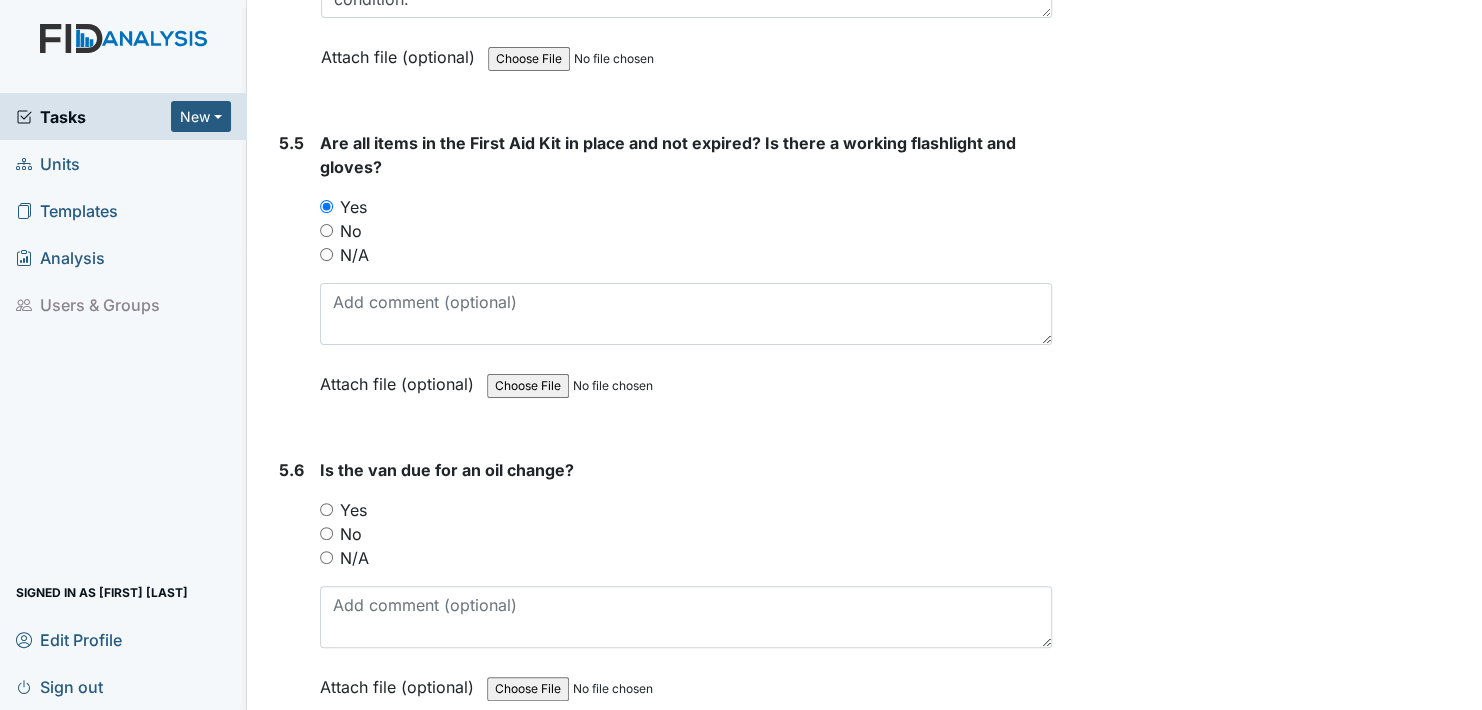 scroll, scrollTop: 15367, scrollLeft: 0, axis: vertical 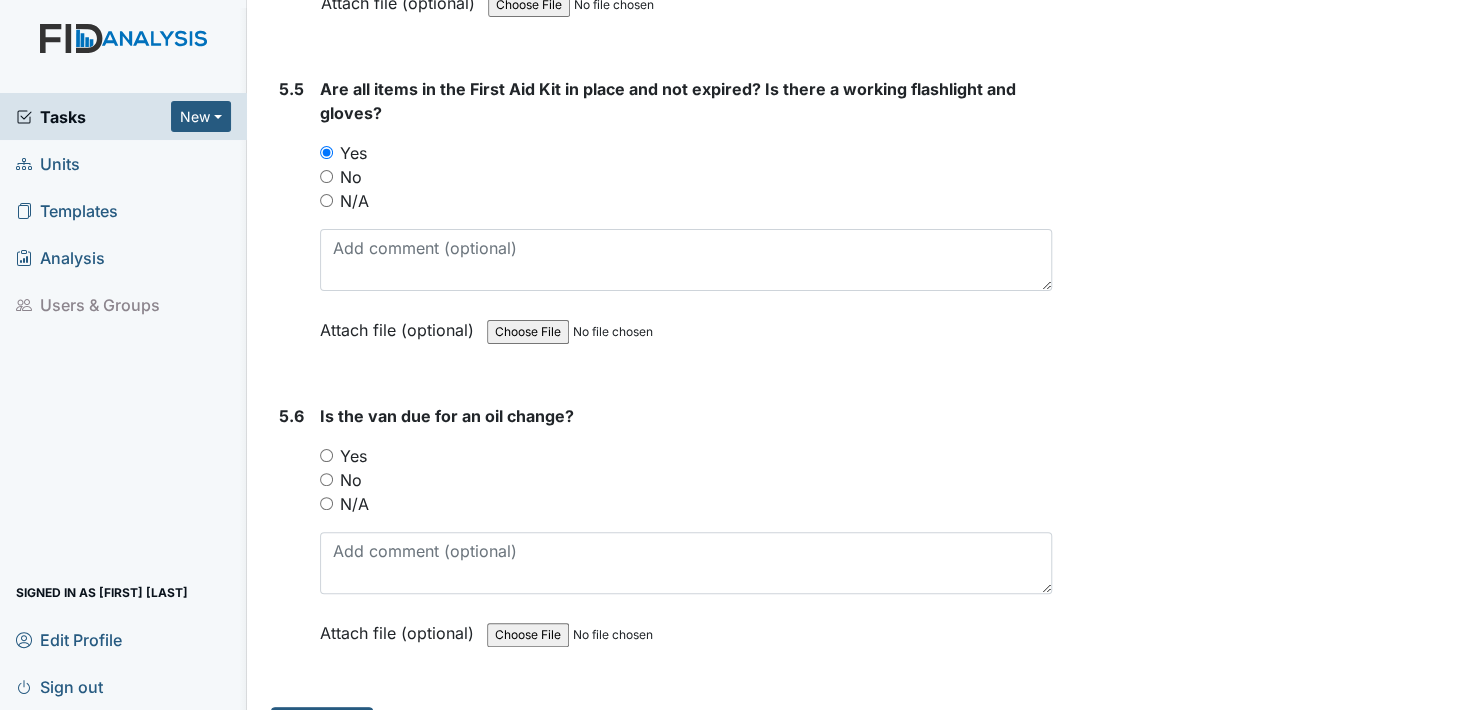 click on "N/A" at bounding box center [326, 503] 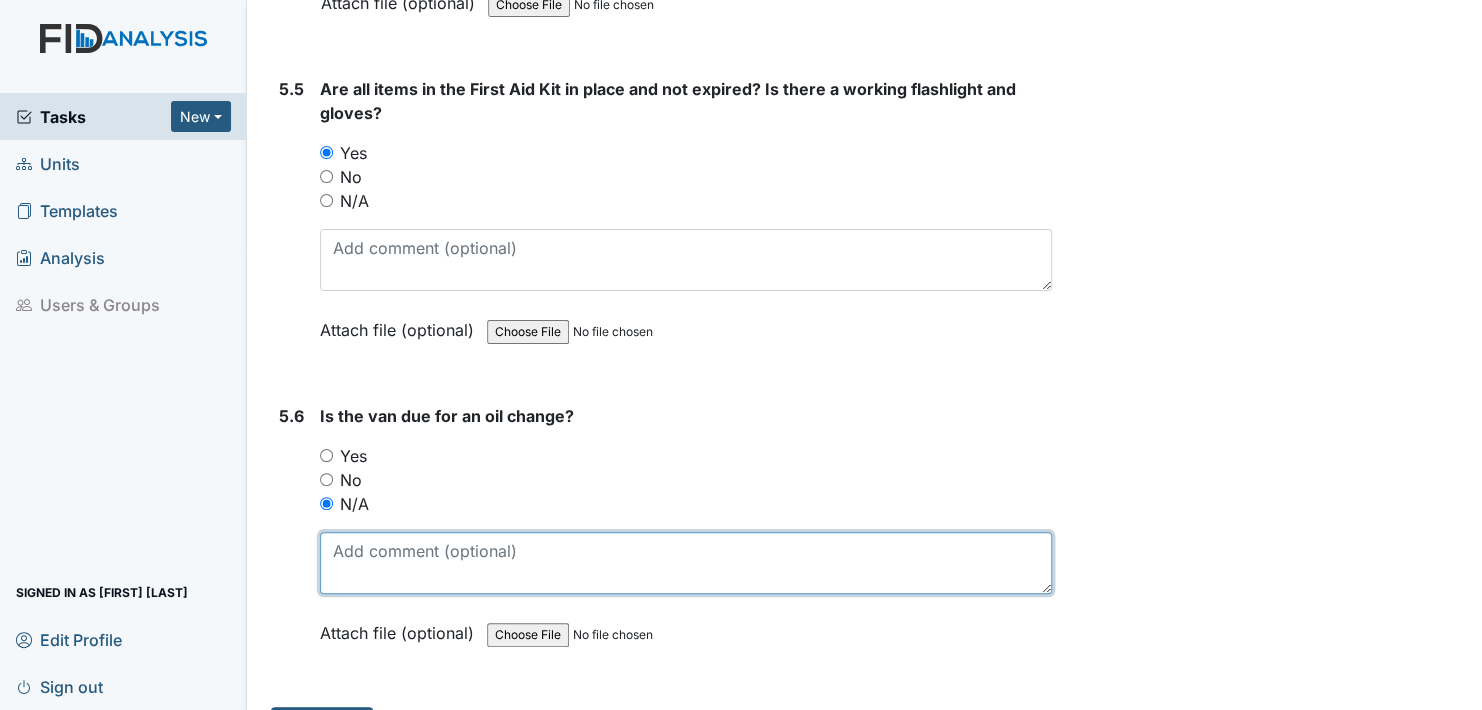 click at bounding box center (686, 563) 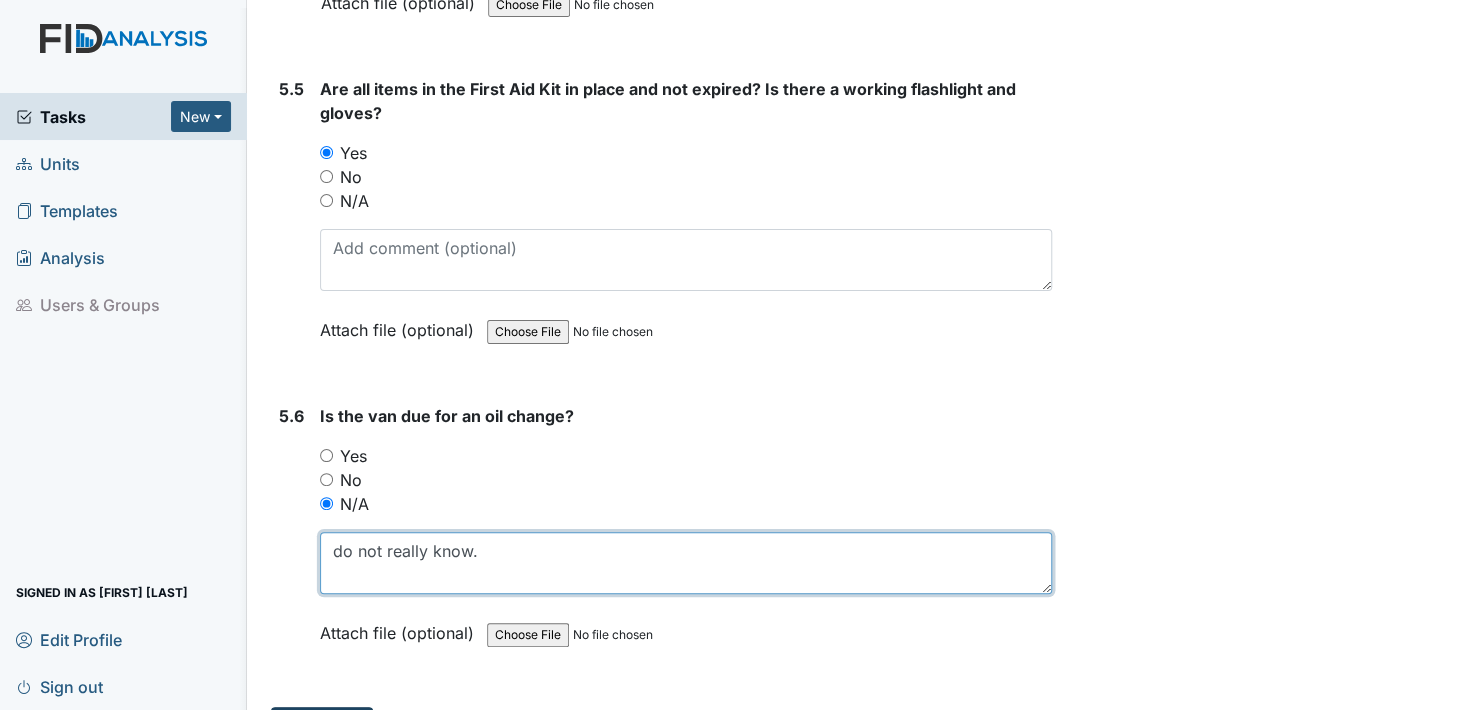 type on "do not really know." 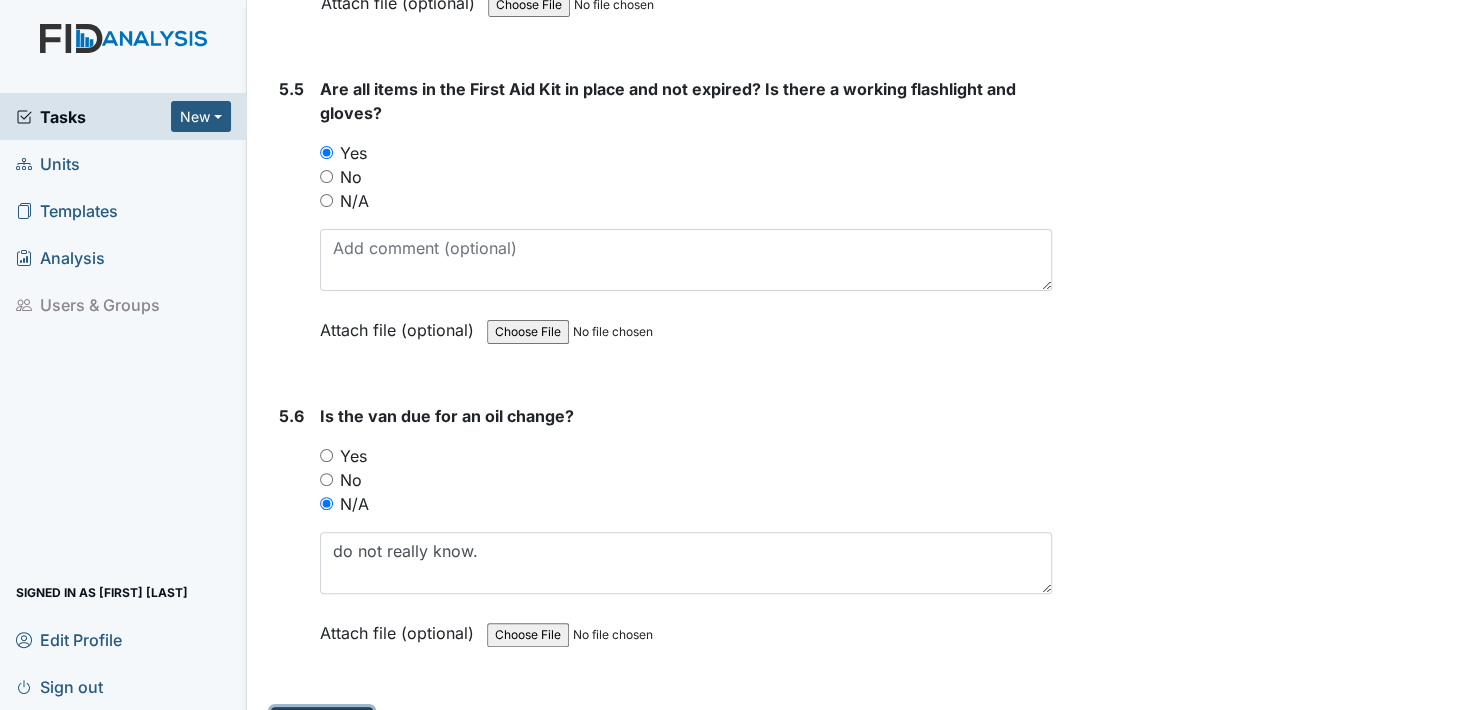 click on "Submit" at bounding box center (322, 726) 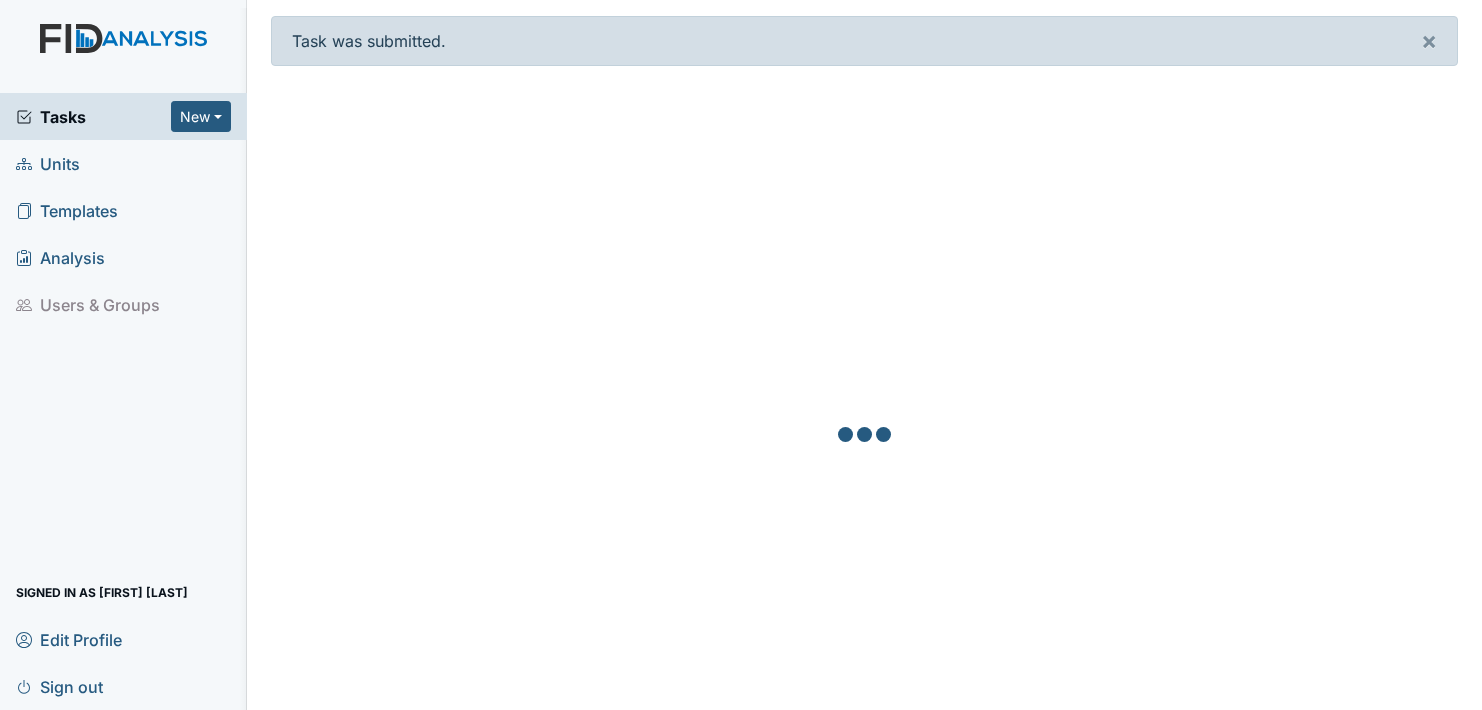 scroll, scrollTop: 0, scrollLeft: 0, axis: both 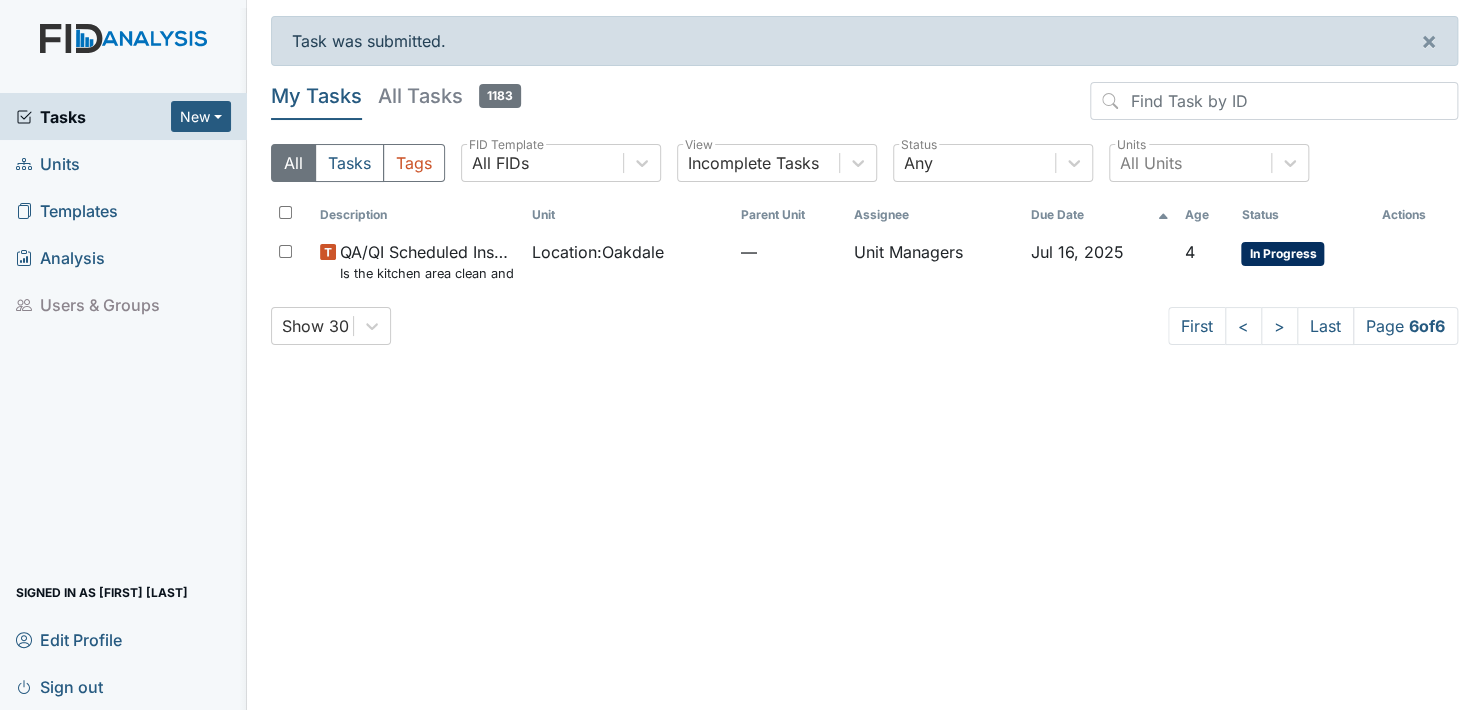 click on "Units" at bounding box center (48, 163) 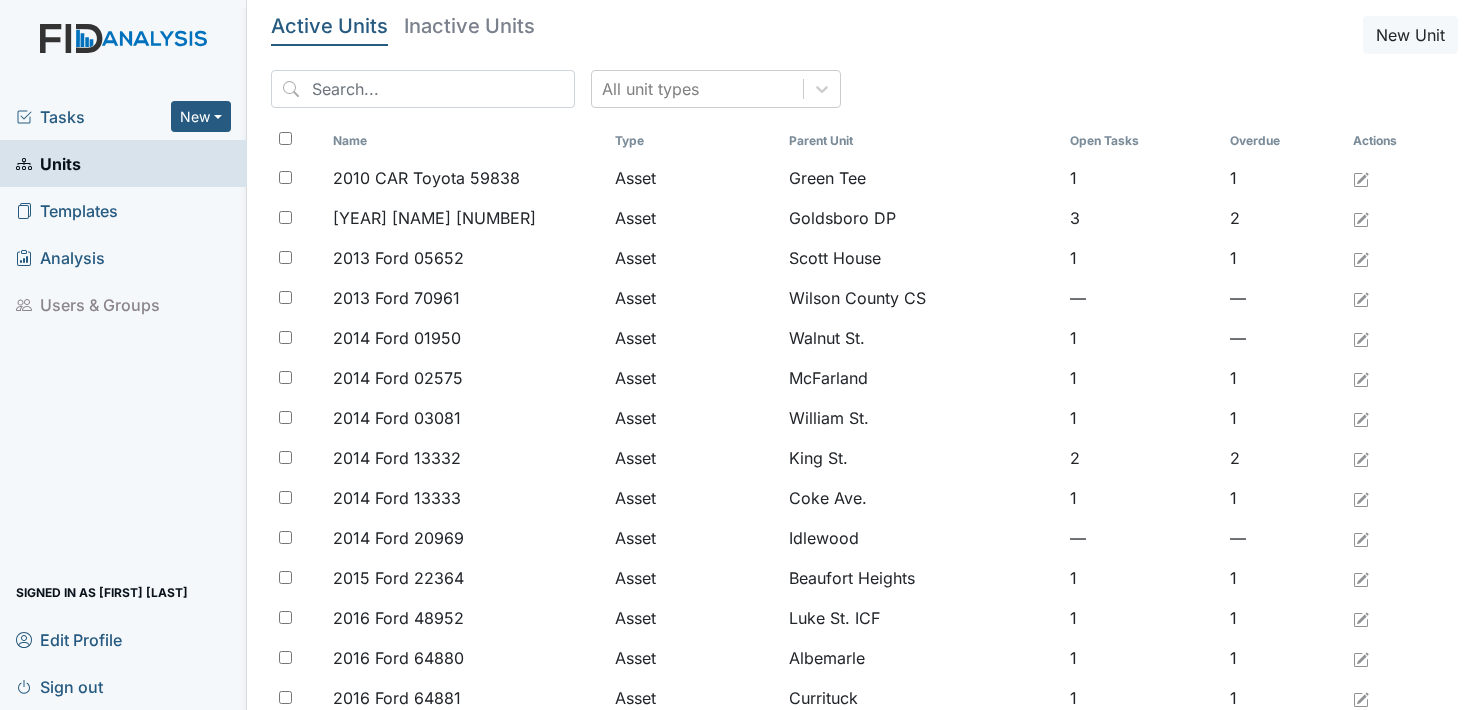 scroll, scrollTop: 0, scrollLeft: 0, axis: both 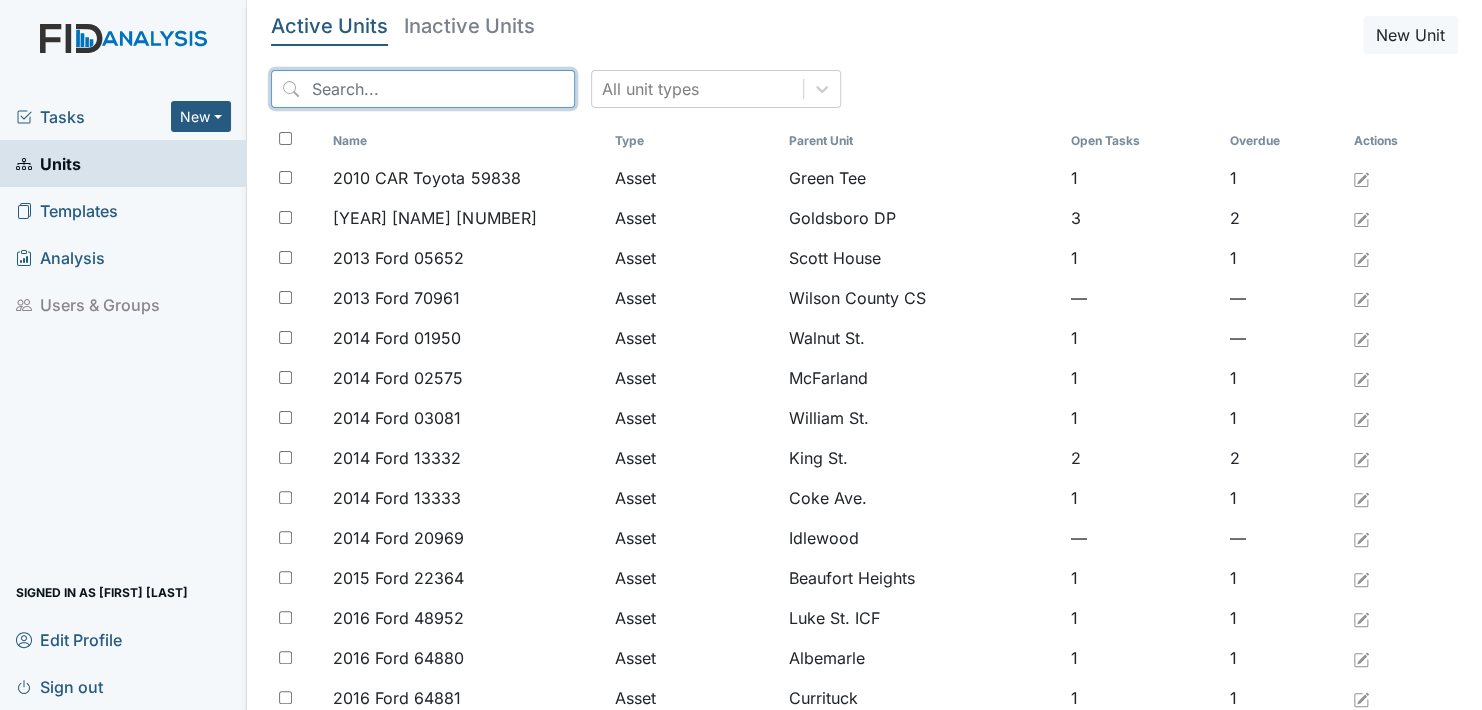 click at bounding box center [423, 89] 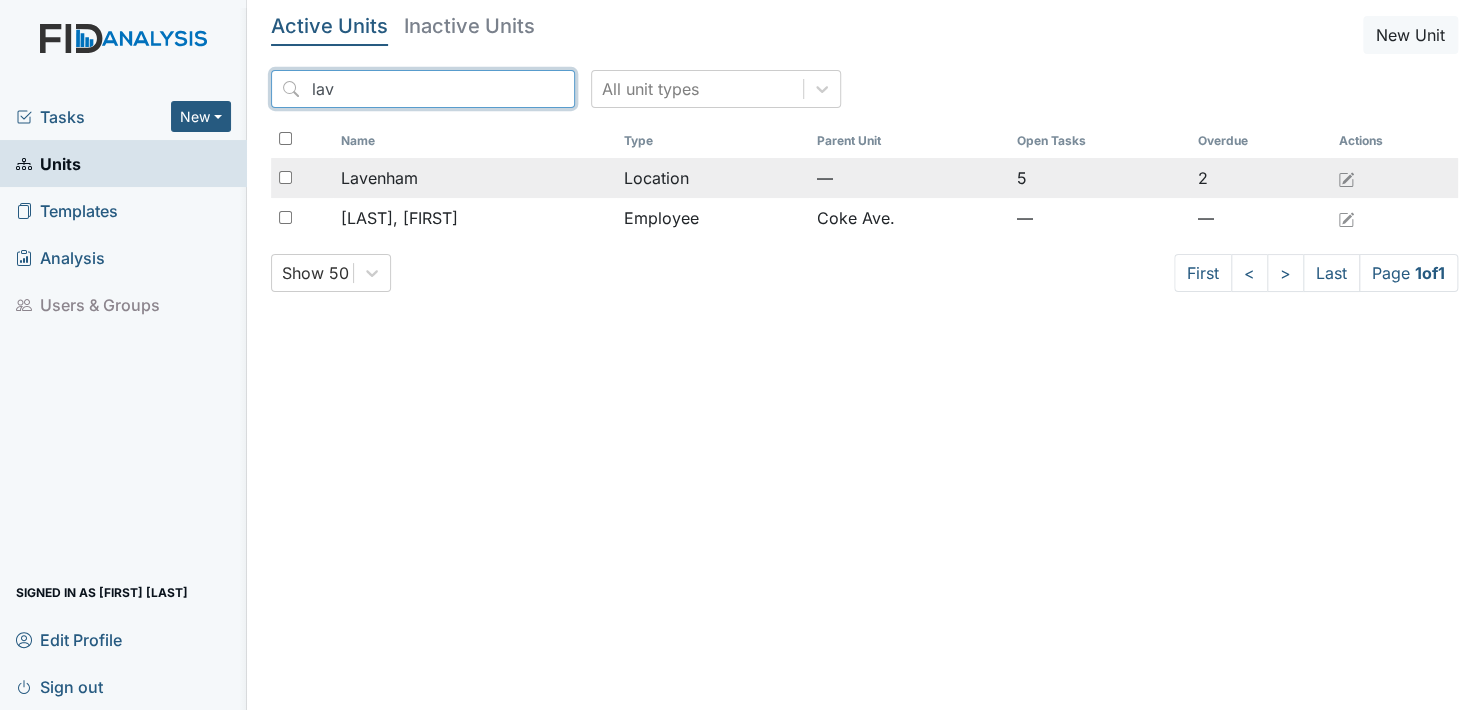 type on "lav" 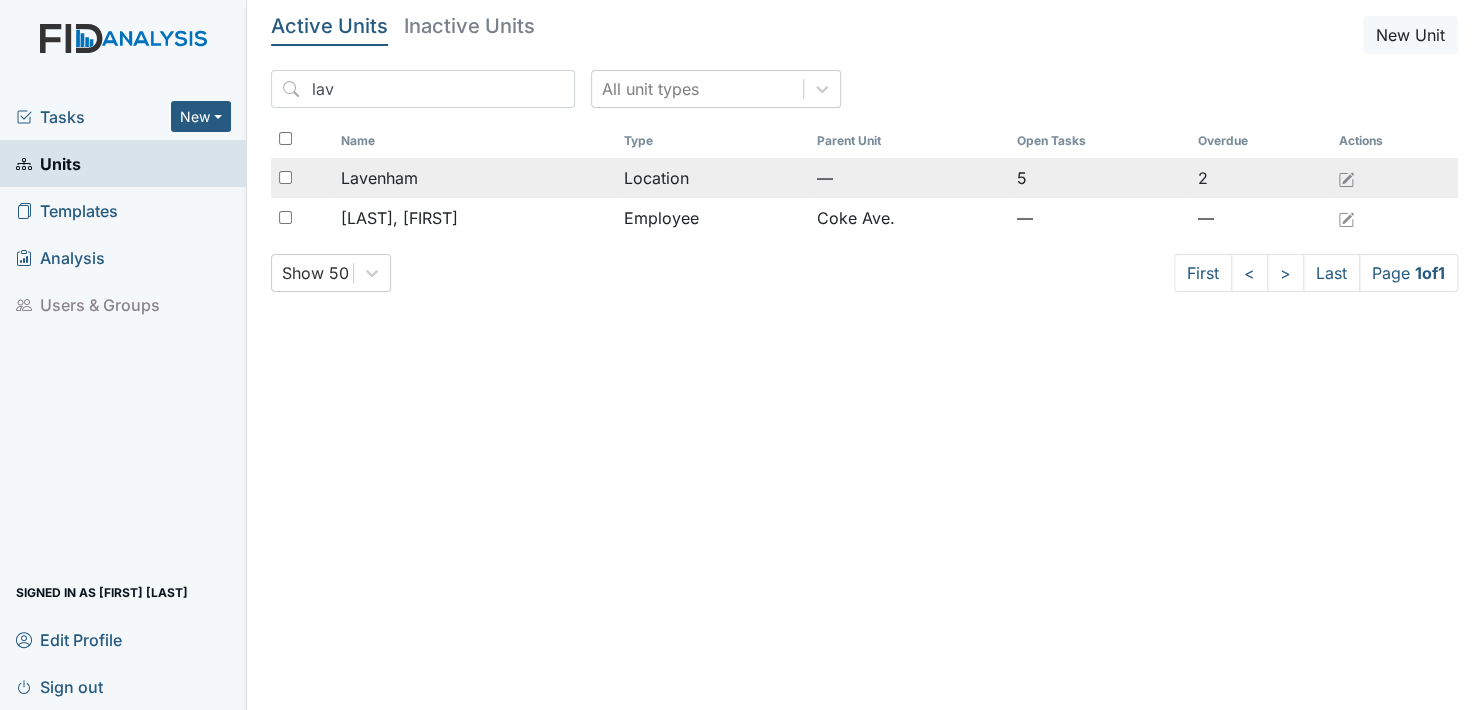 click on "Lavenham" at bounding box center [379, 178] 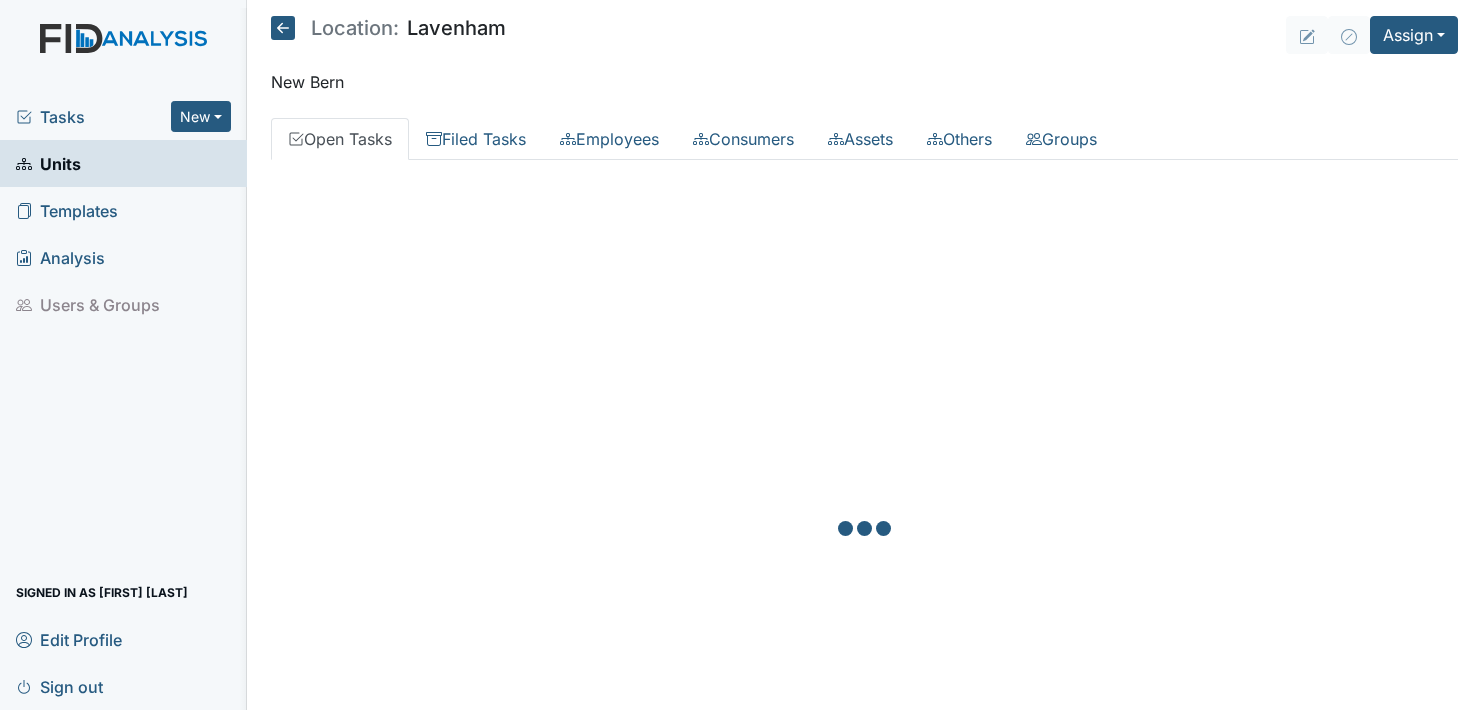 scroll, scrollTop: 0, scrollLeft: 0, axis: both 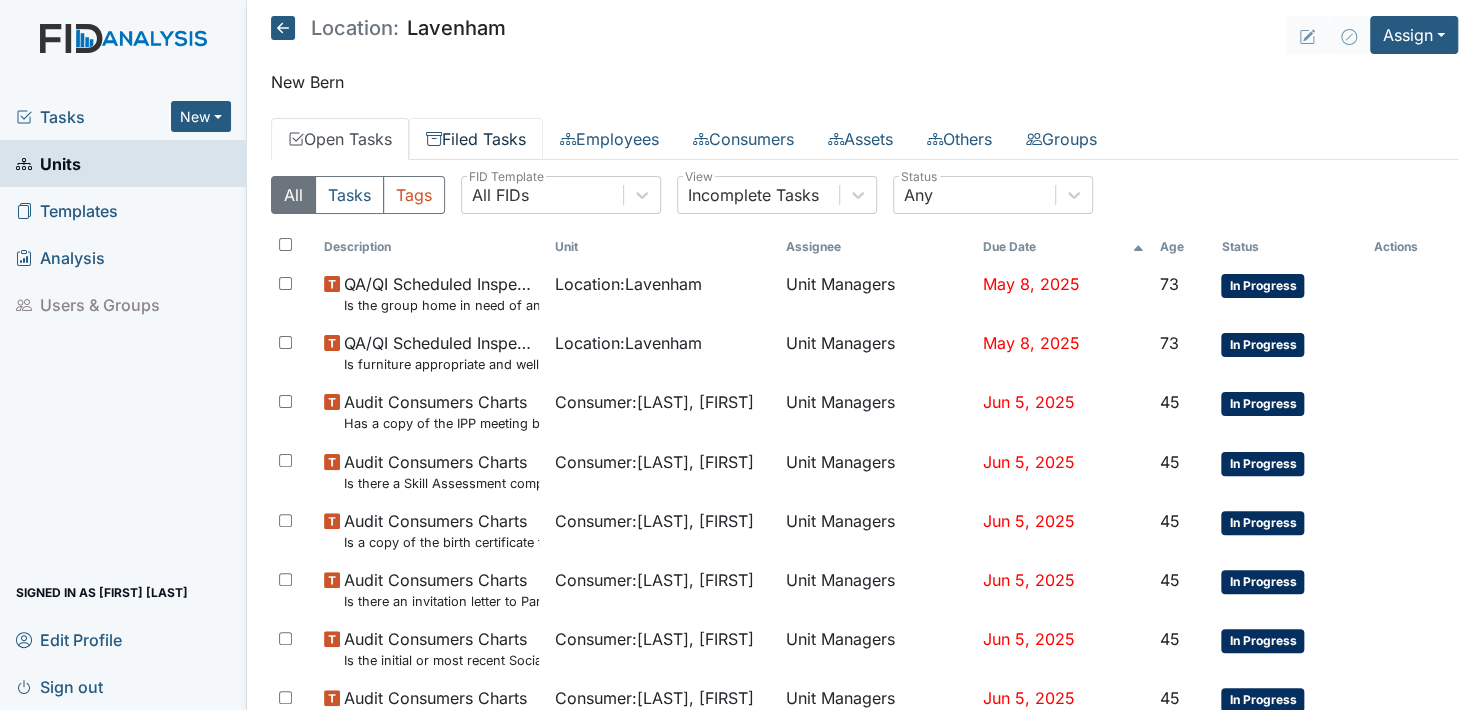 click on "Filed Tasks" at bounding box center [476, 139] 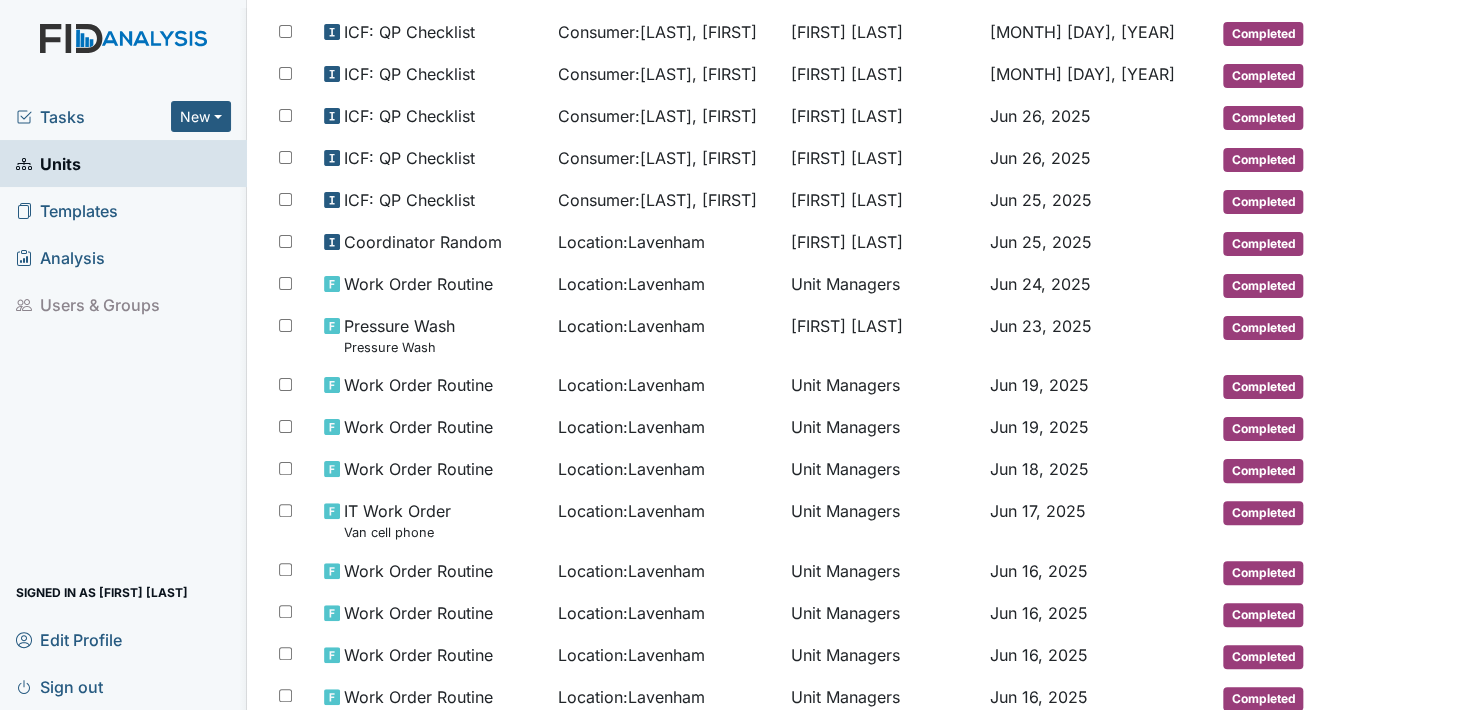 scroll, scrollTop: 0, scrollLeft: 0, axis: both 